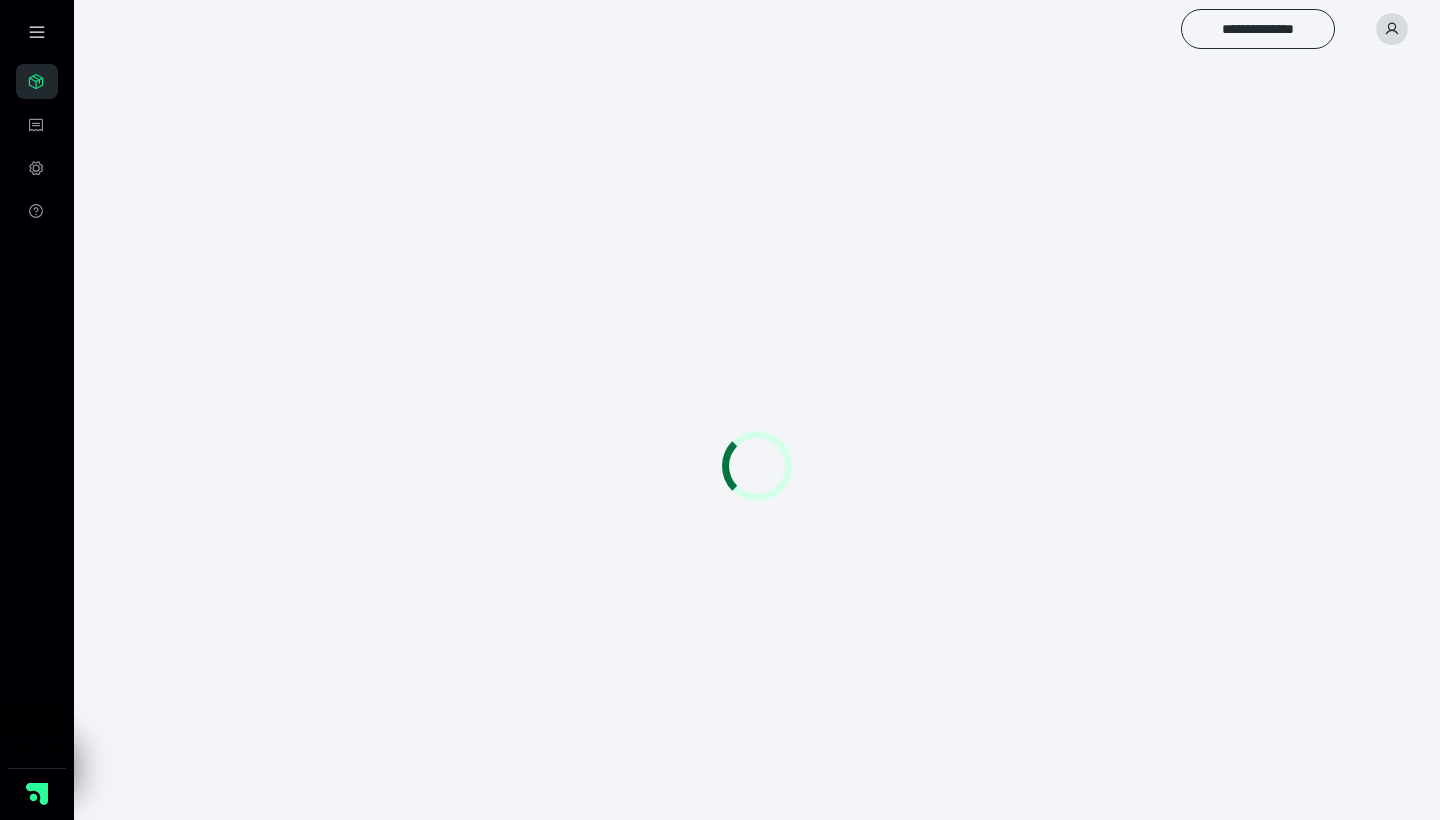 scroll, scrollTop: 56, scrollLeft: 0, axis: vertical 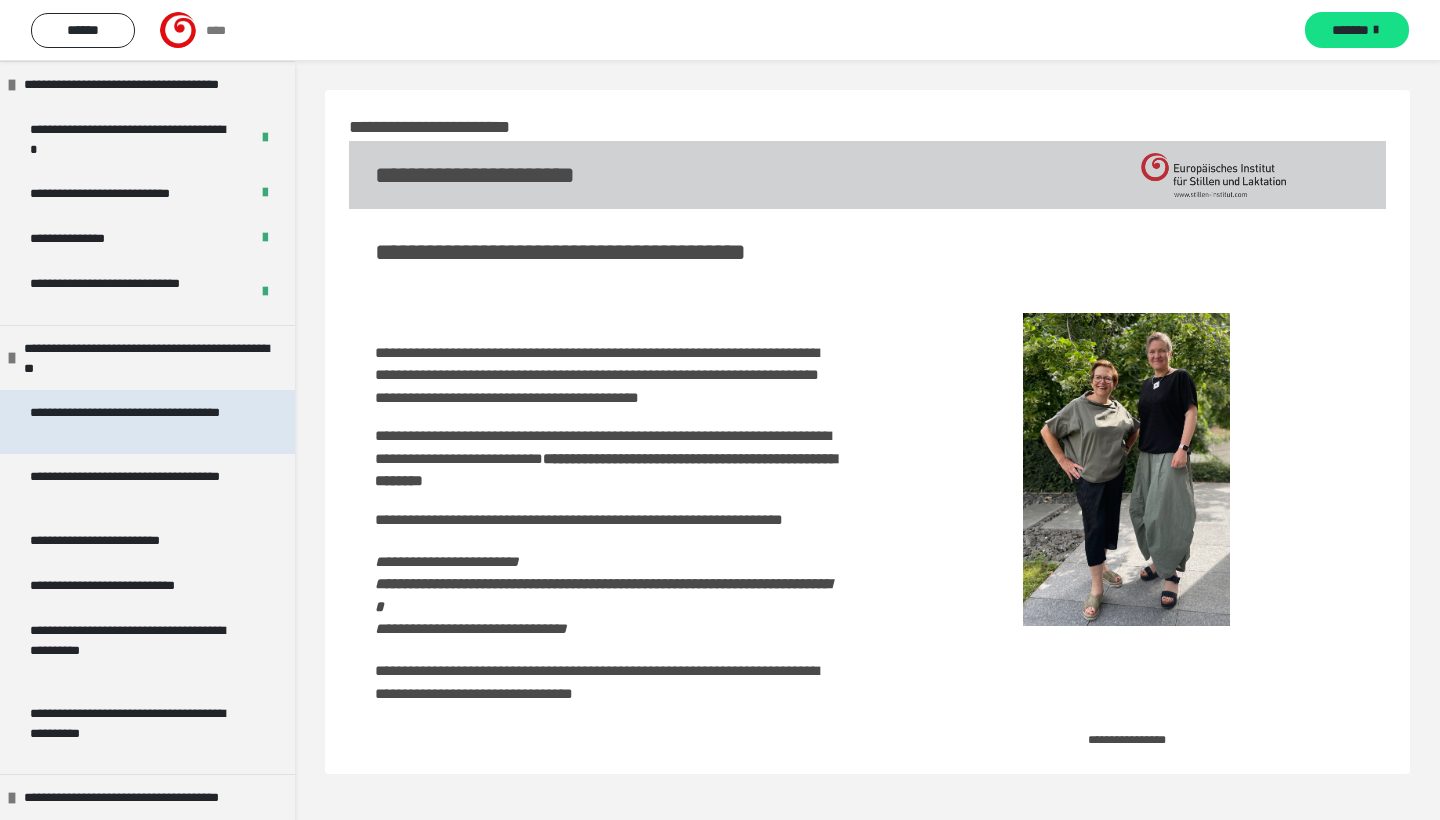 click on "**********" at bounding box center [139, 422] 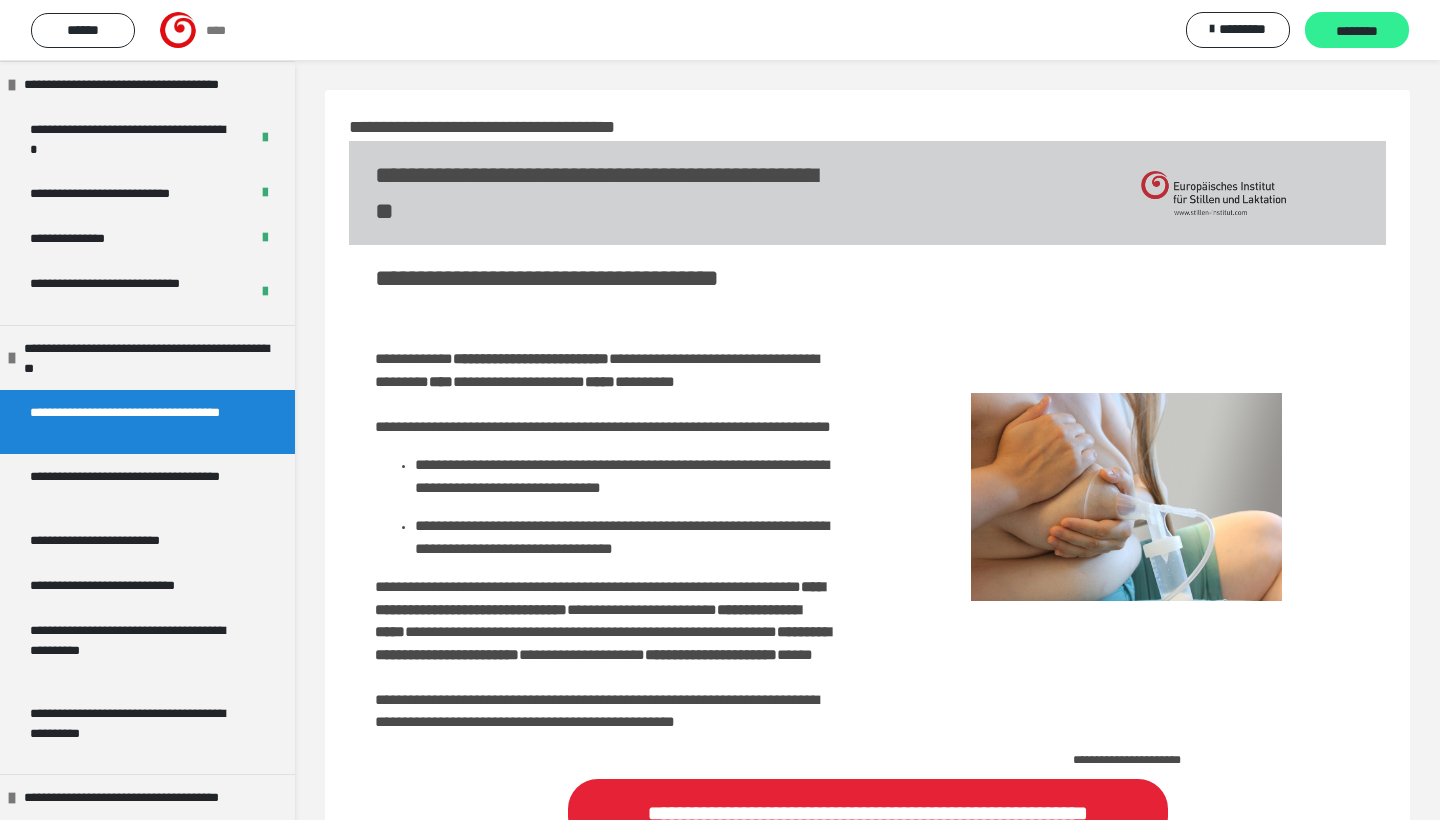 click on "********" at bounding box center [1357, 31] 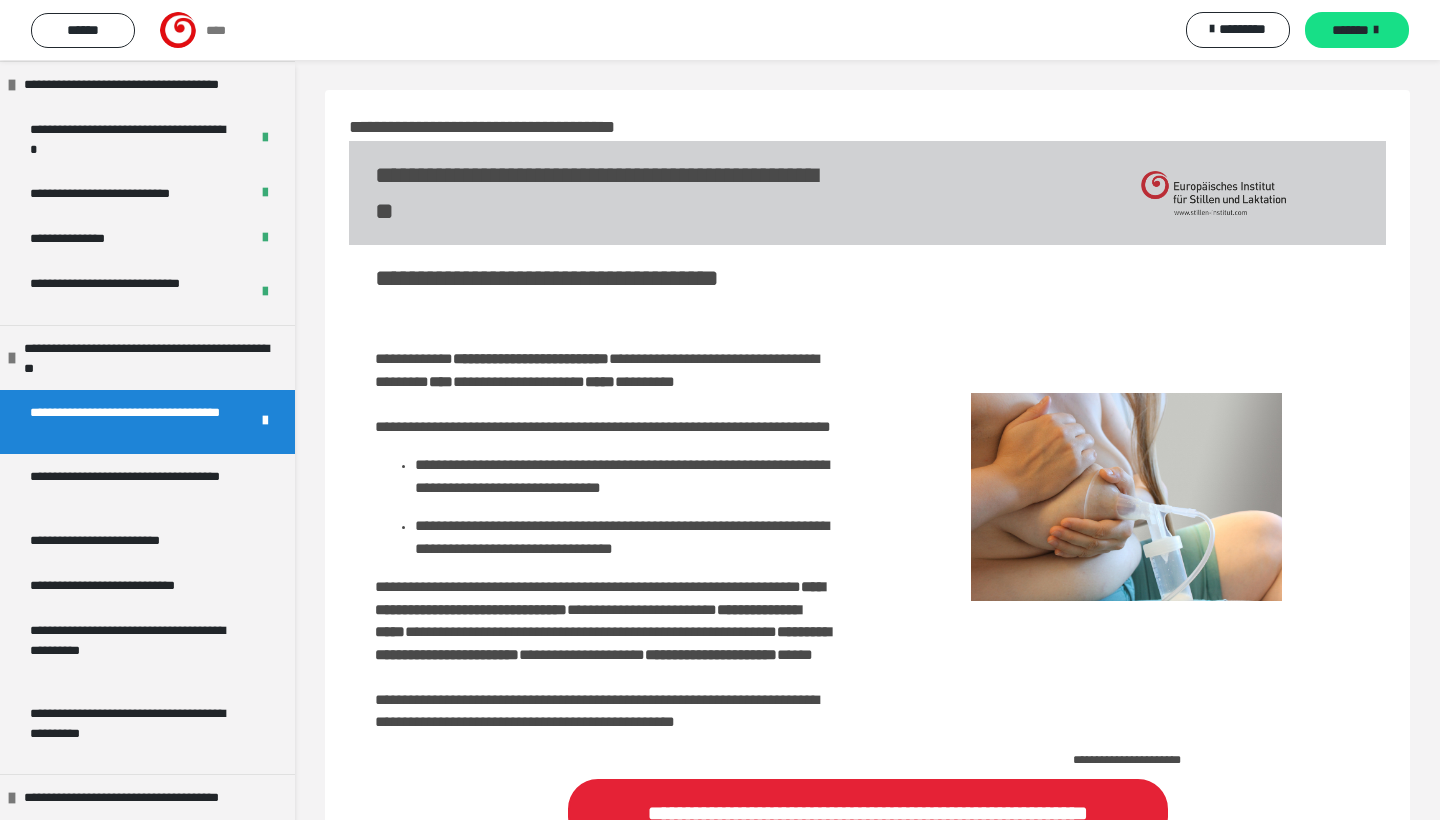 click on "*******" at bounding box center (1357, 30) 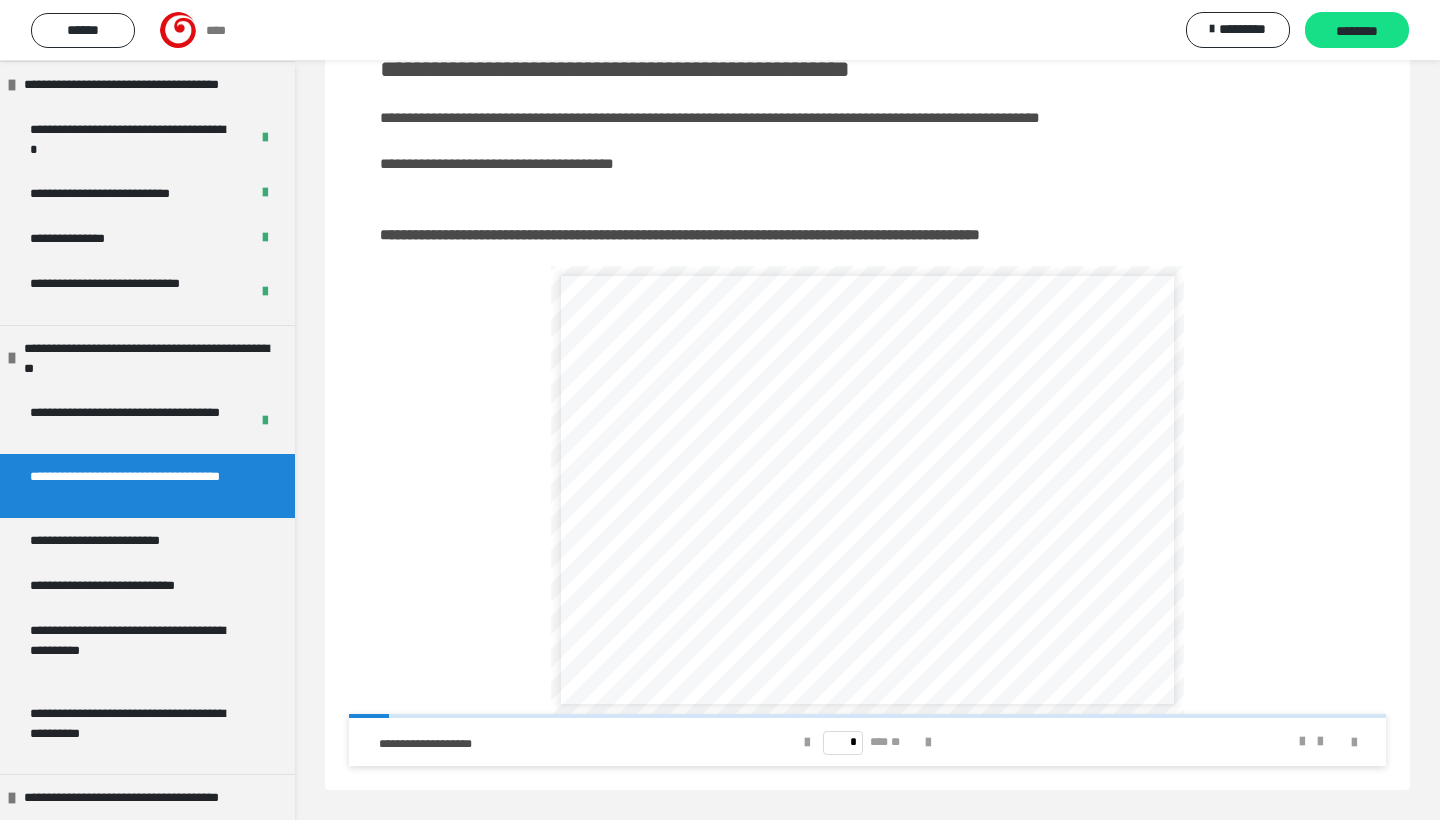 scroll, scrollTop: 225, scrollLeft: 0, axis: vertical 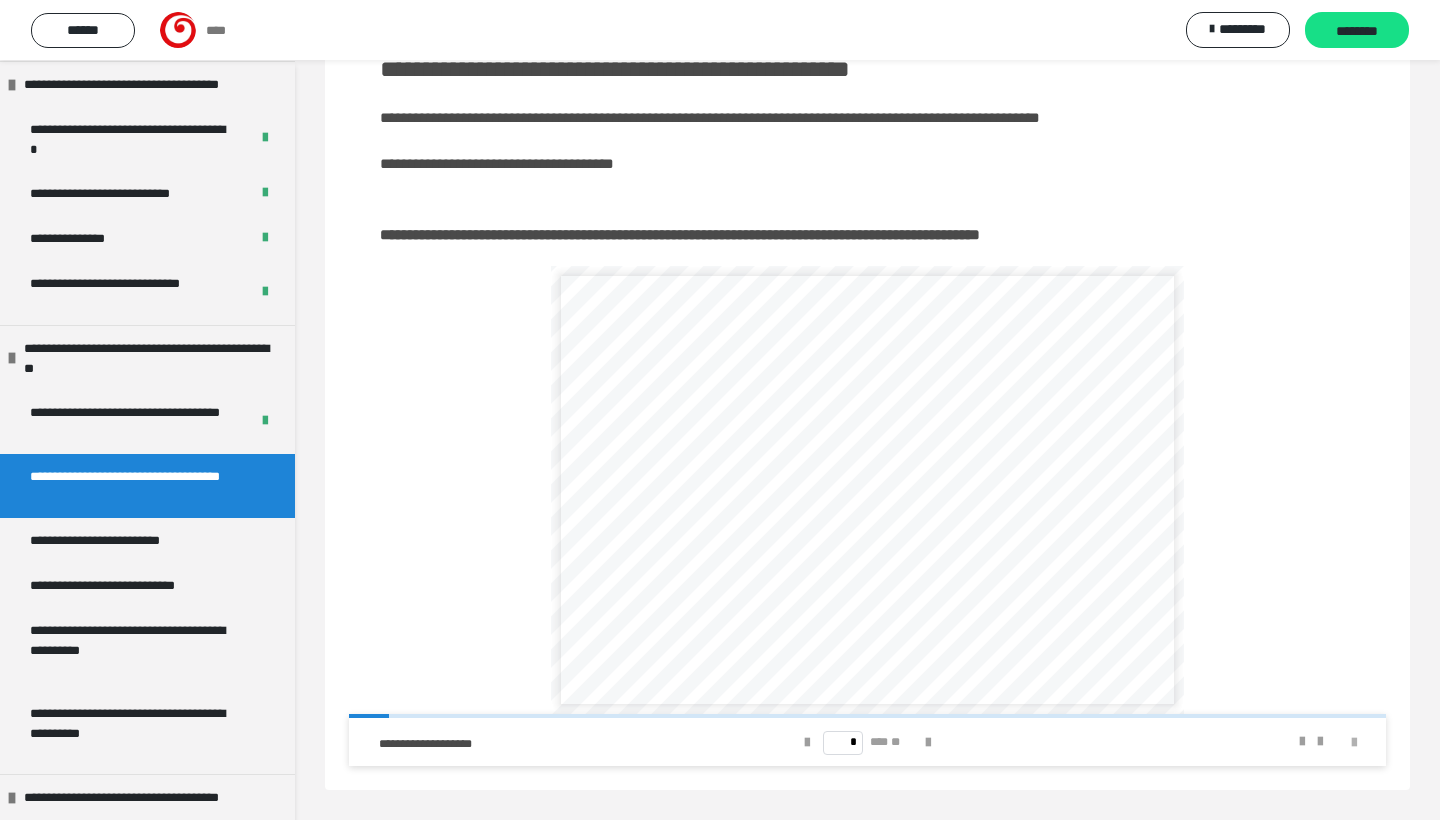 click at bounding box center (1354, 743) 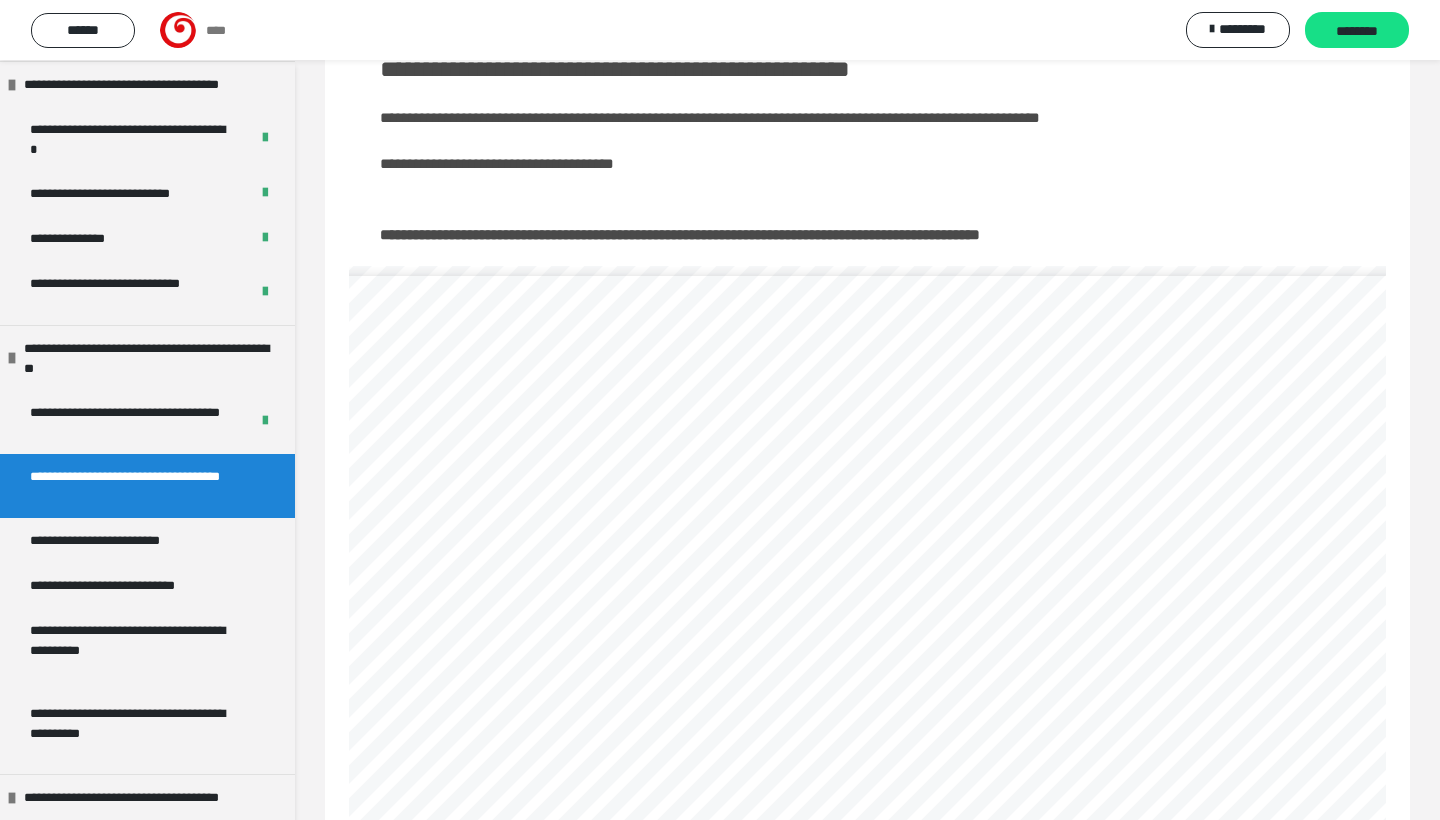 scroll, scrollTop: 145, scrollLeft: 0, axis: vertical 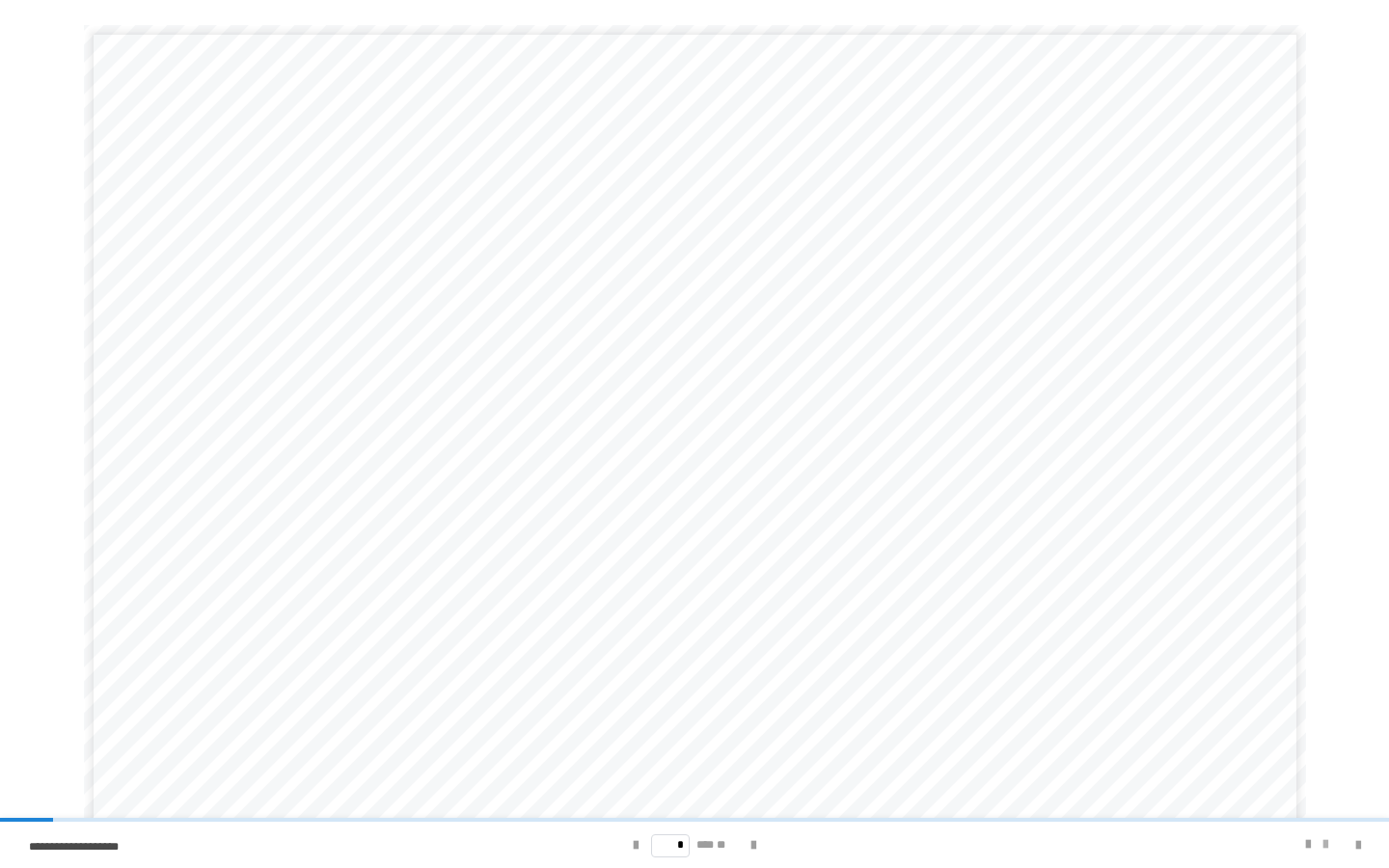 click at bounding box center (1325, 845) 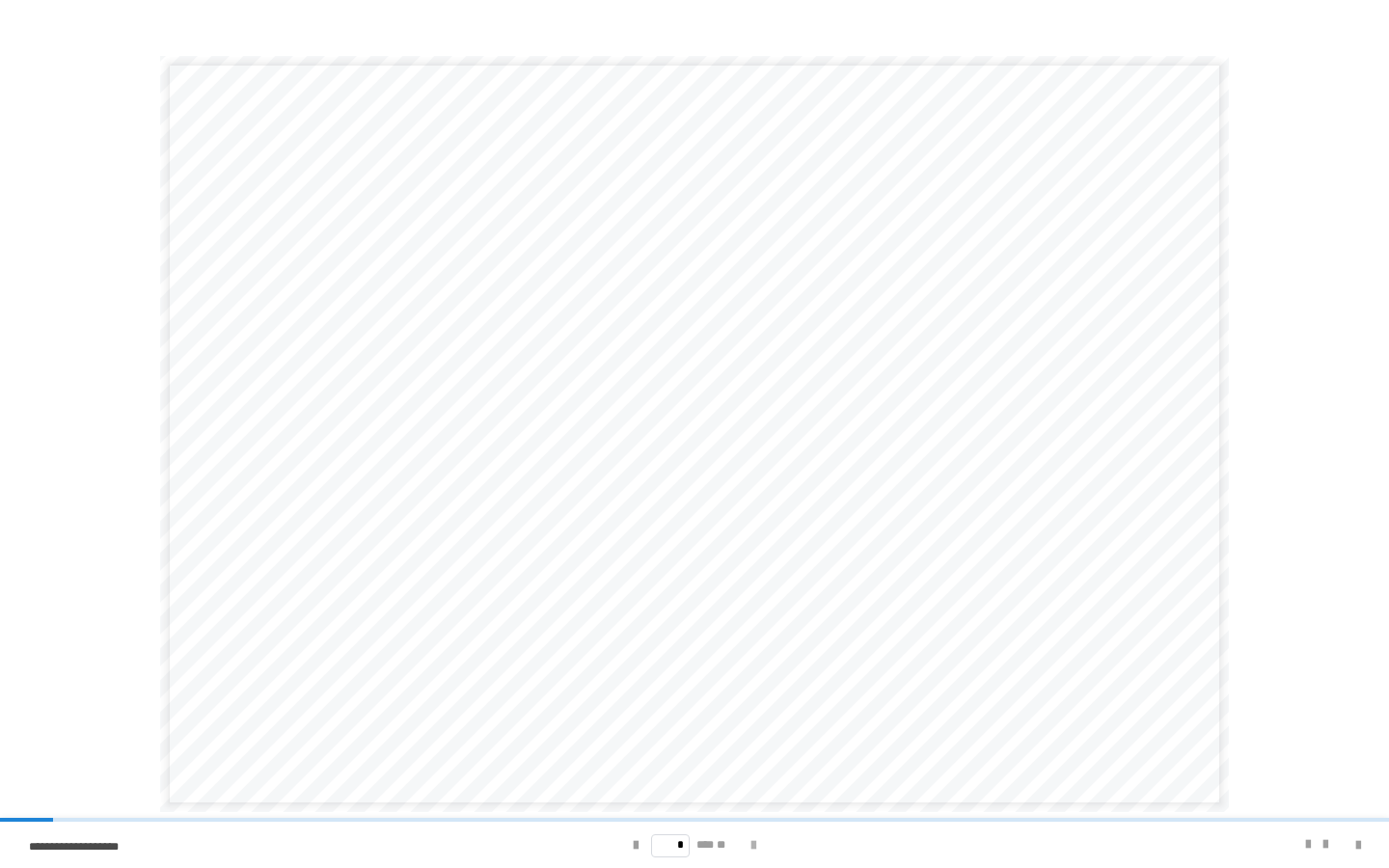 click at bounding box center [753, 846] 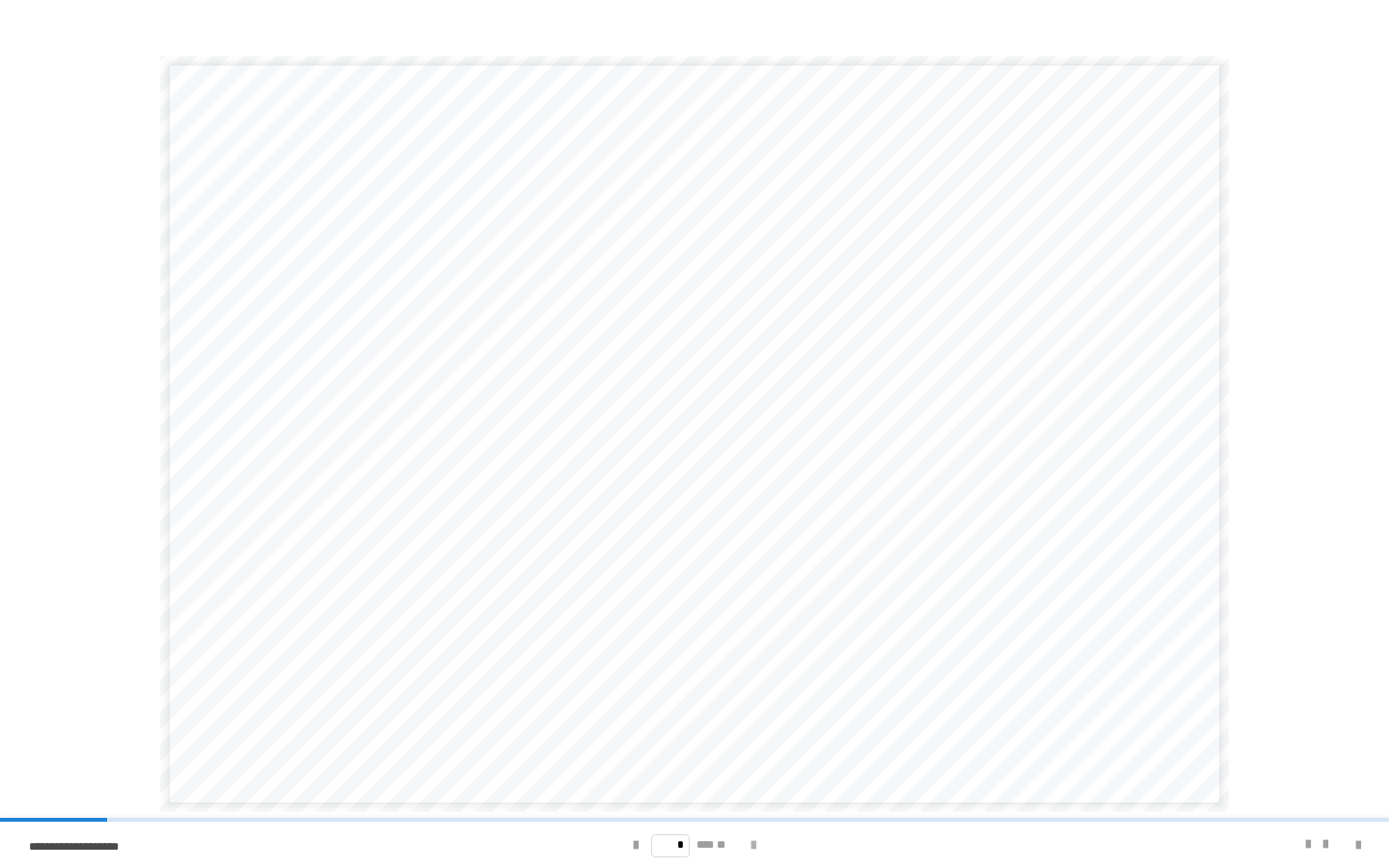 click at bounding box center [753, 846] 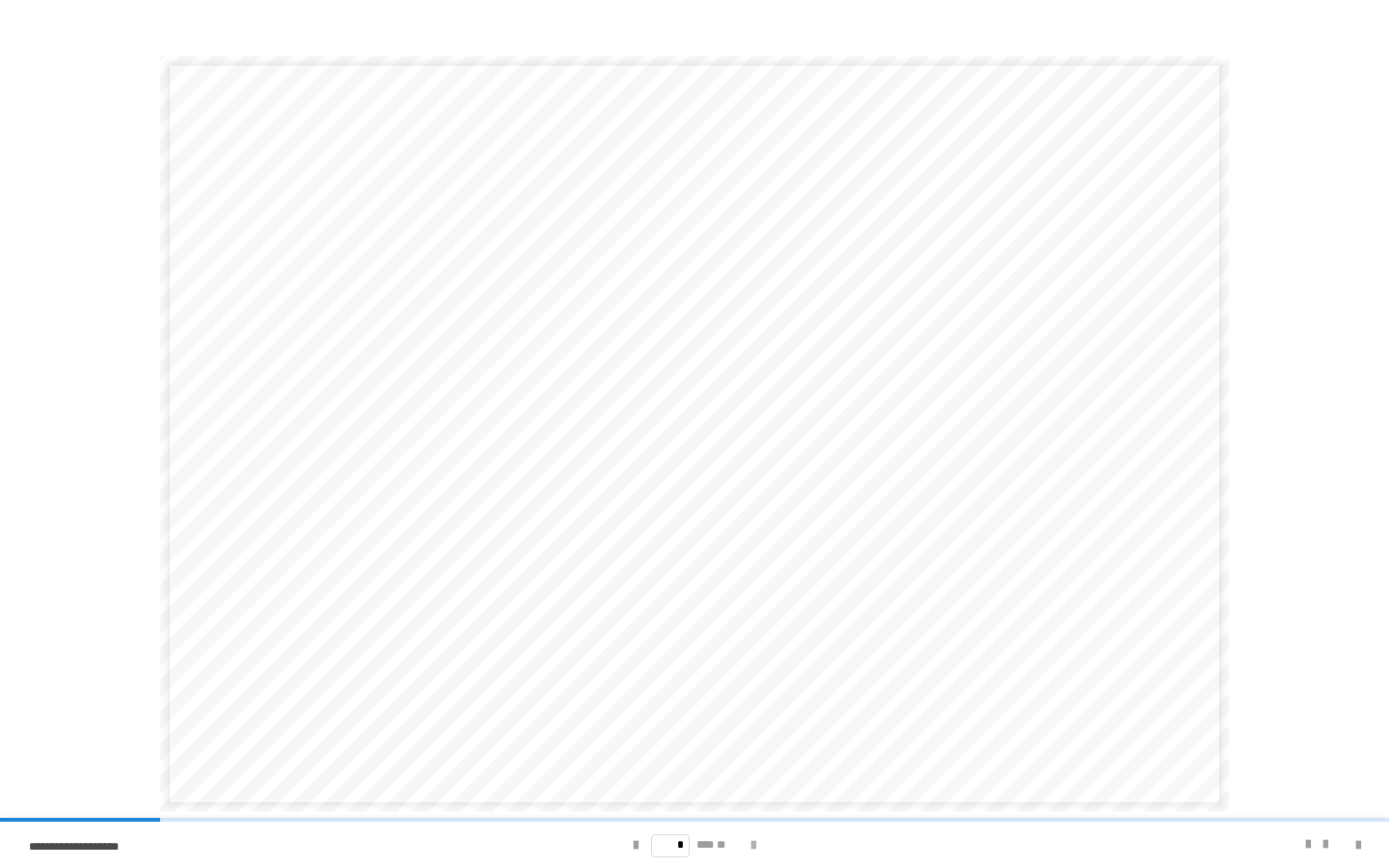 click at bounding box center [753, 846] 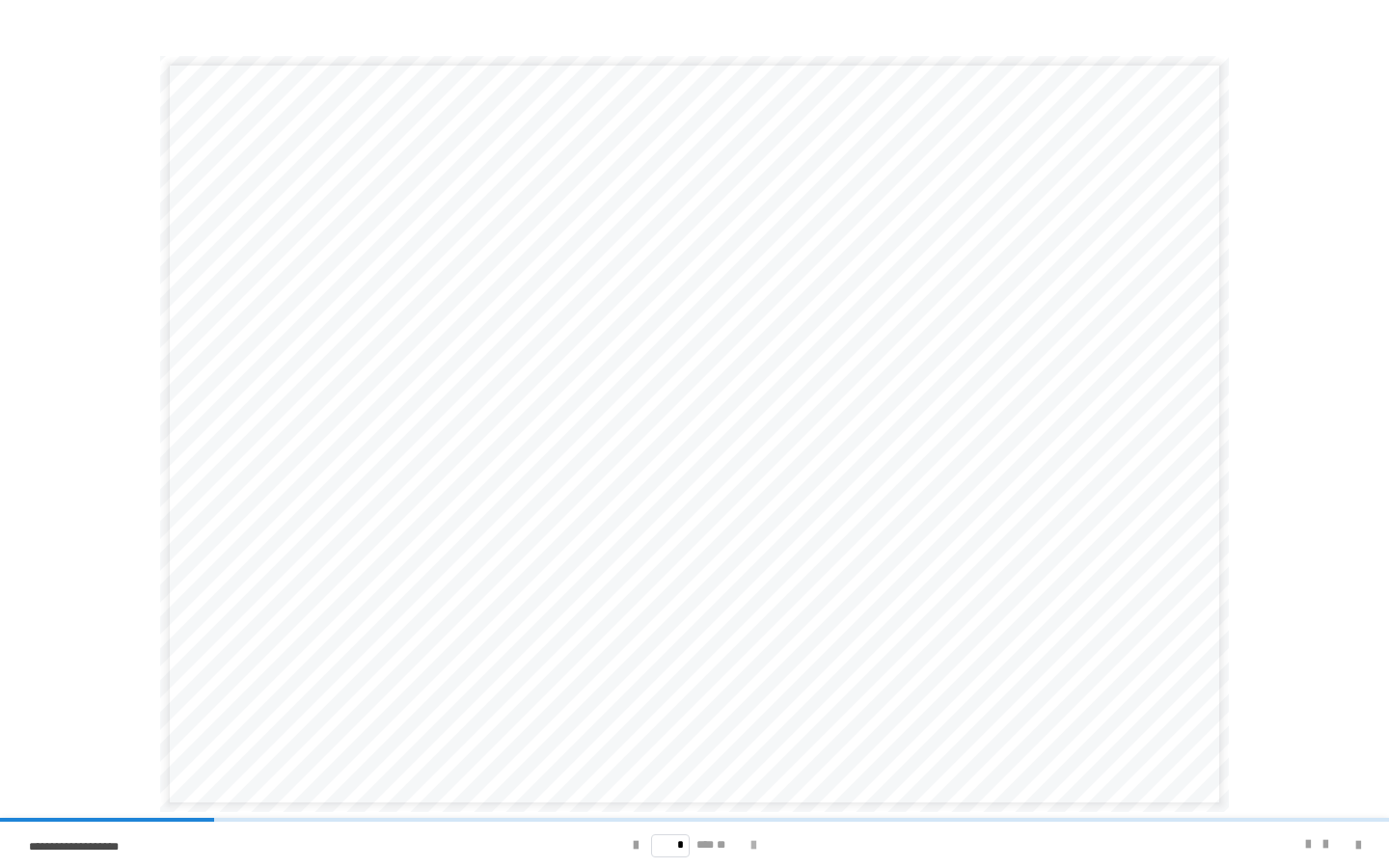 click at bounding box center (753, 846) 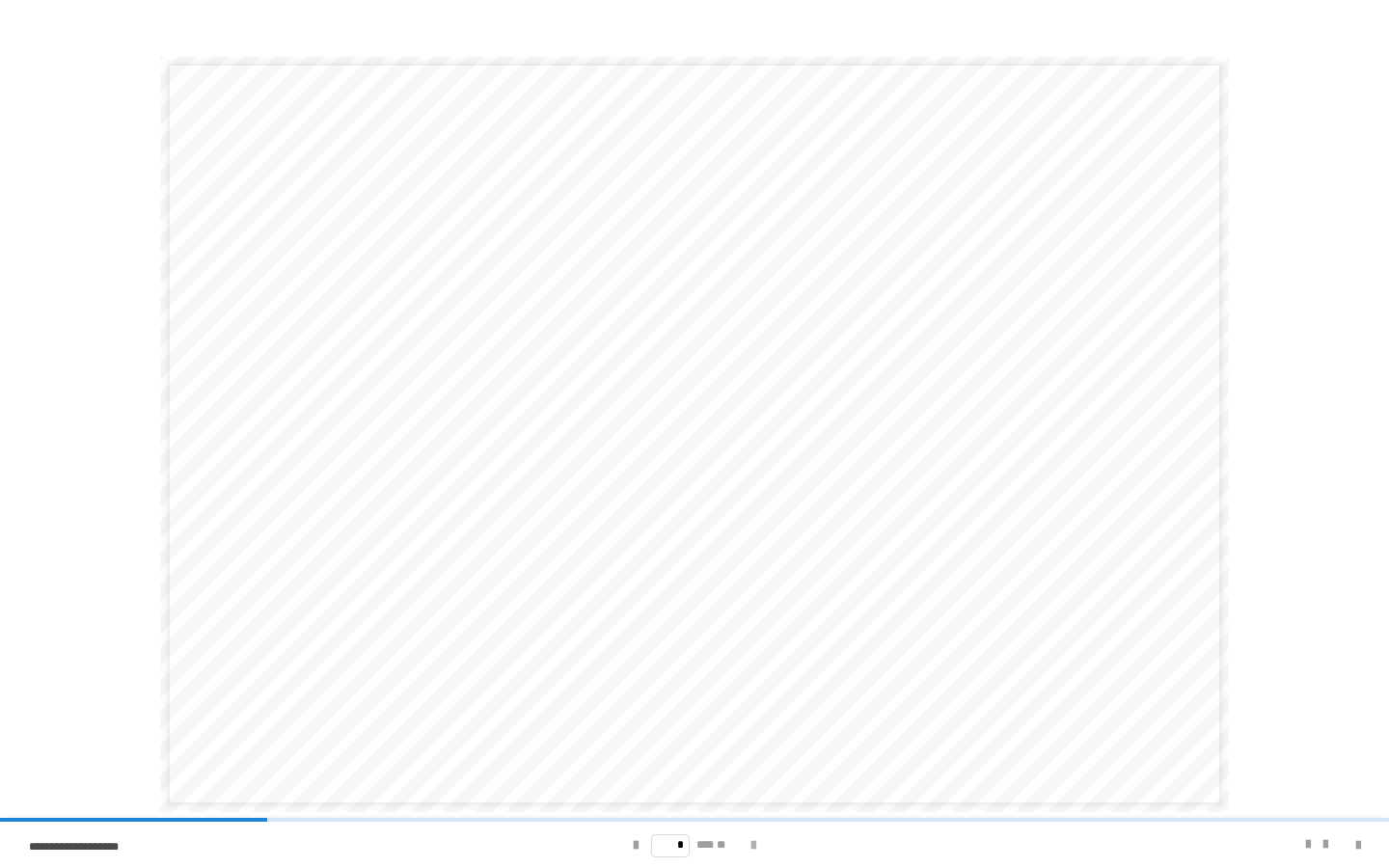 click at bounding box center (753, 846) 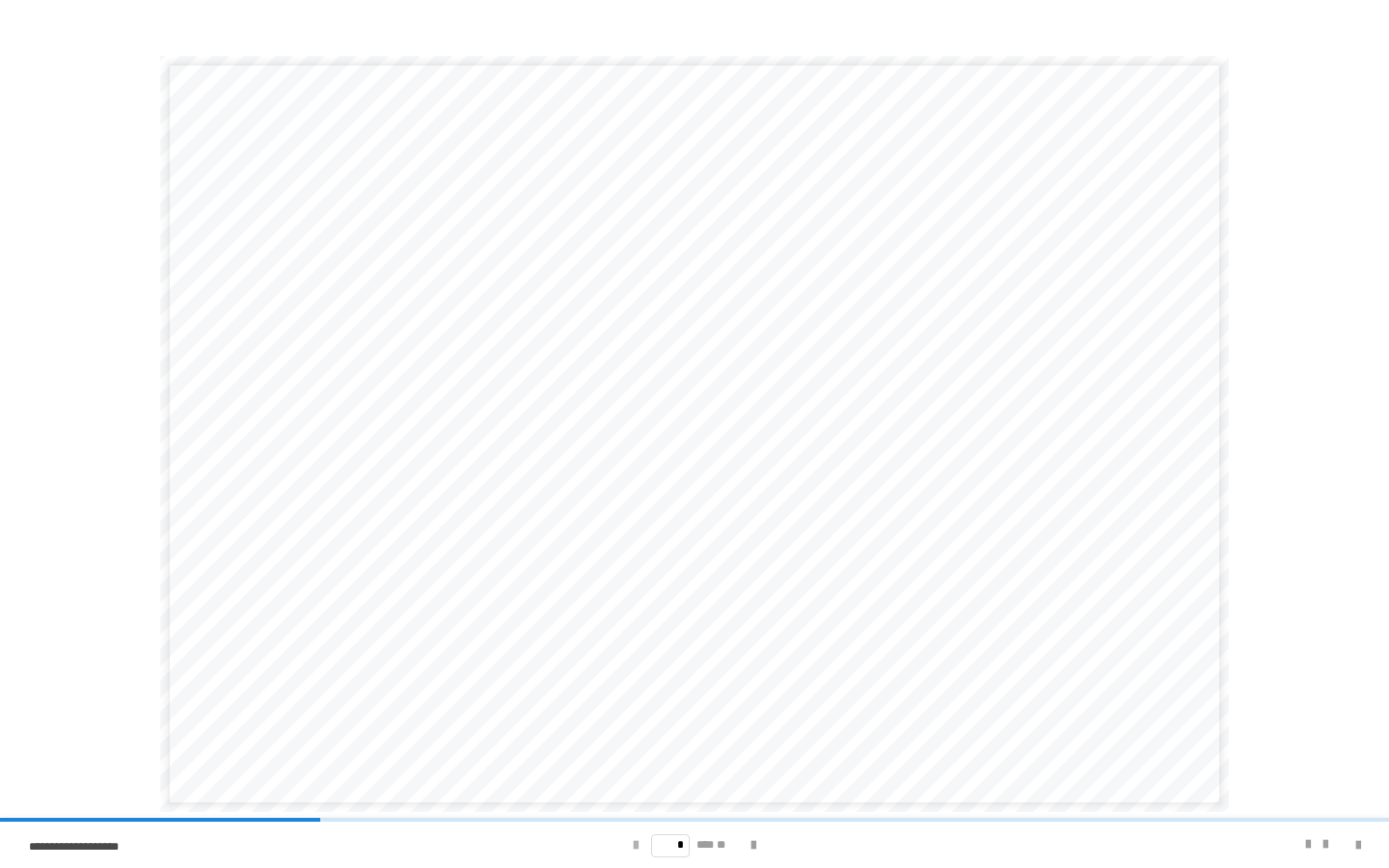 click at bounding box center (636, 846) 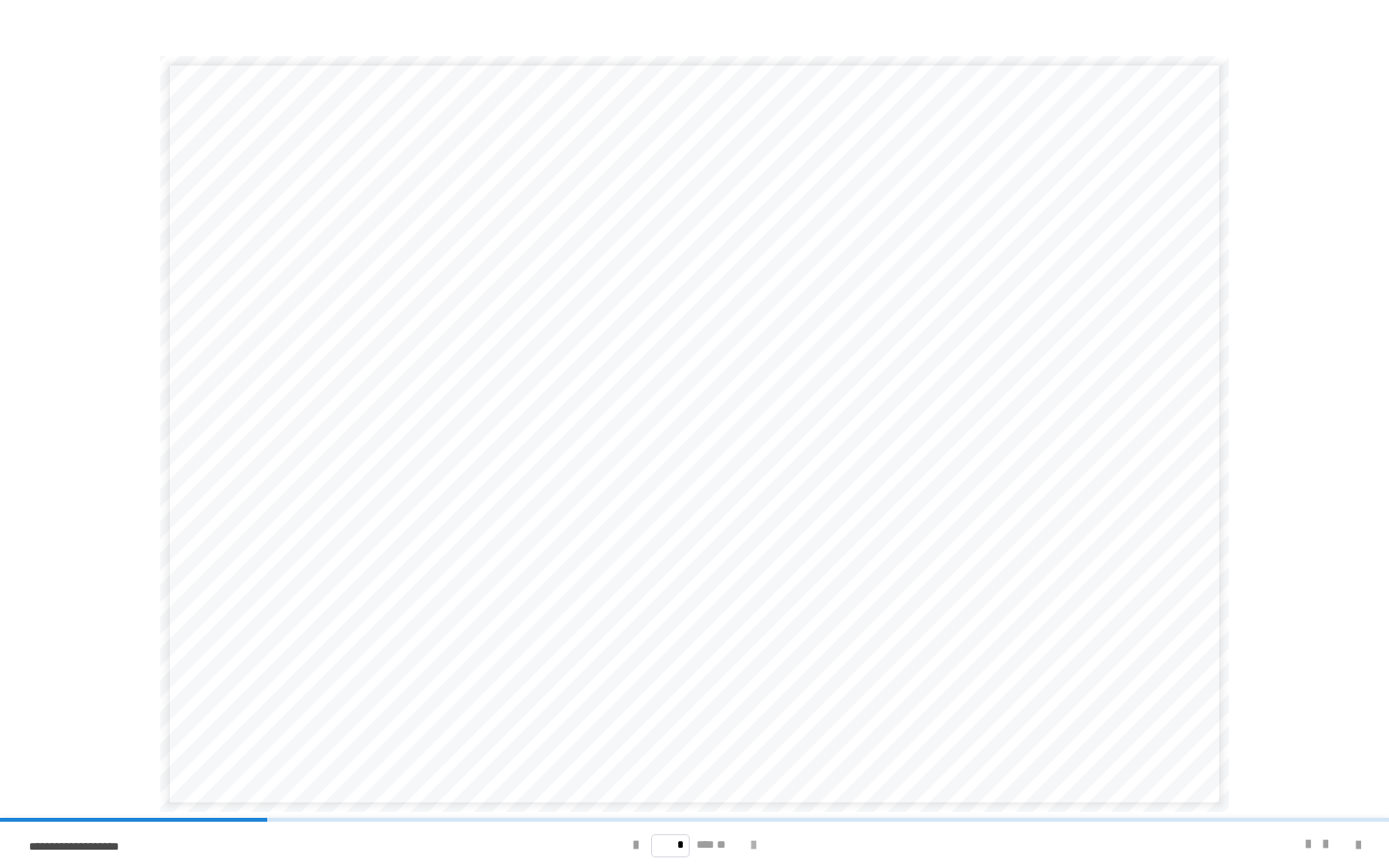 click at bounding box center [753, 846] 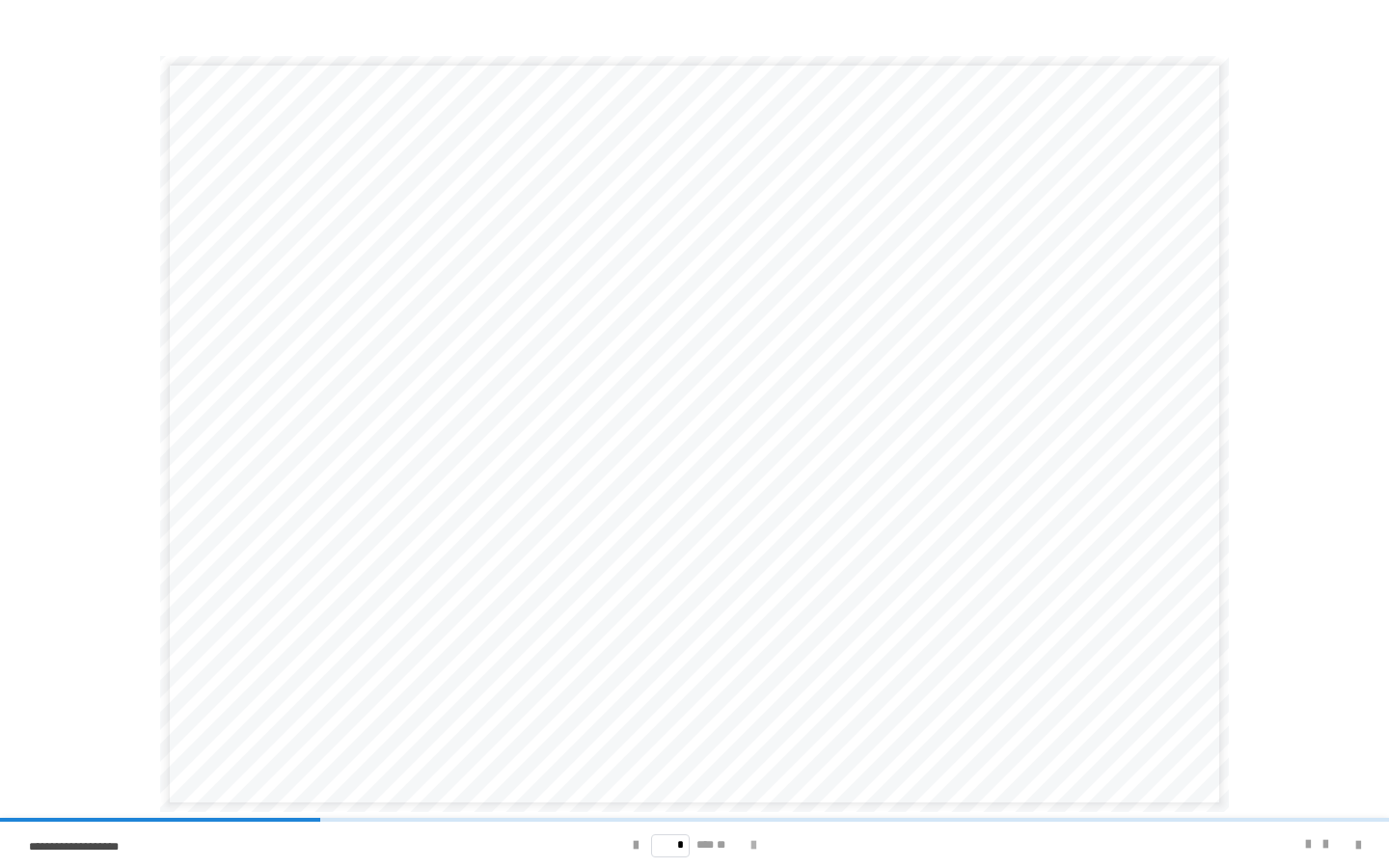 click at bounding box center (753, 846) 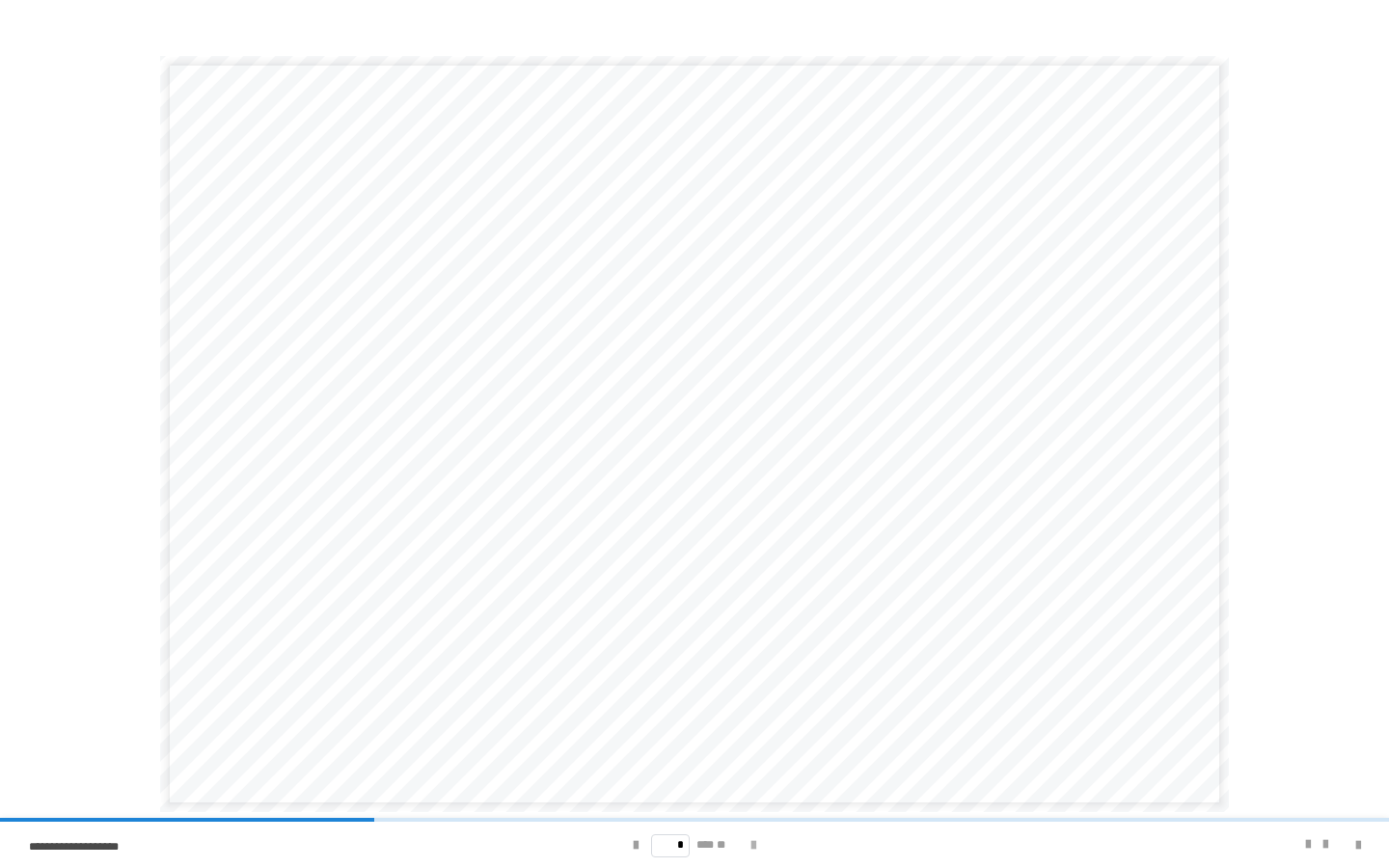 click at bounding box center [753, 846] 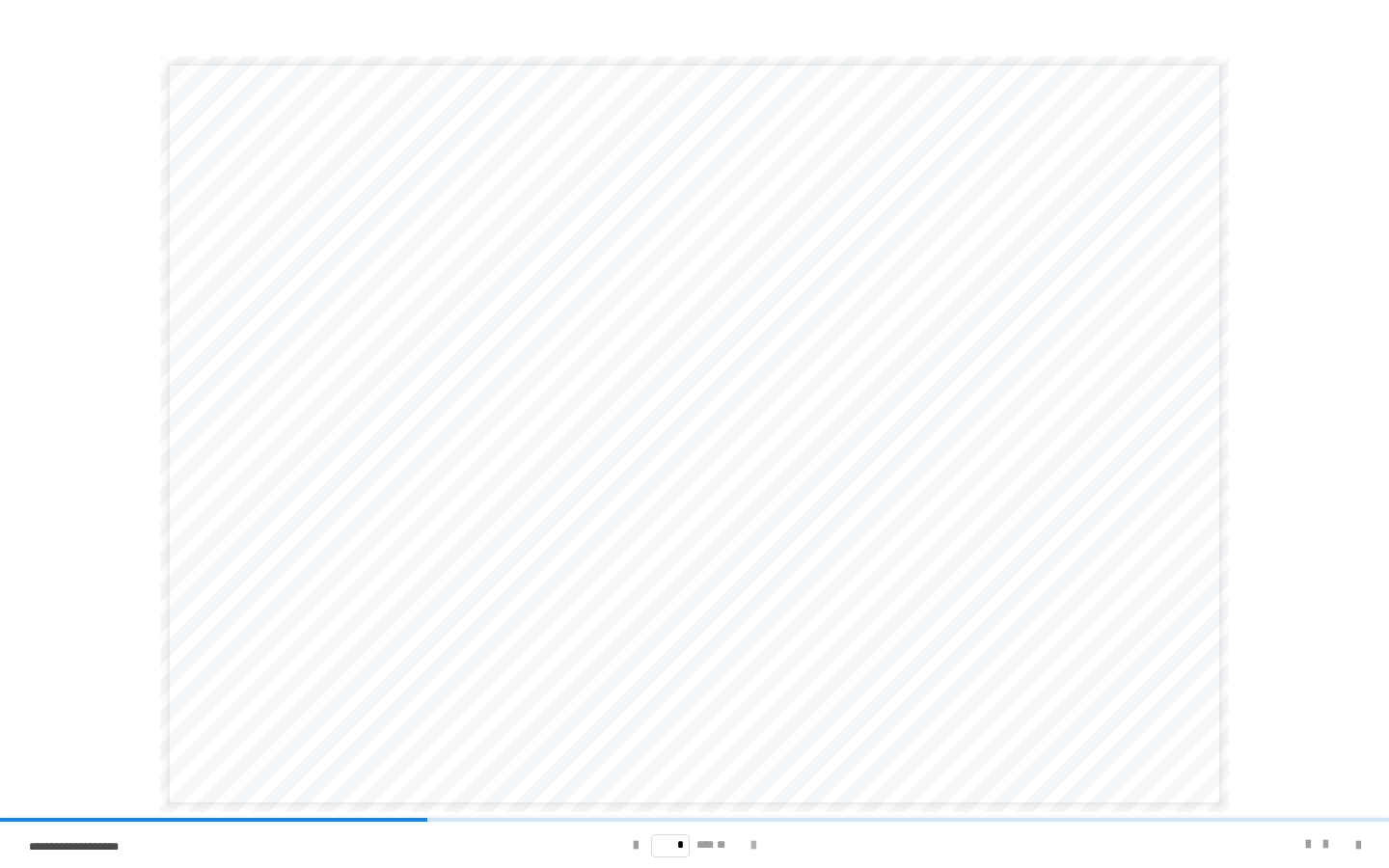 click at bounding box center (753, 846) 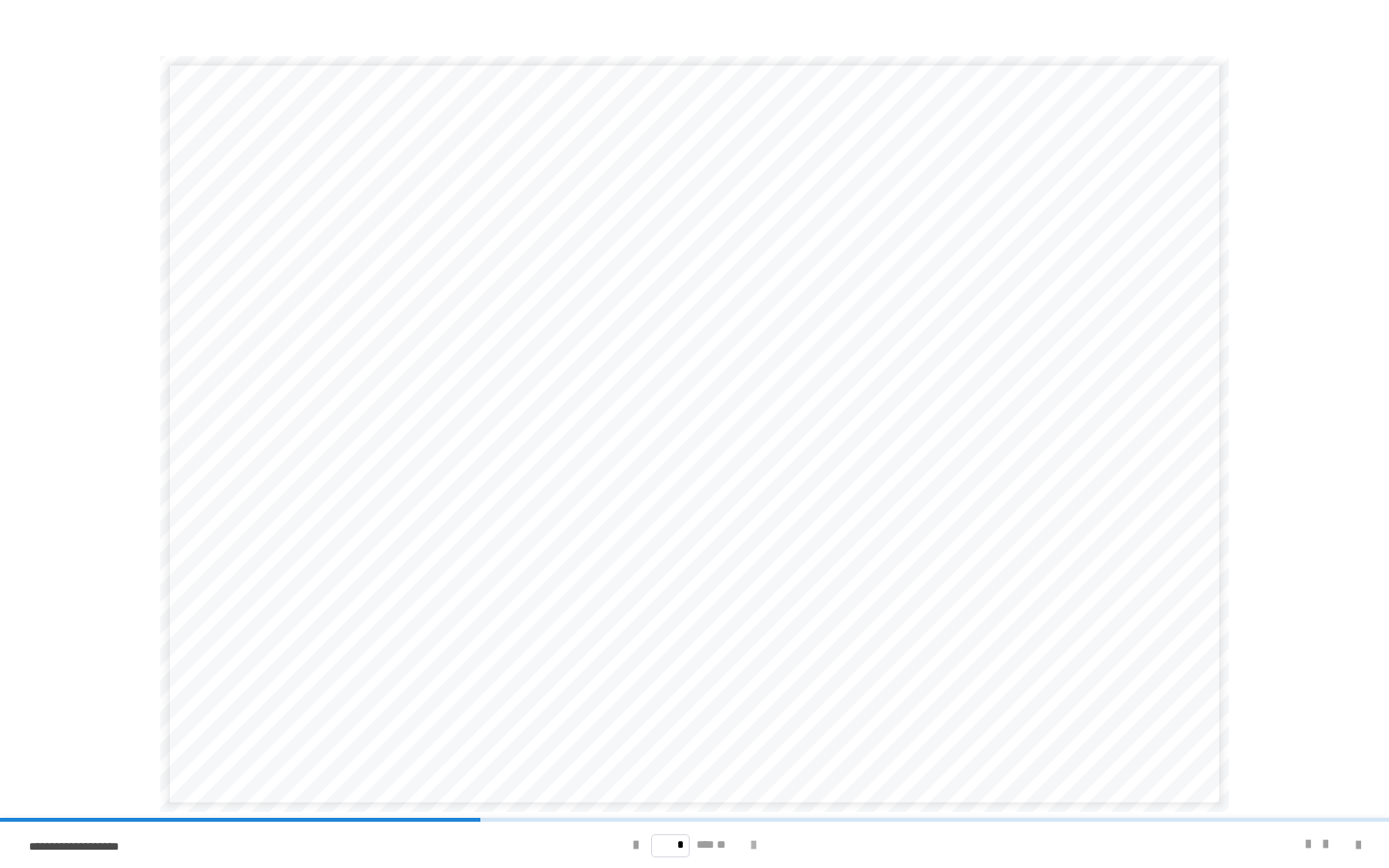 click at bounding box center (753, 846) 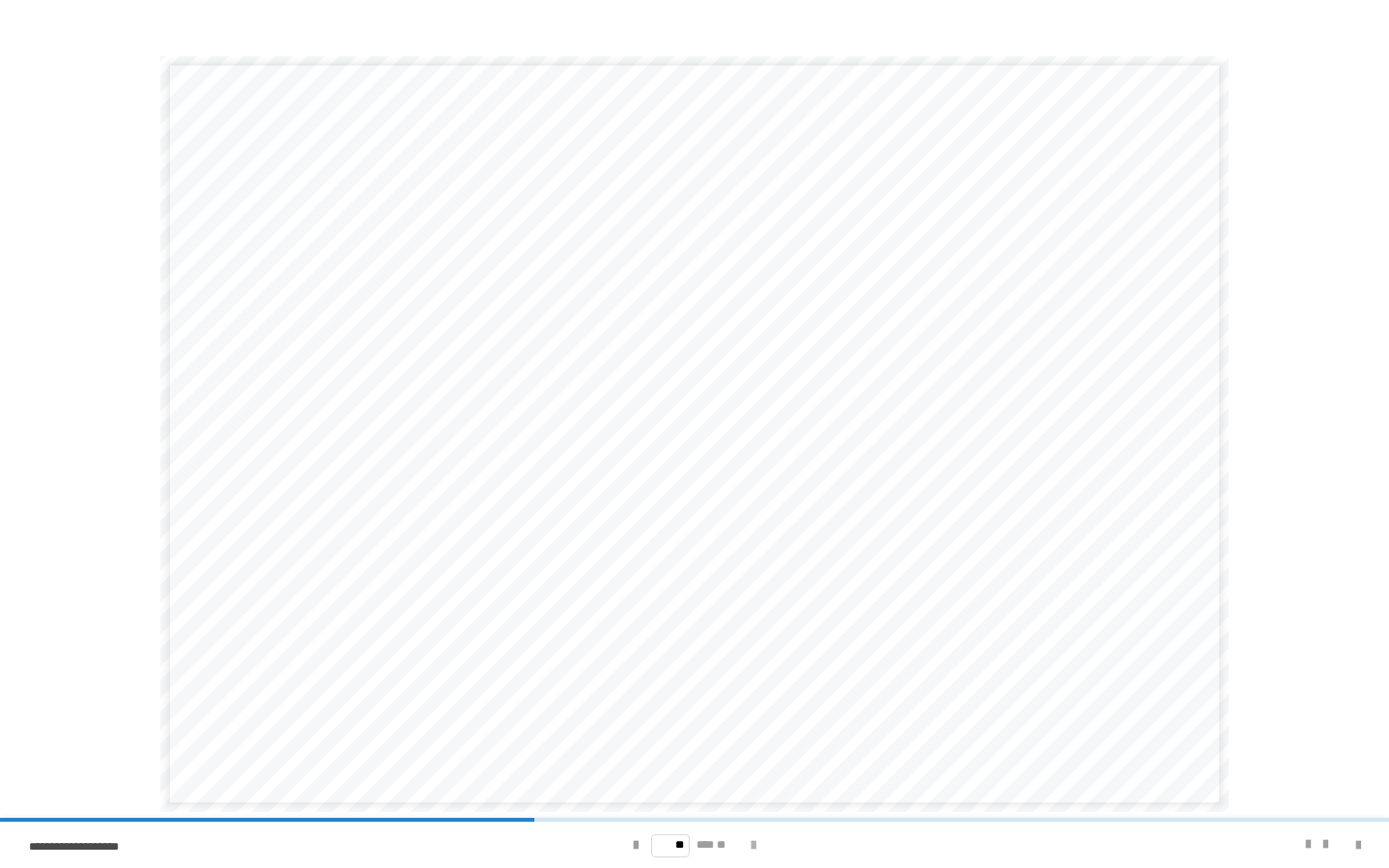 click at bounding box center [753, 846] 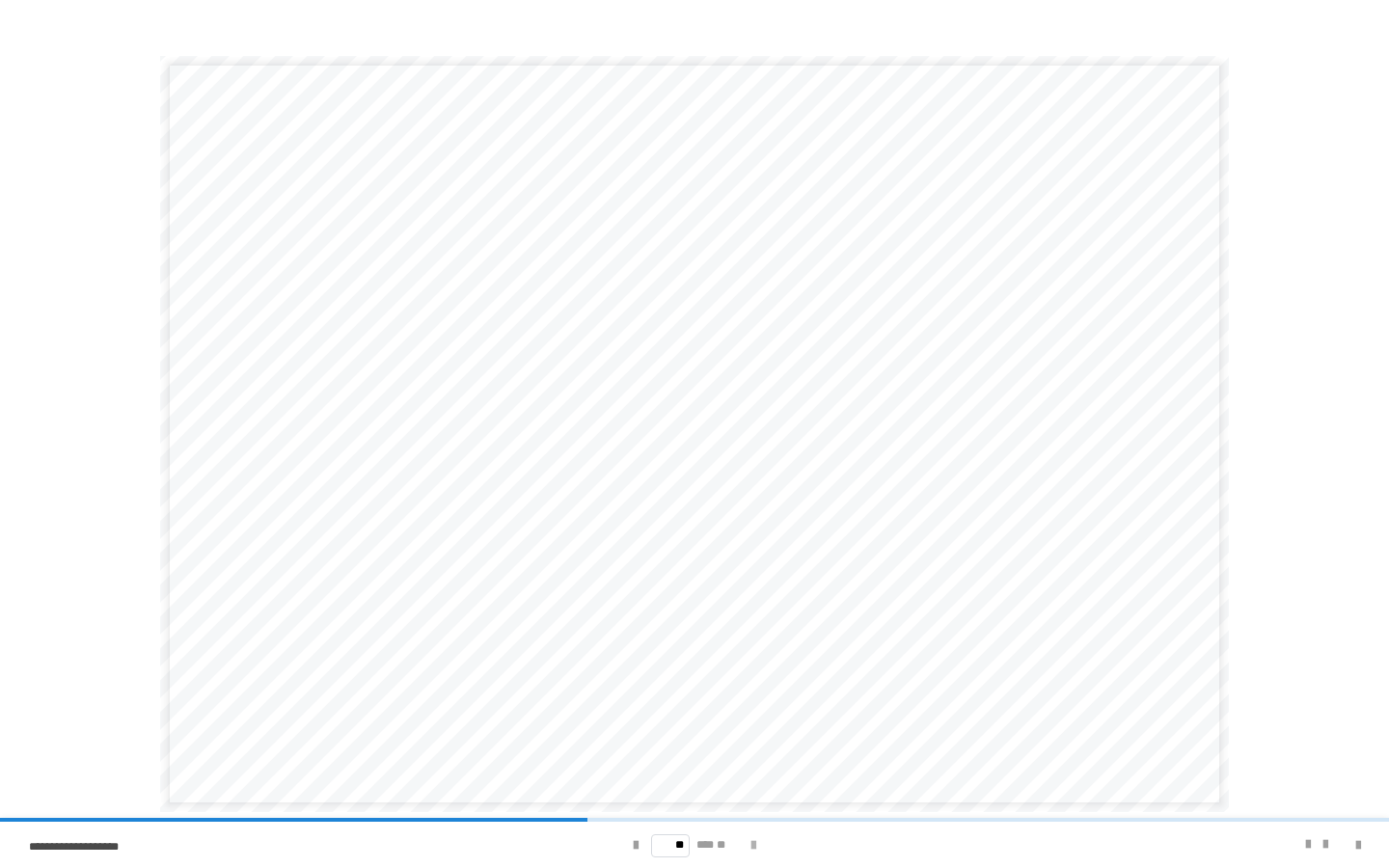 click at bounding box center (753, 846) 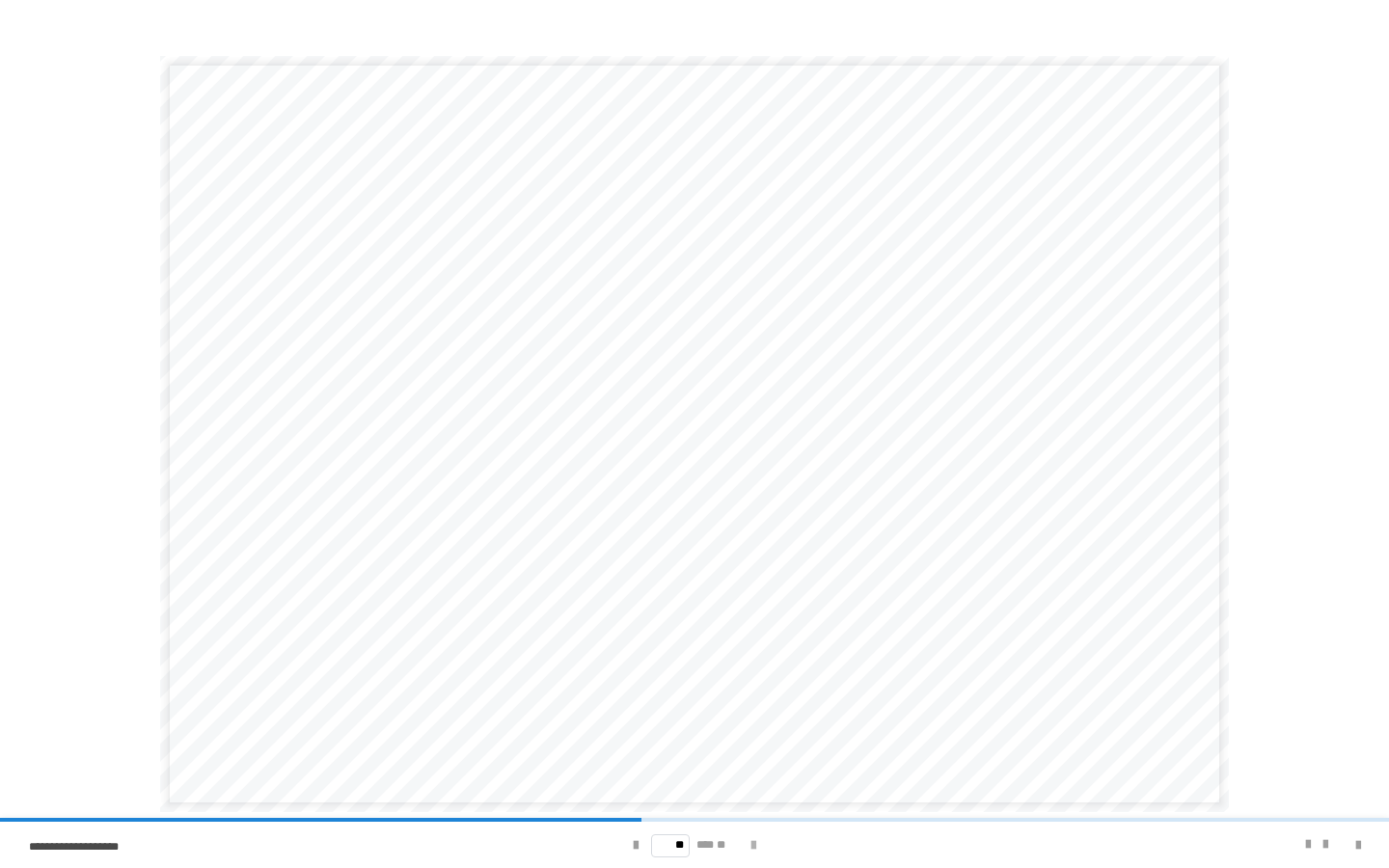 click at bounding box center (753, 846) 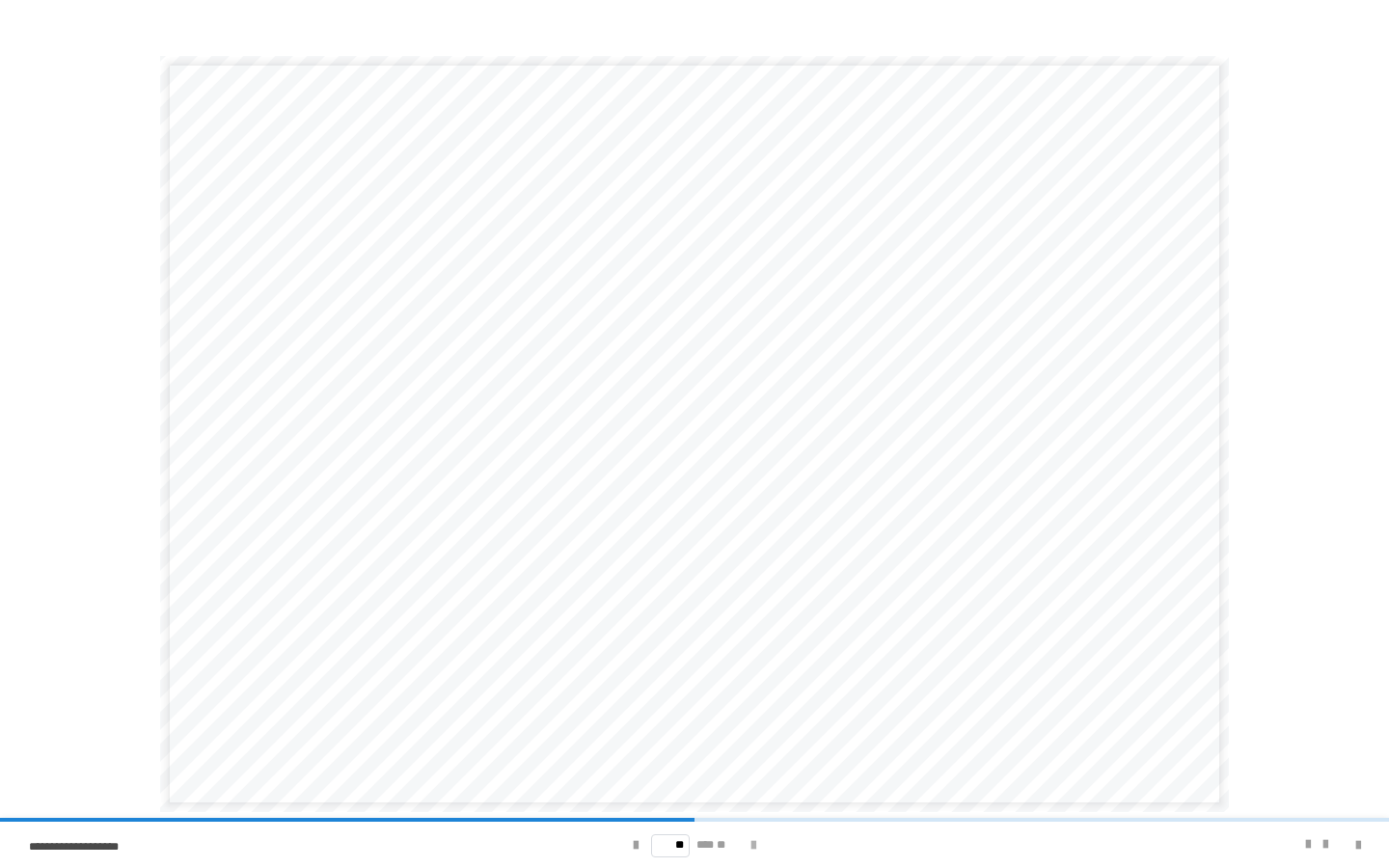 click at bounding box center [753, 846] 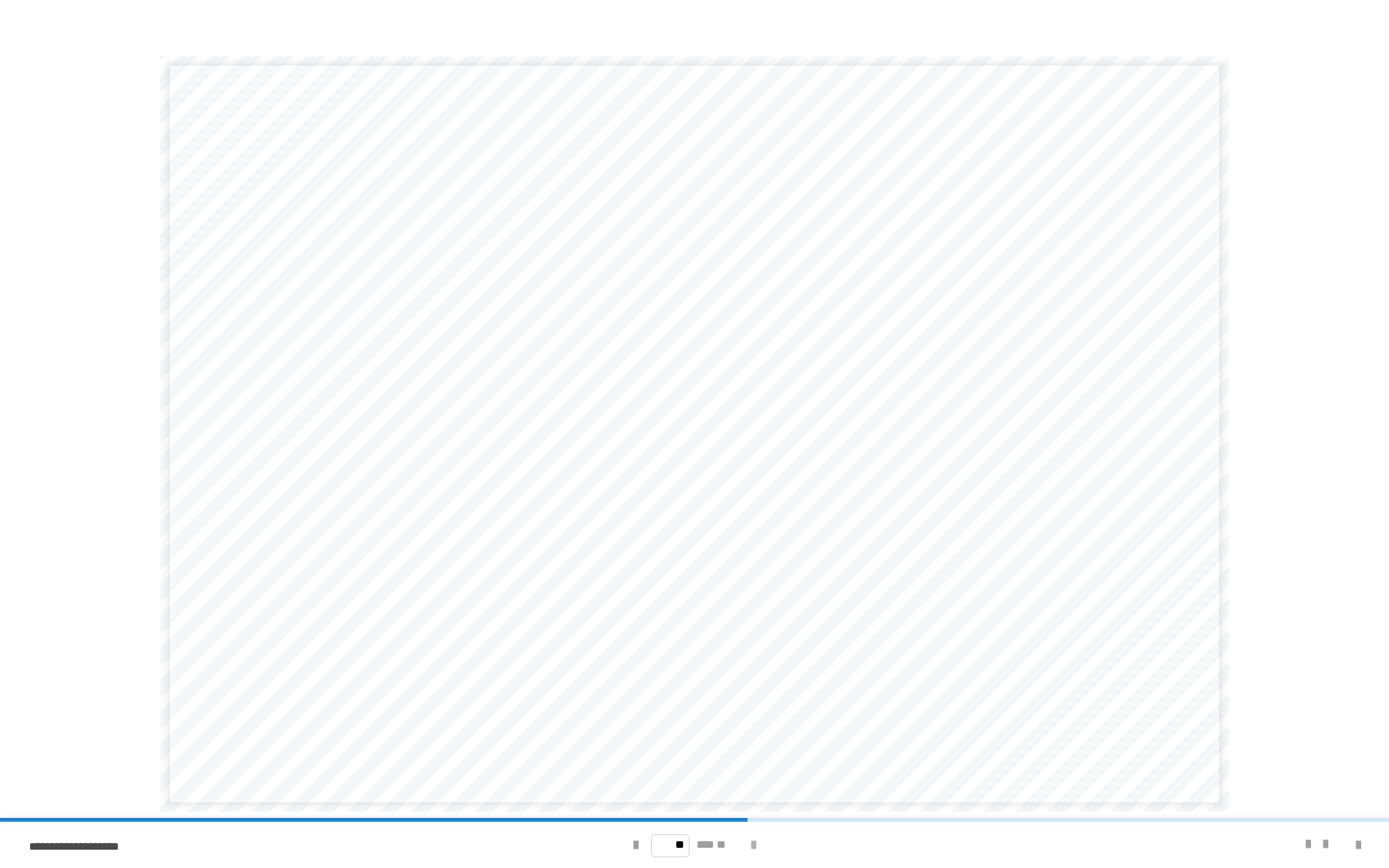 click at bounding box center [753, 846] 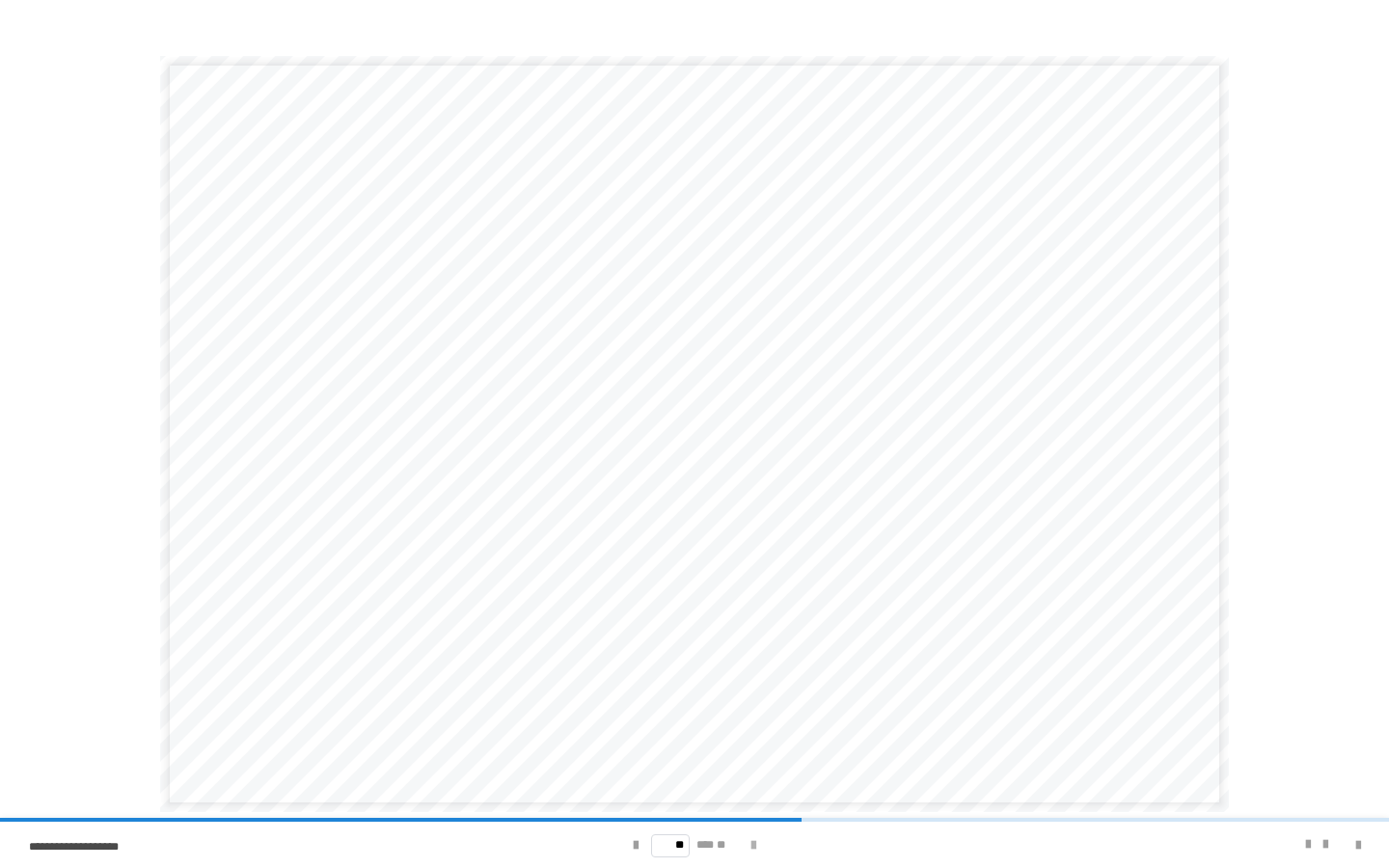 click at bounding box center (753, 846) 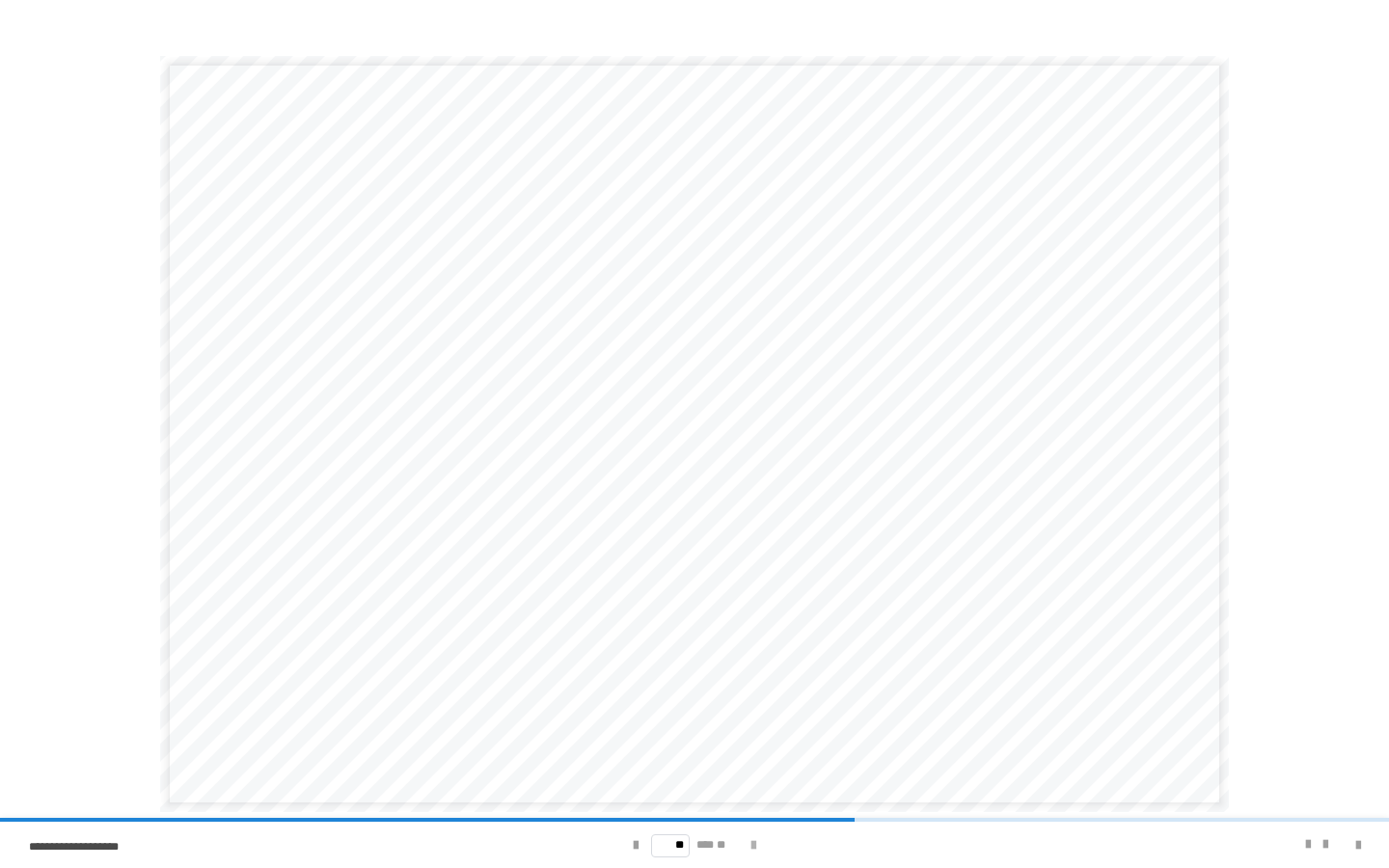 click at bounding box center (753, 846) 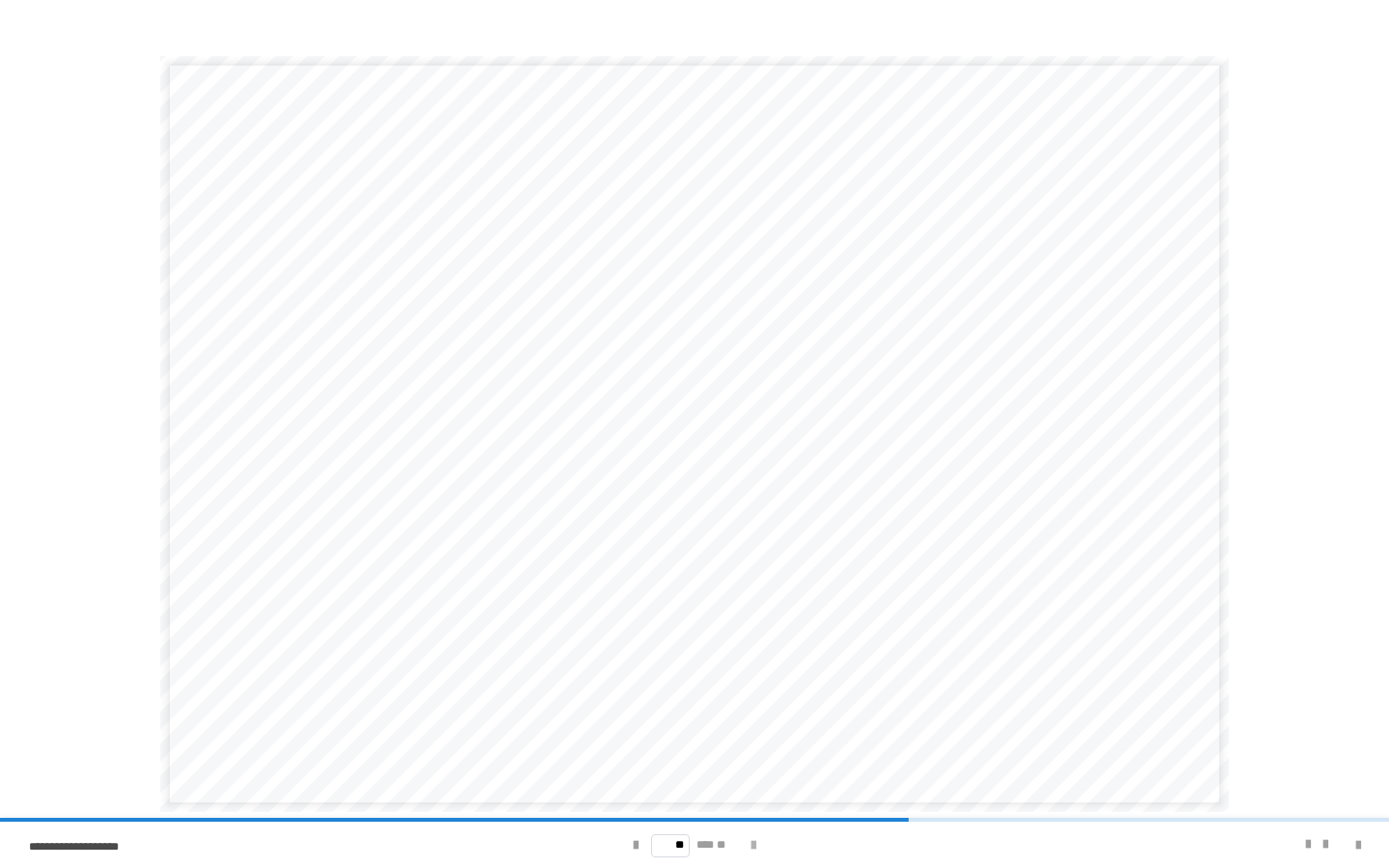 click at bounding box center [753, 846] 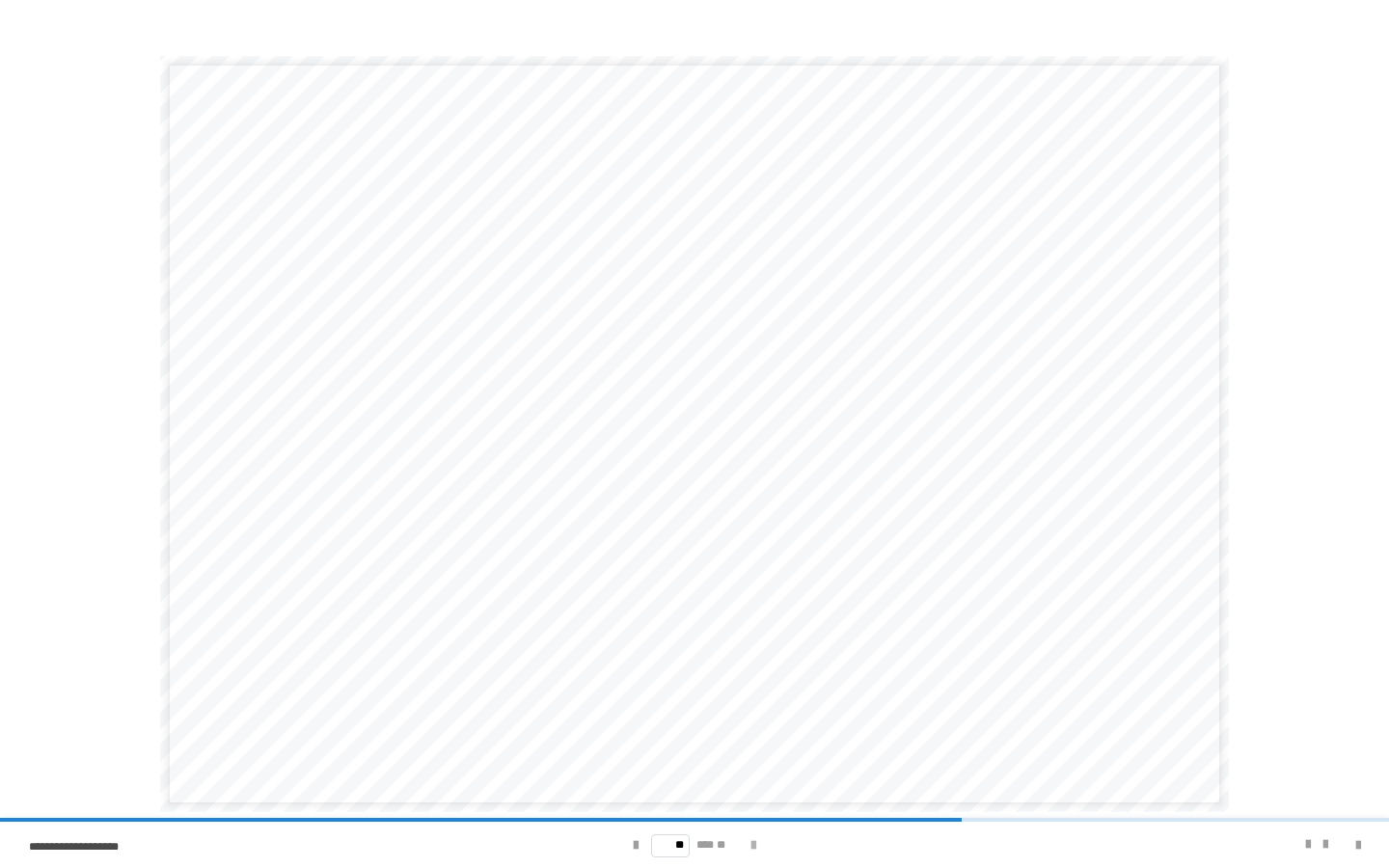 click at bounding box center (753, 846) 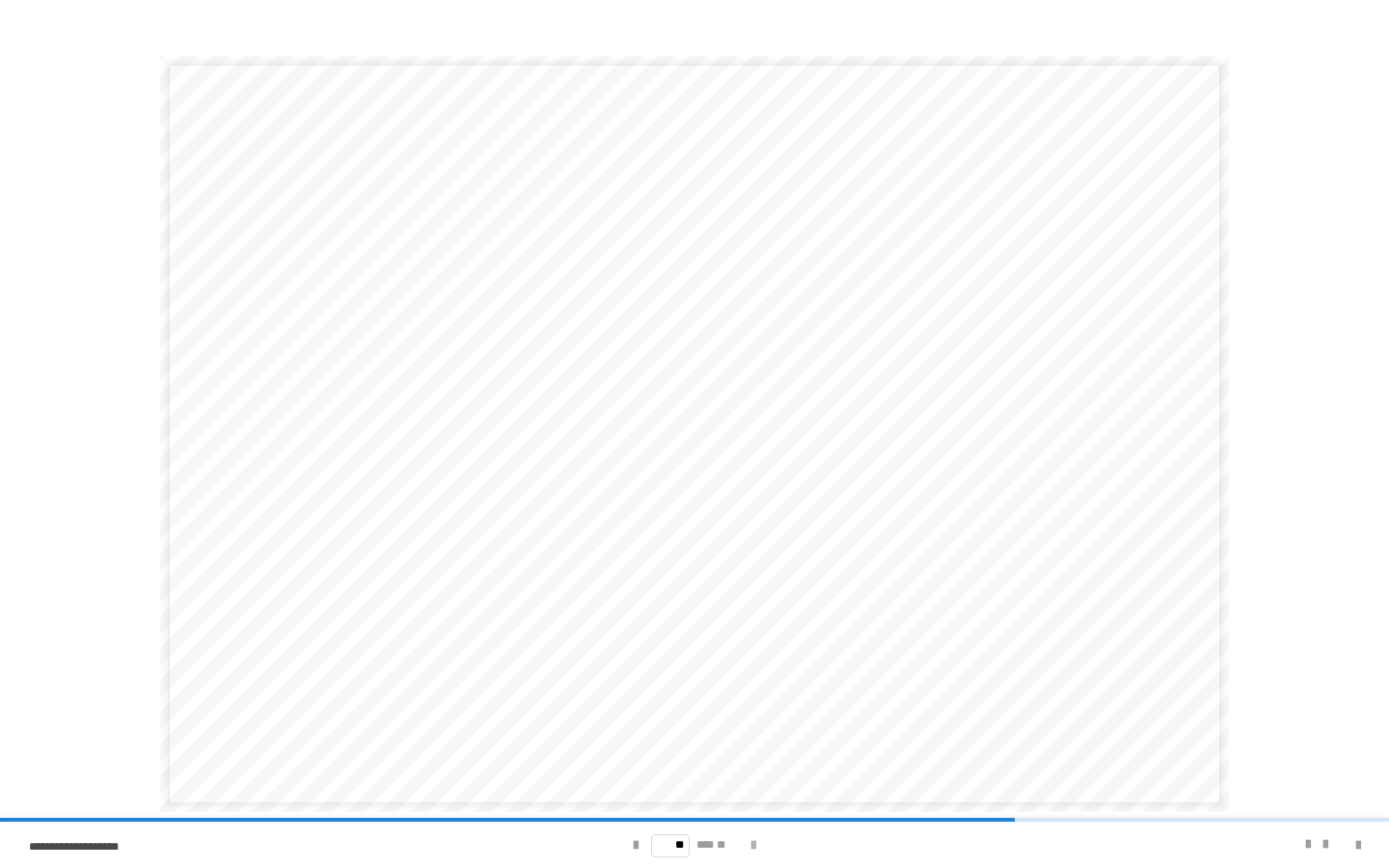 click at bounding box center [753, 846] 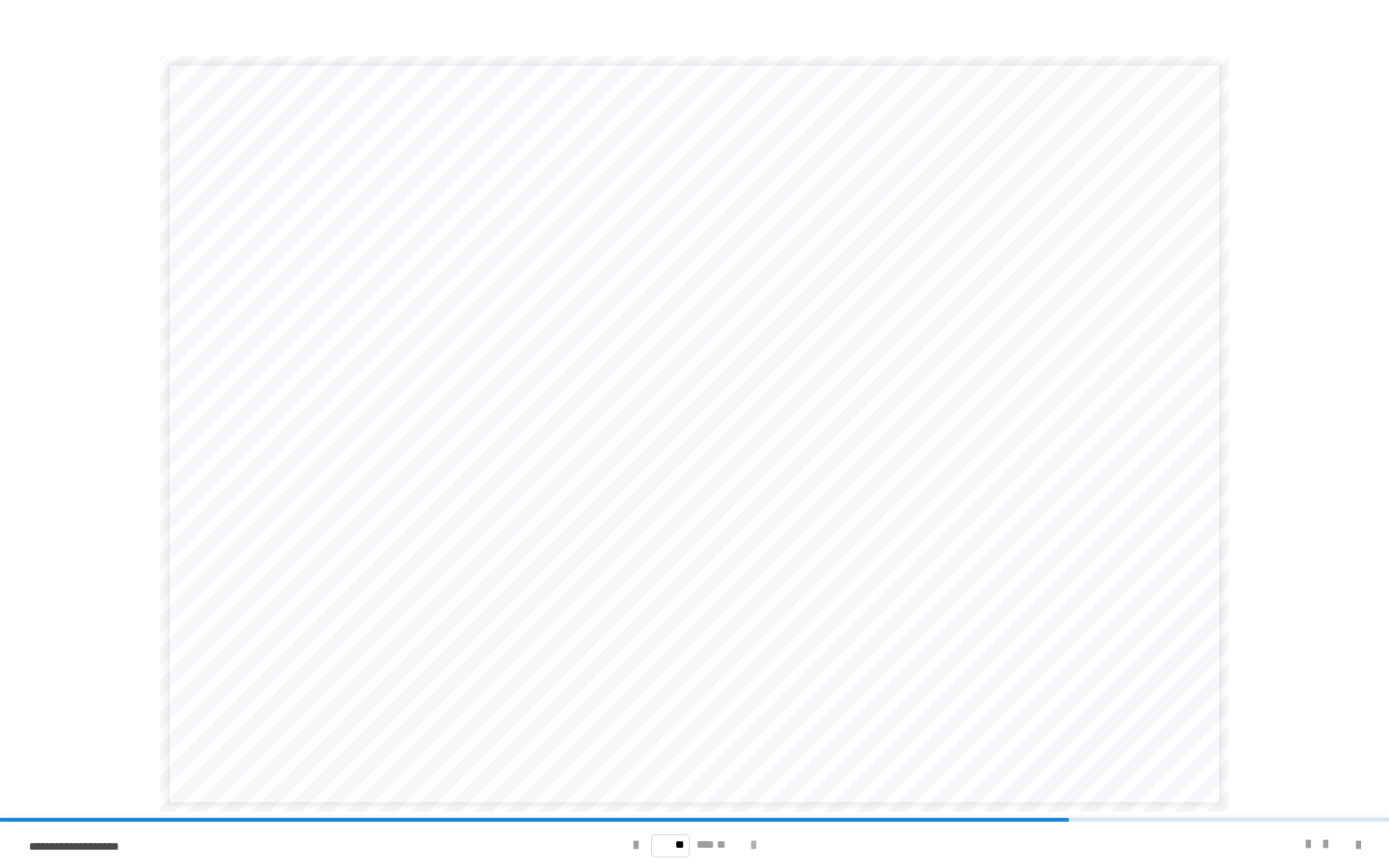 click at bounding box center [753, 846] 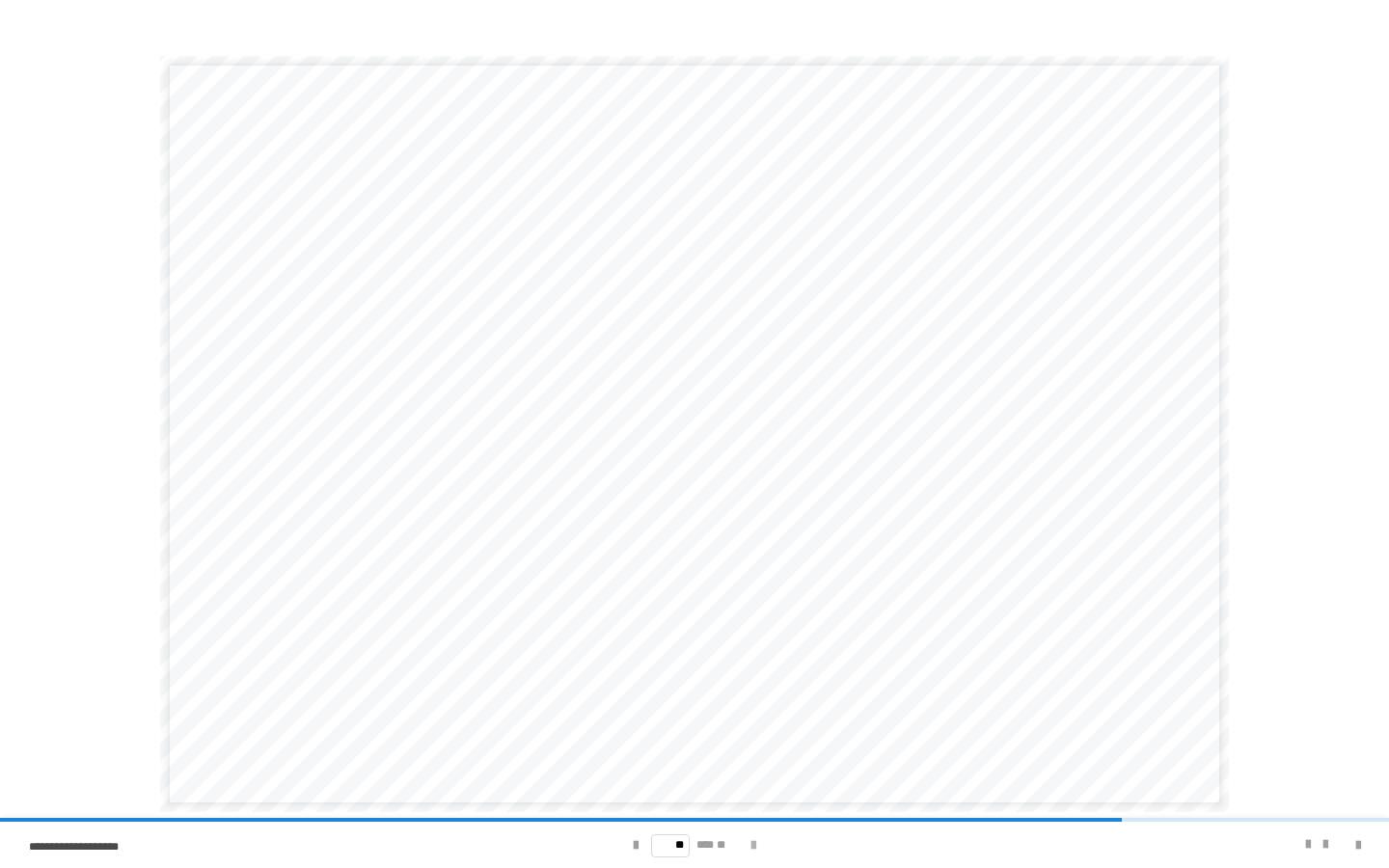 click at bounding box center [753, 846] 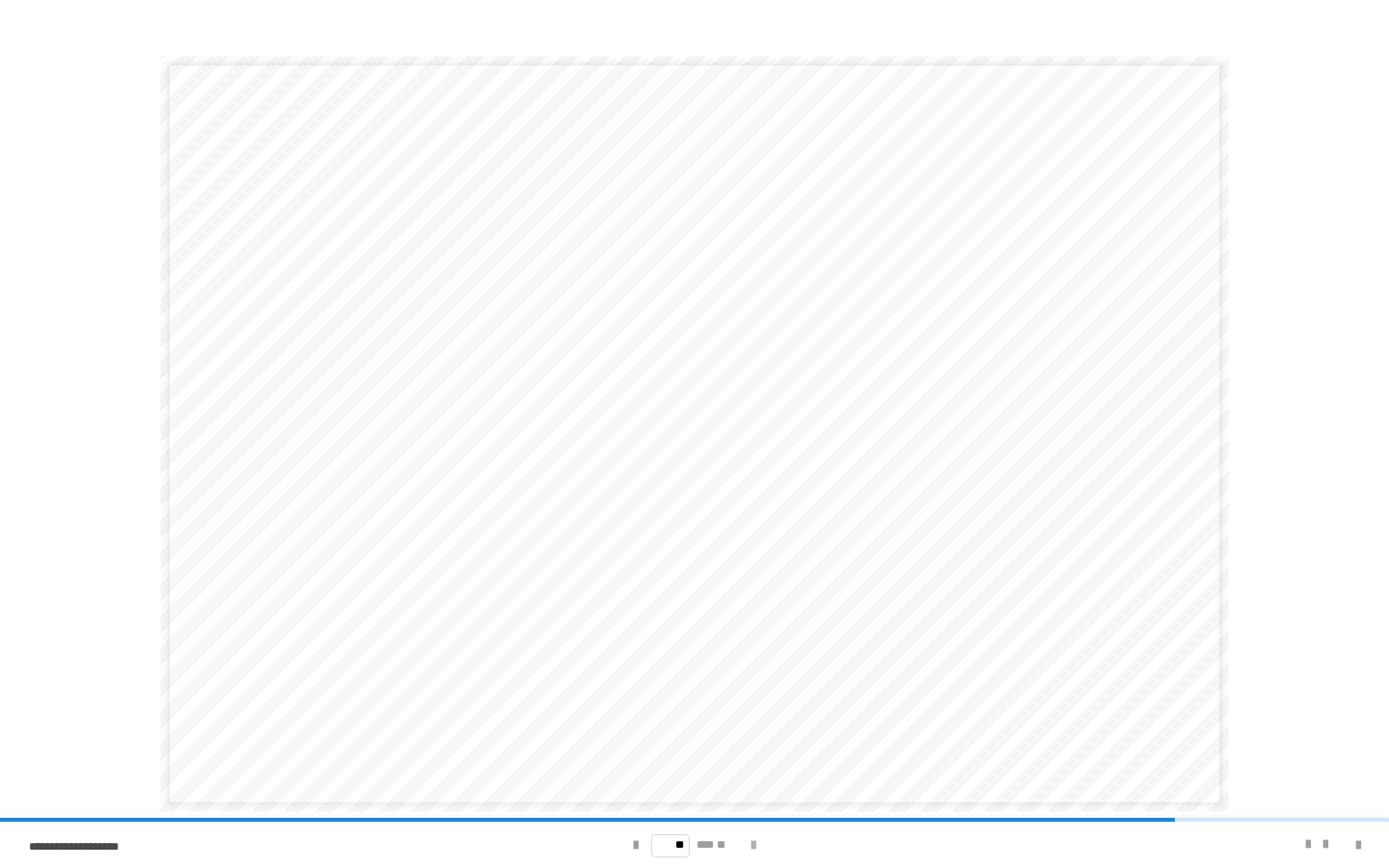 click at bounding box center (753, 846) 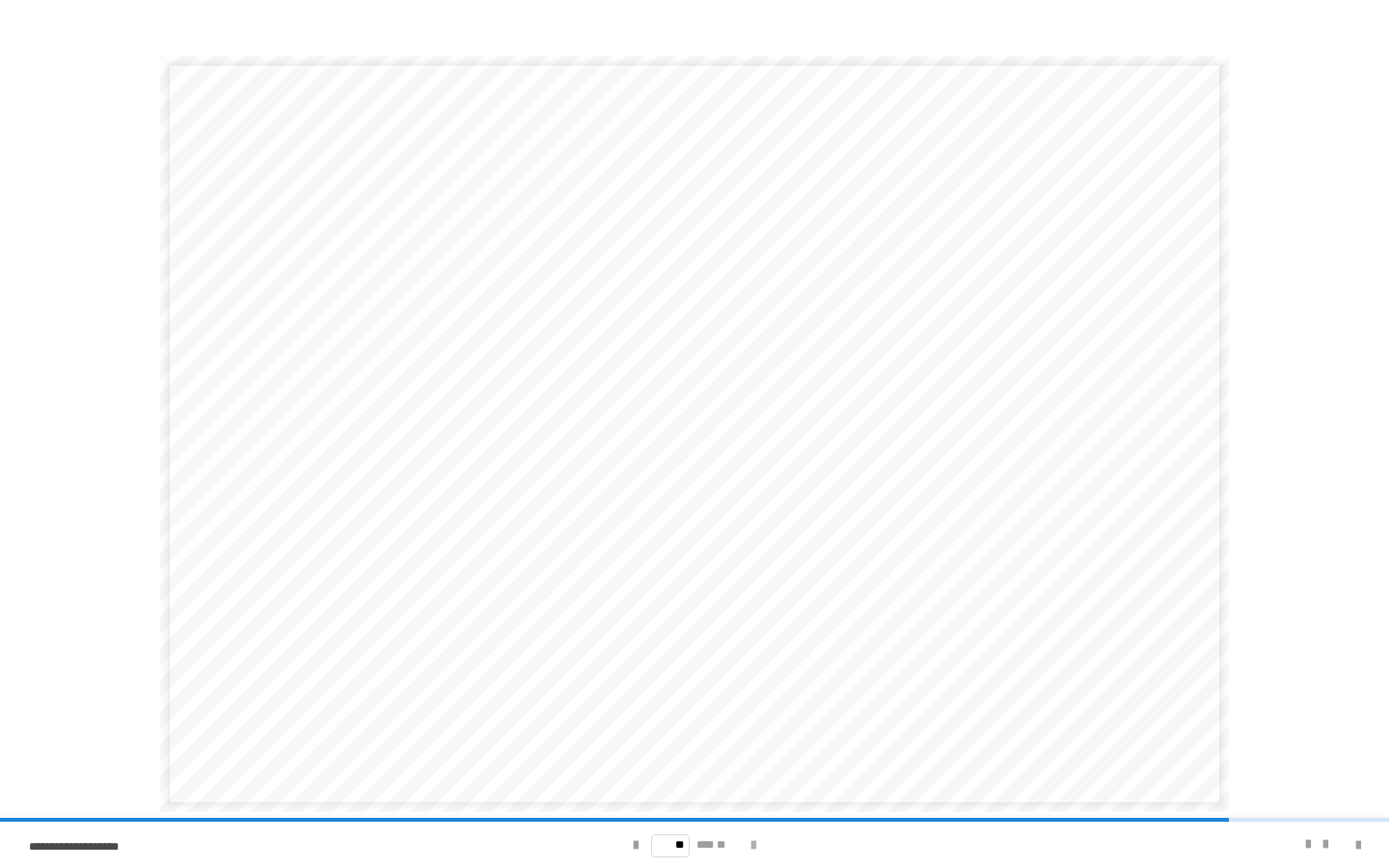click at bounding box center (753, 846) 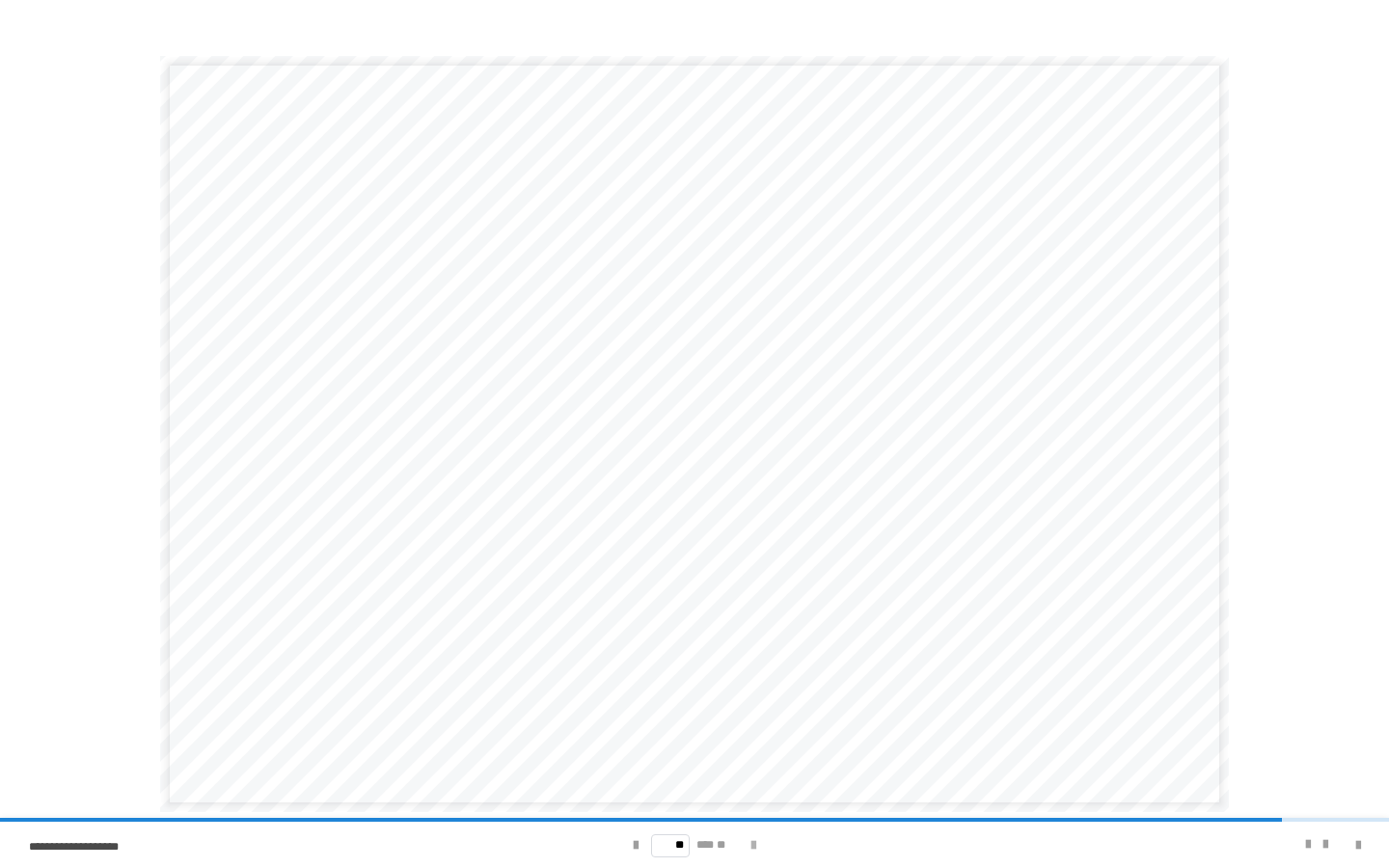 click at bounding box center (753, 846) 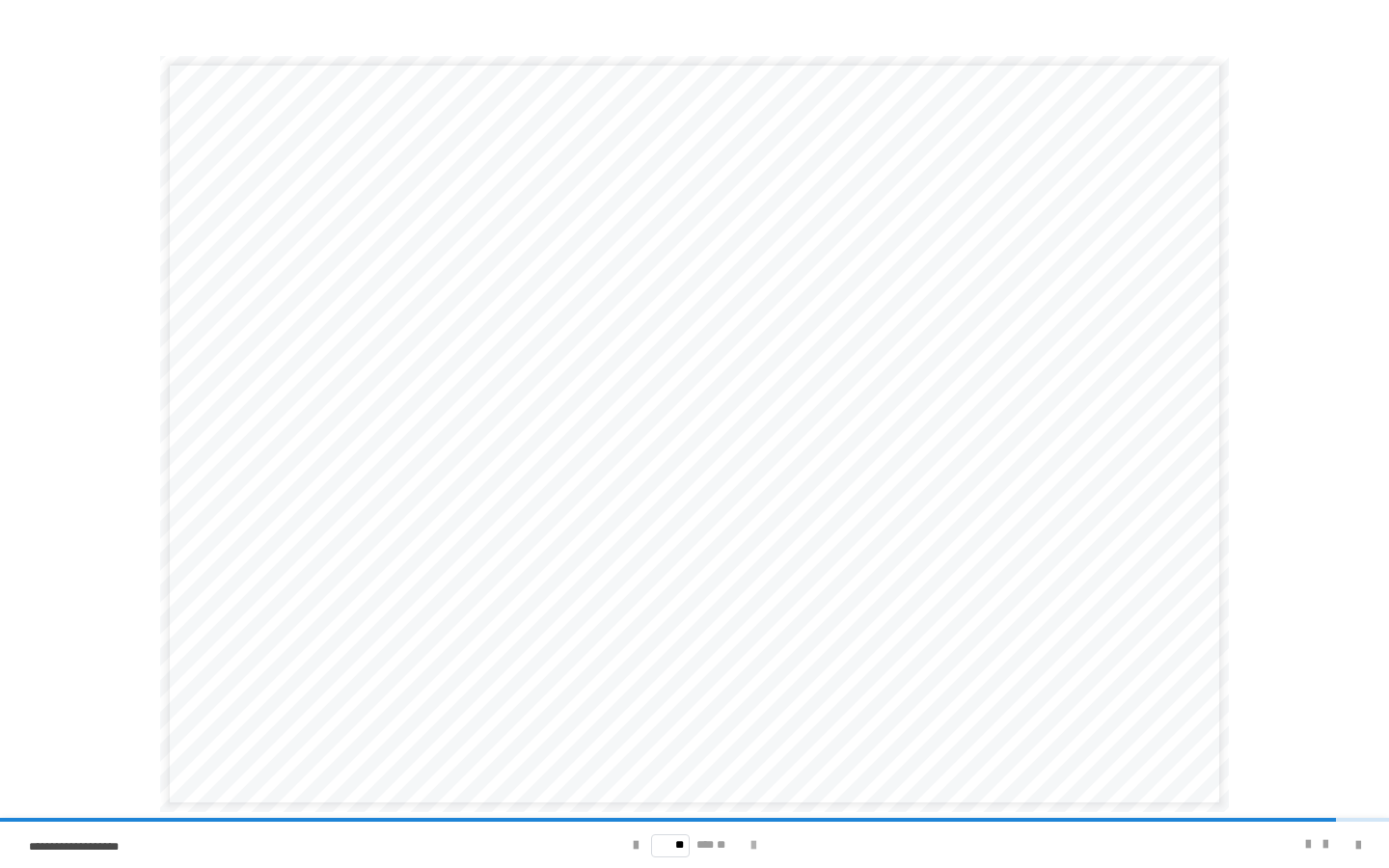 click at bounding box center (753, 846) 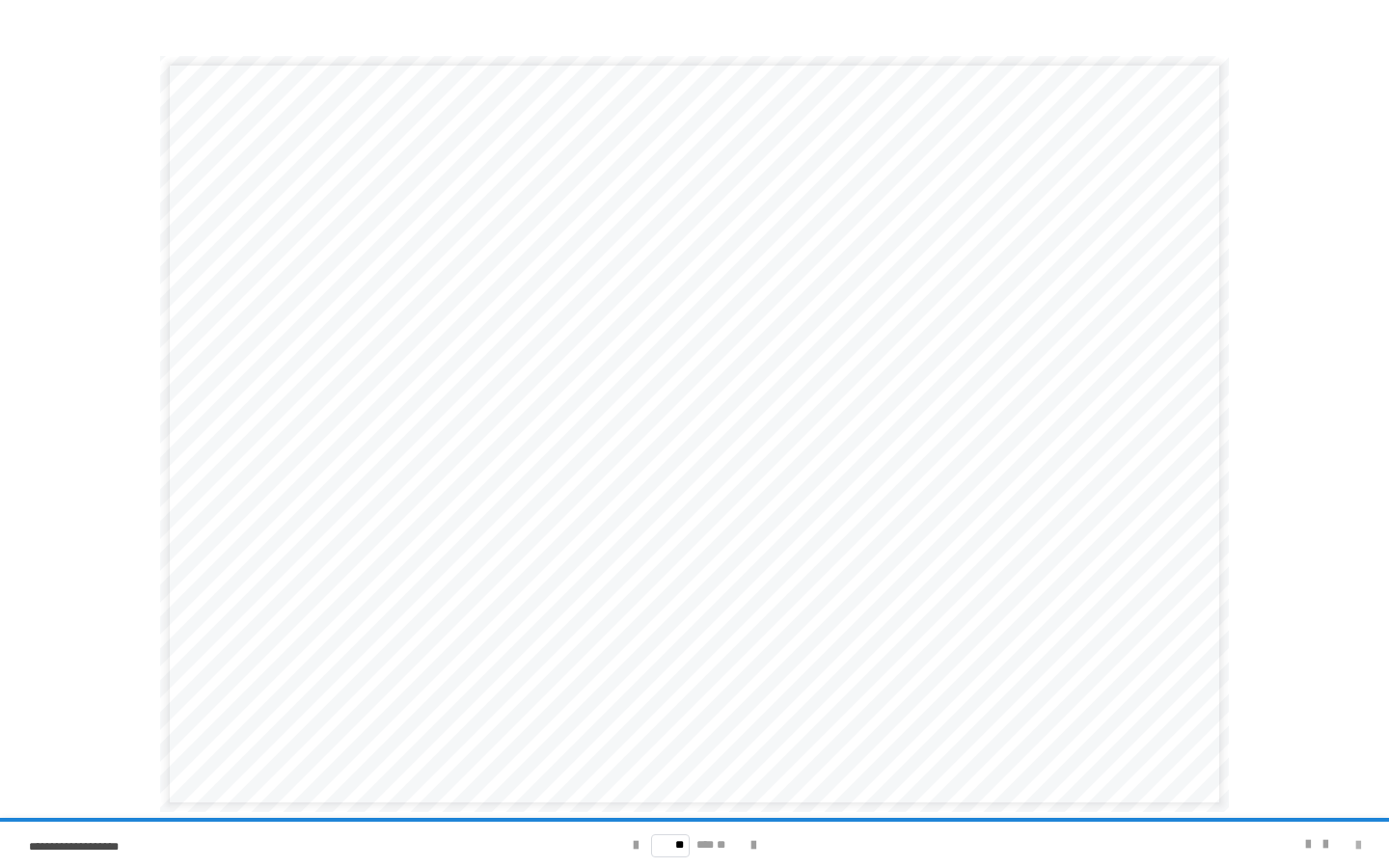 click at bounding box center [1358, 846] 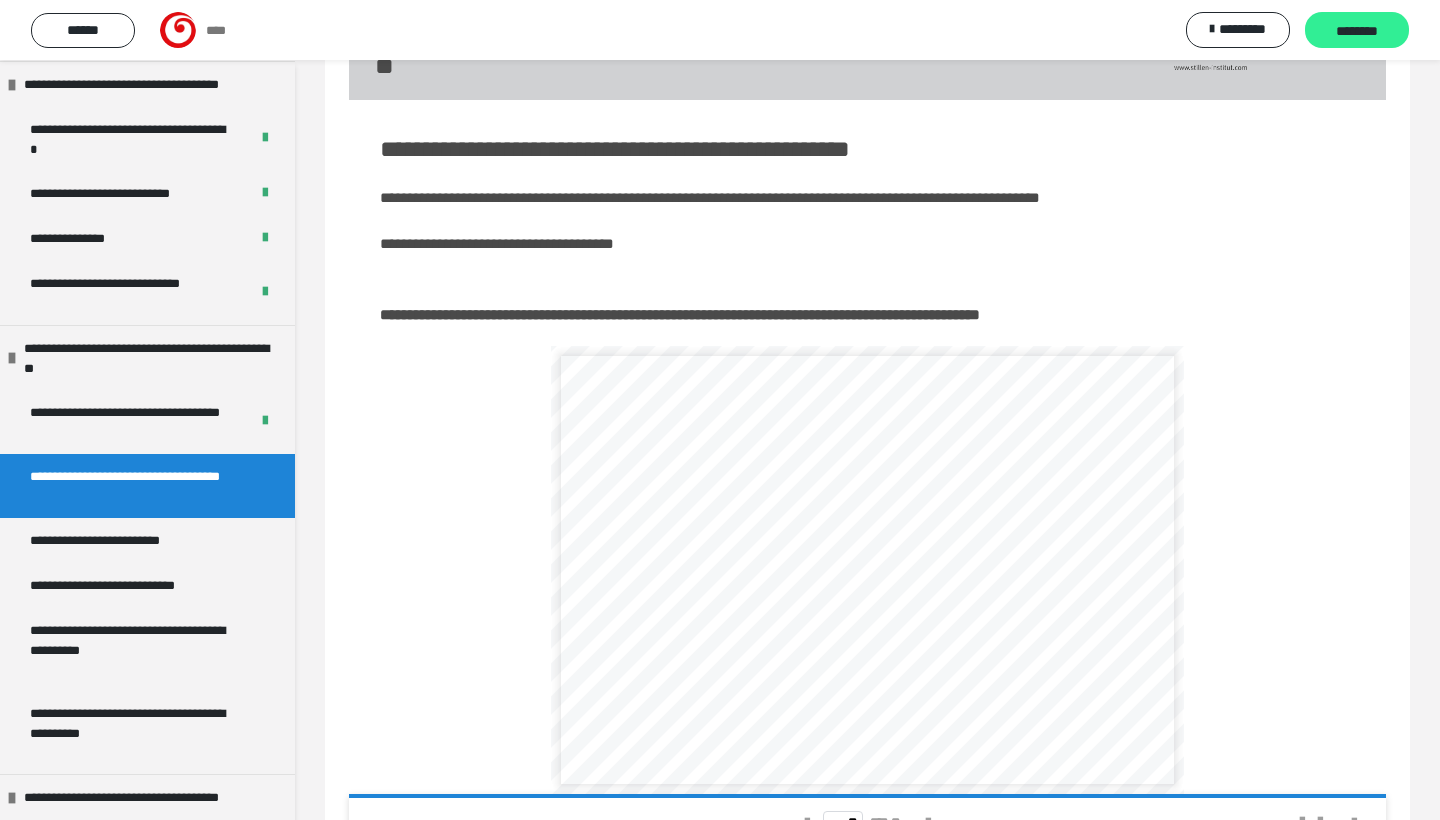 click on "********" at bounding box center (1357, 31) 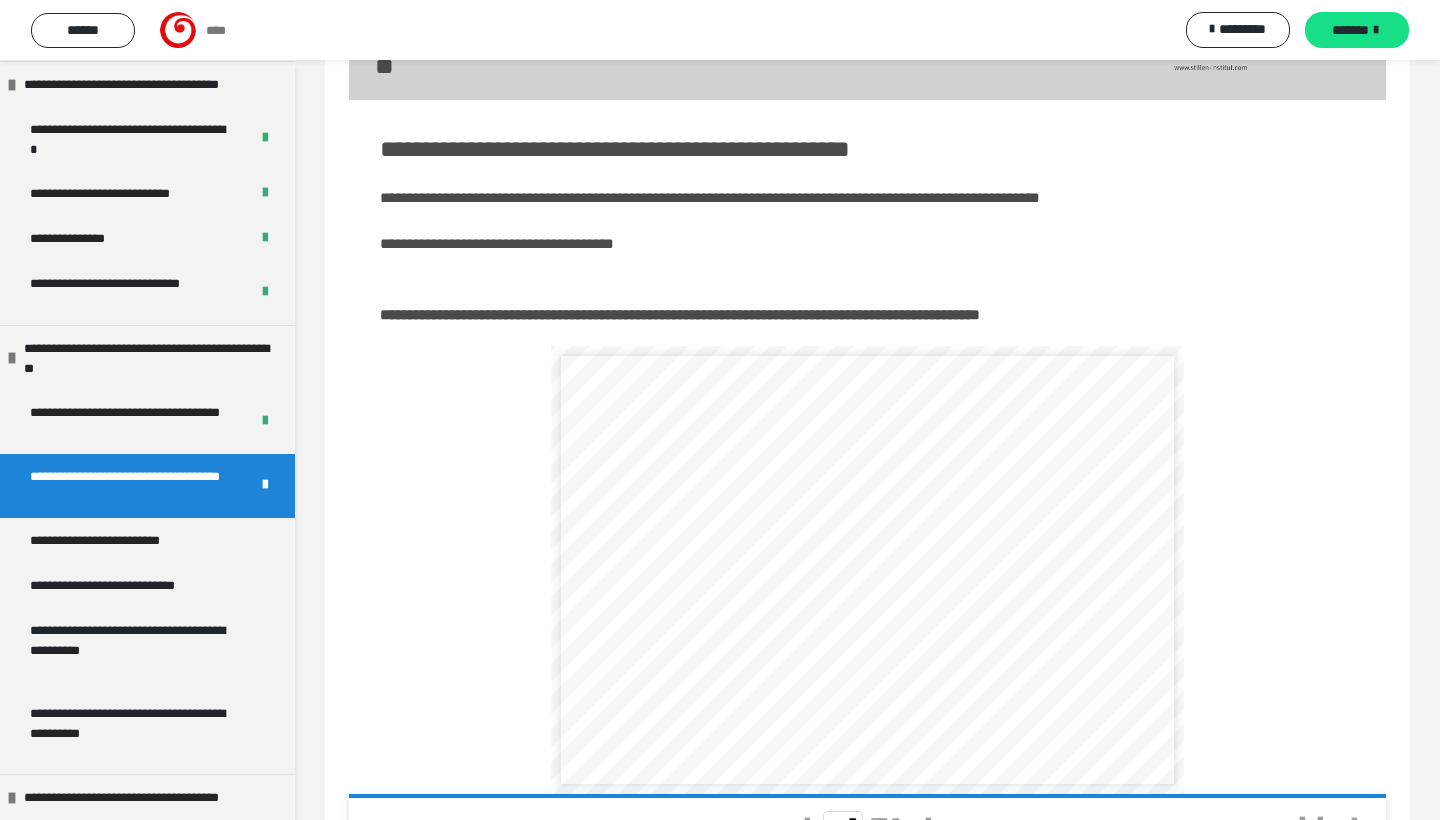 click on "*******" at bounding box center [1350, 30] 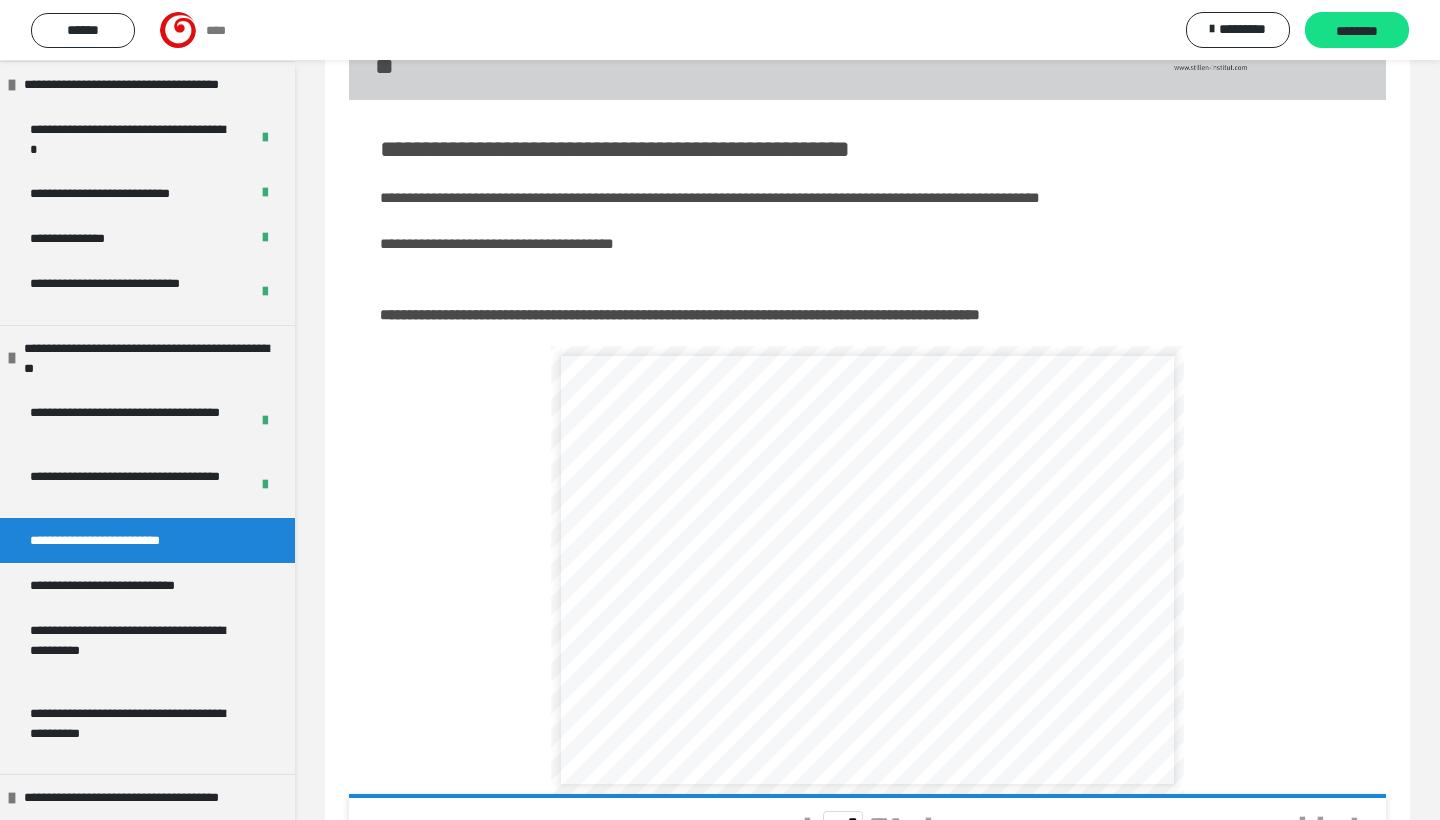 scroll, scrollTop: 101, scrollLeft: 0, axis: vertical 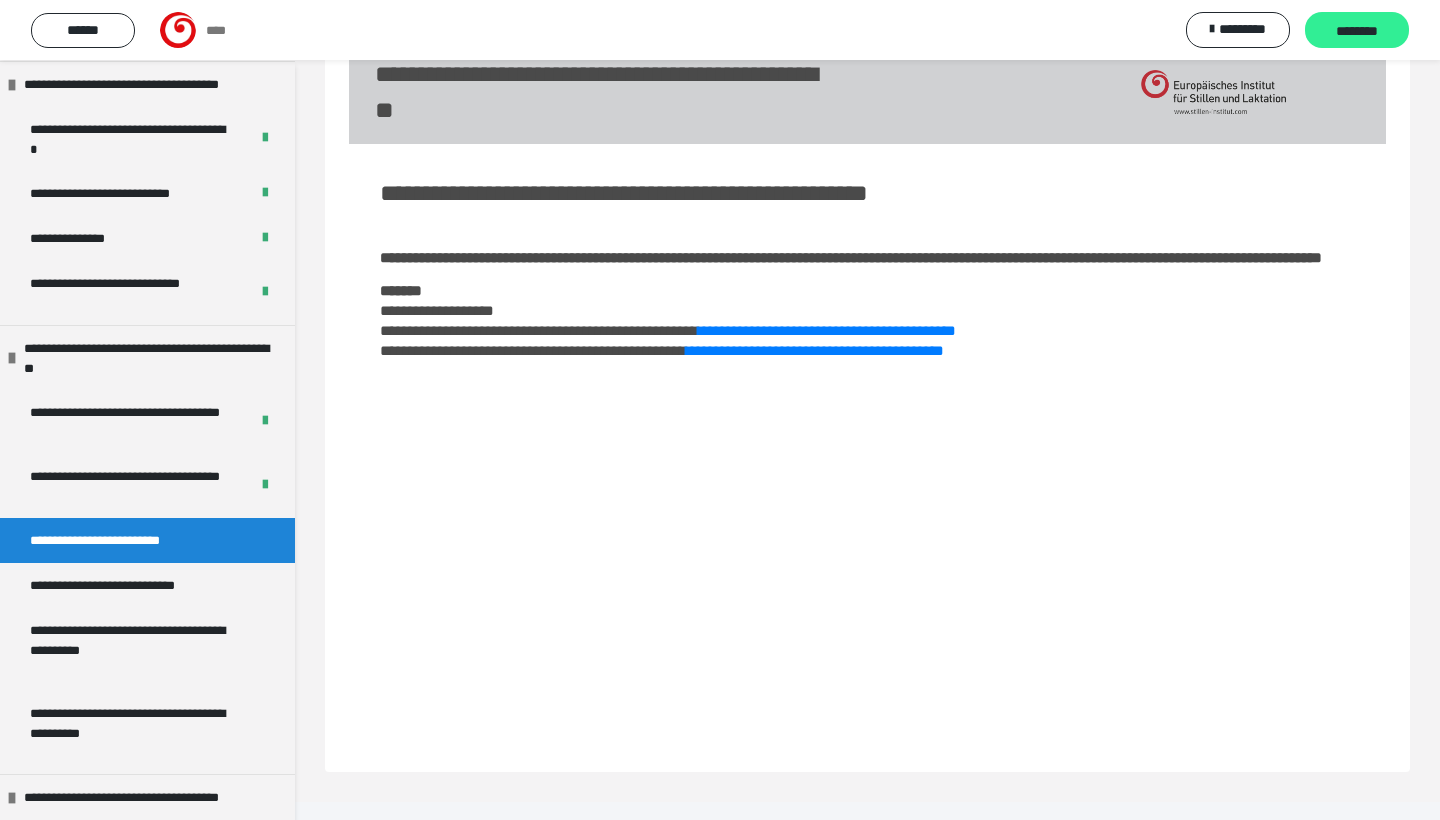 click on "********" at bounding box center [1357, 31] 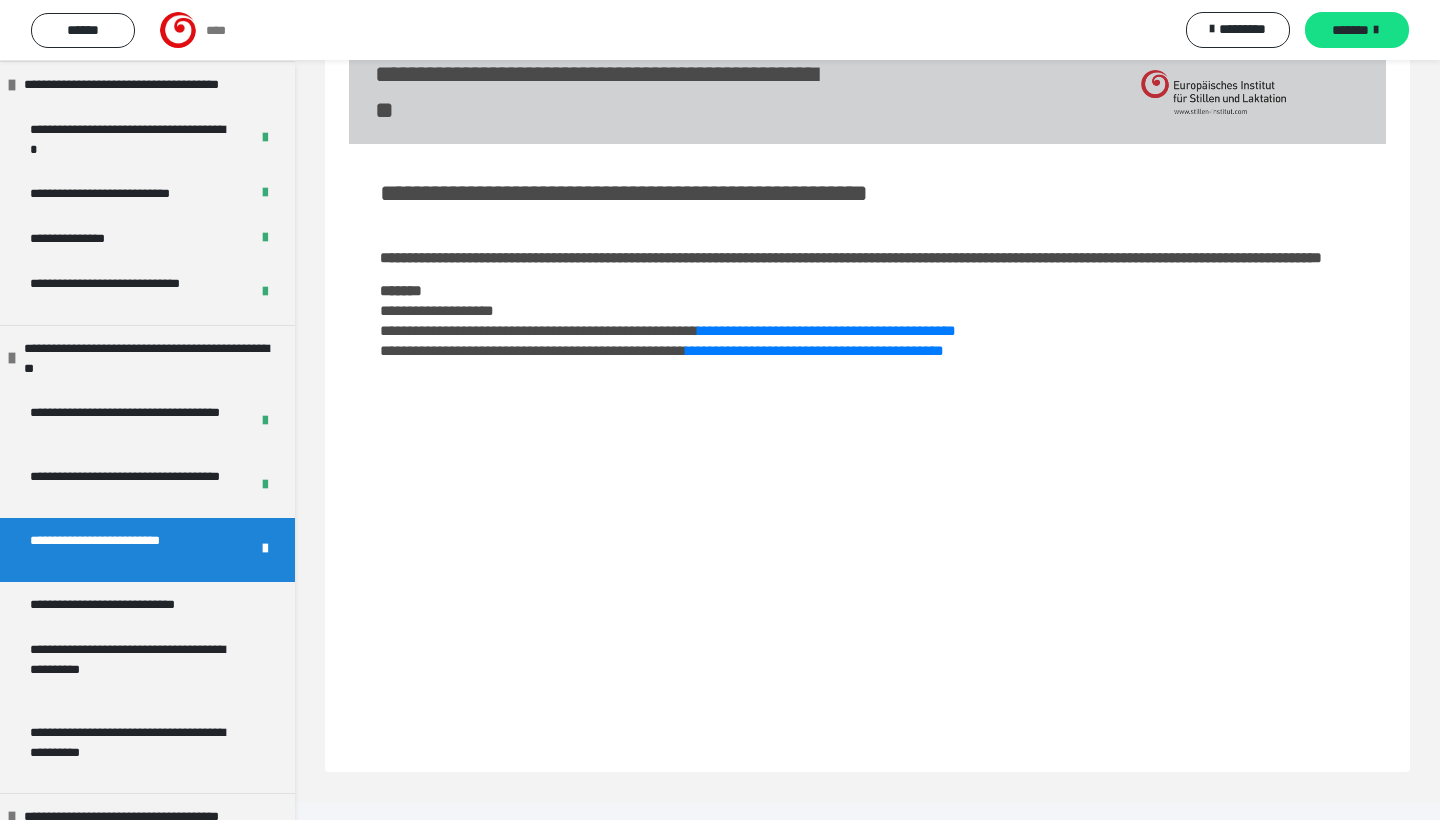 click at bounding box center (1376, 30) 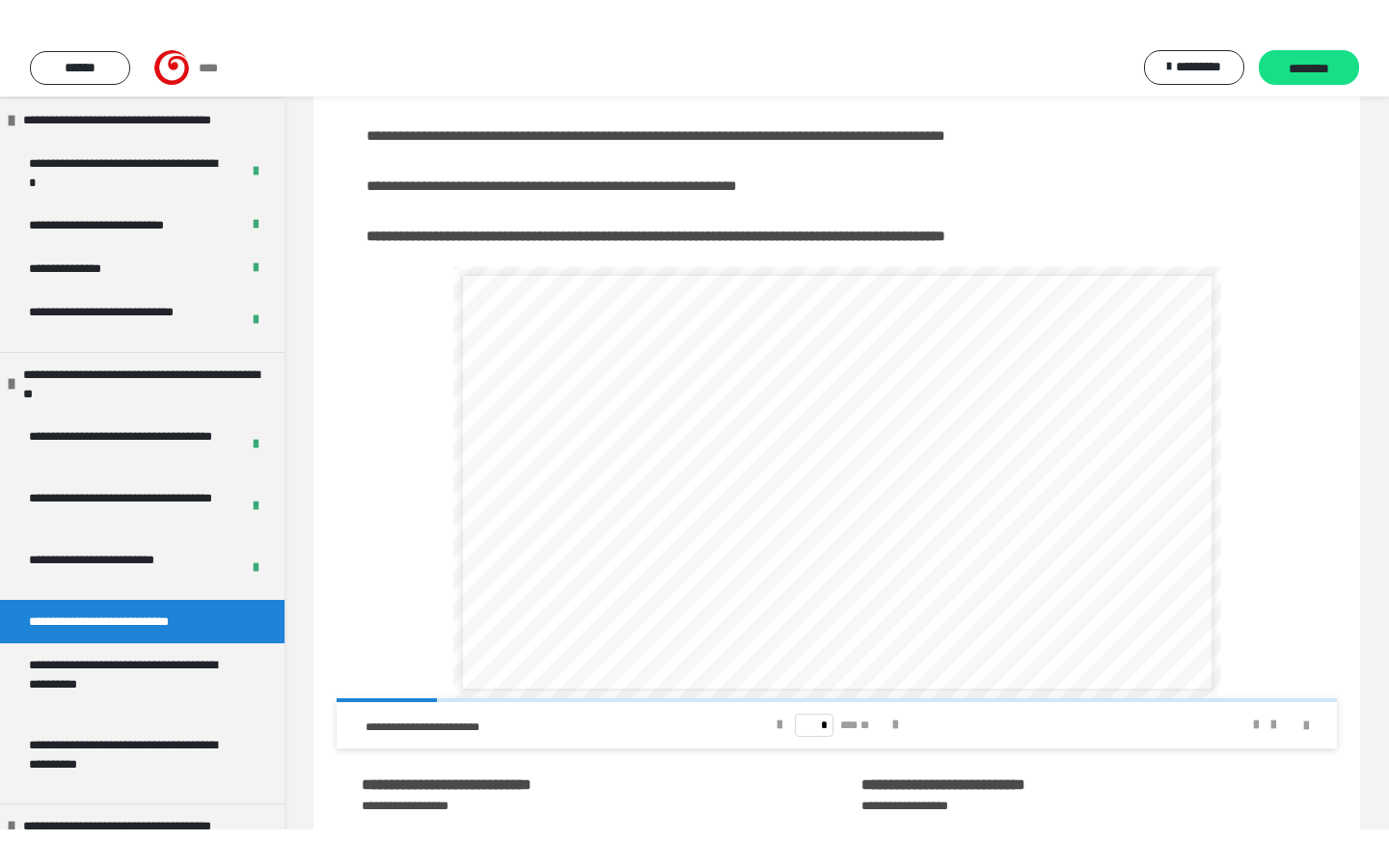 scroll, scrollTop: 246, scrollLeft: 0, axis: vertical 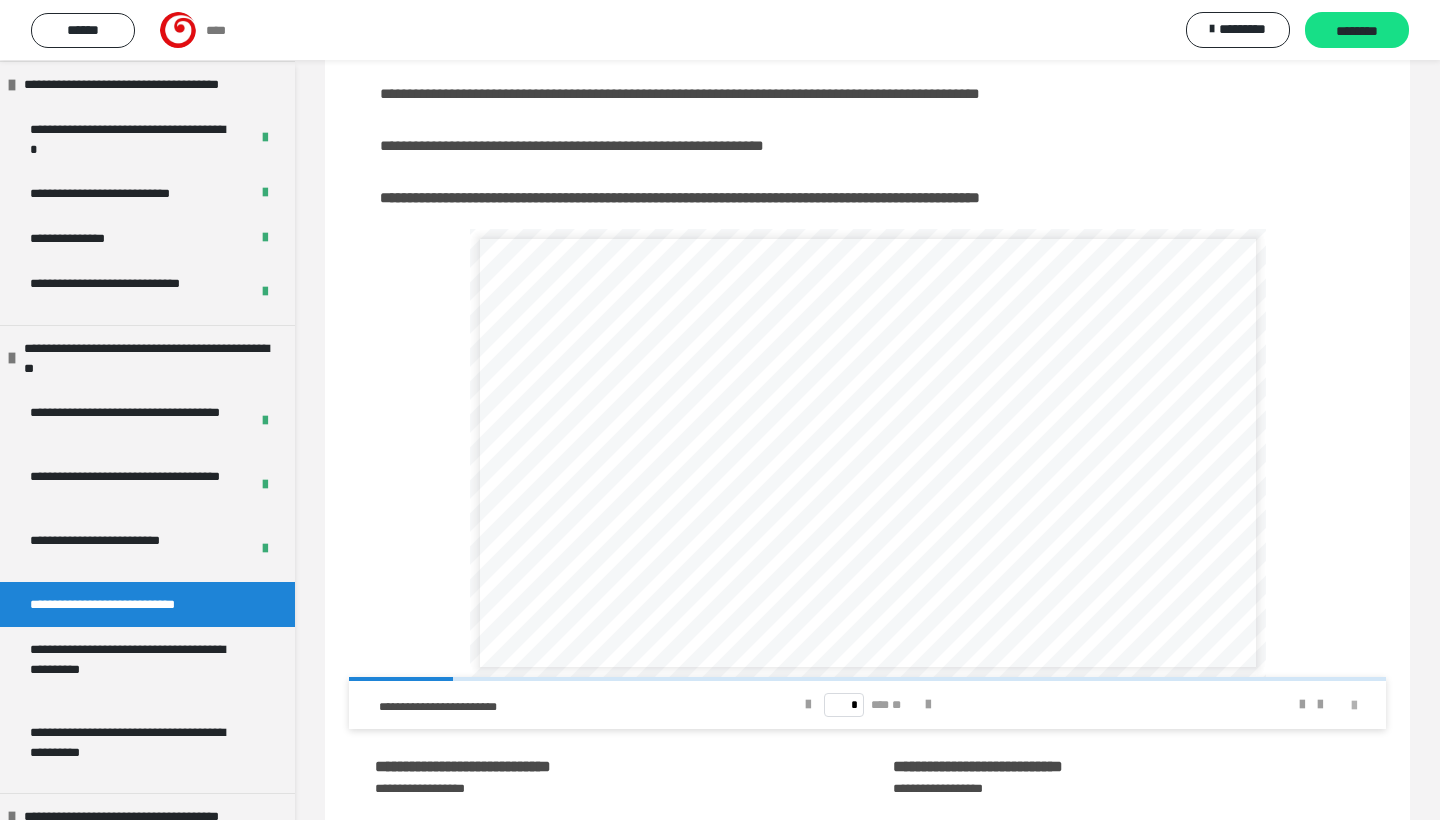 click at bounding box center [1354, 706] 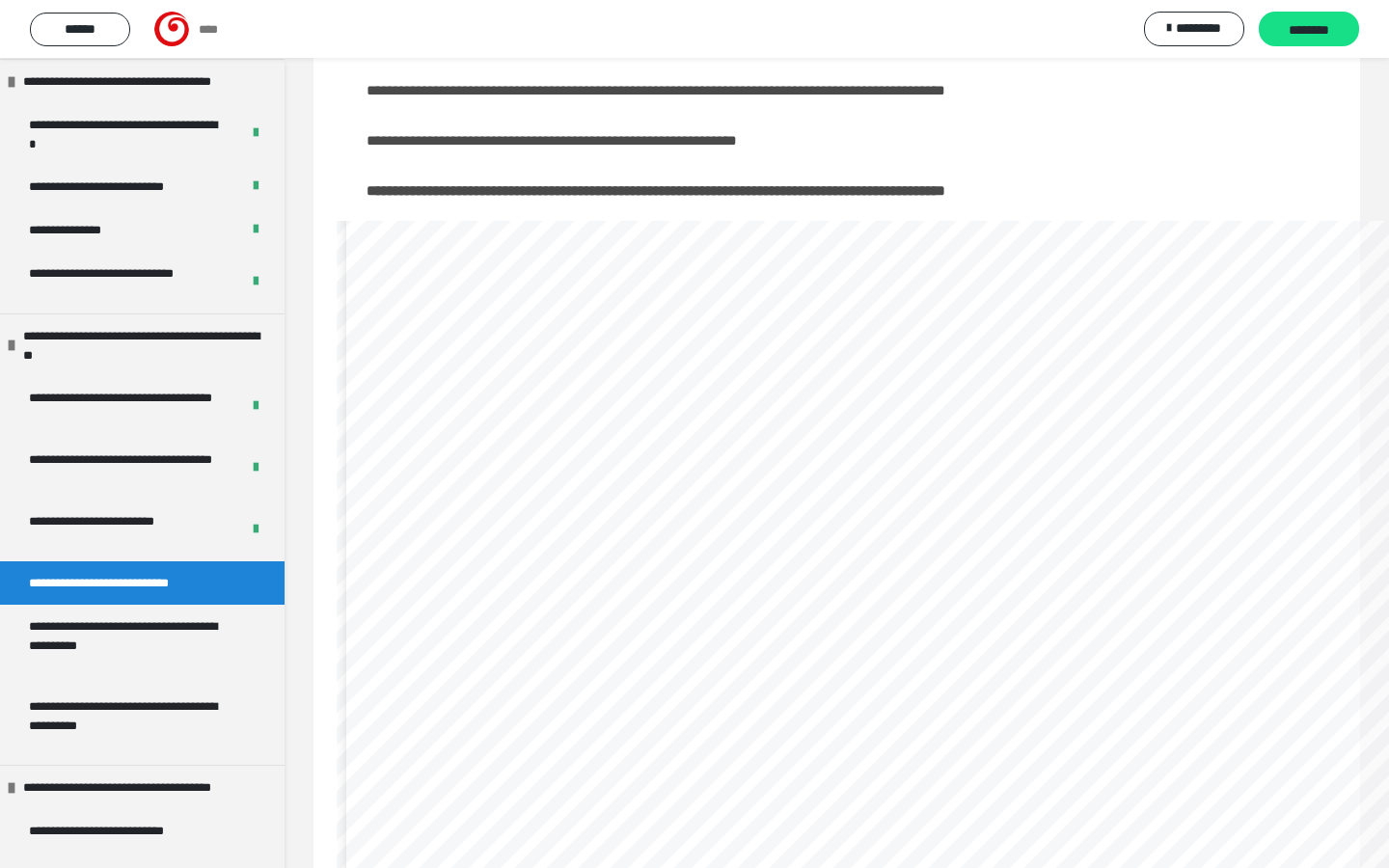 scroll, scrollTop: 21, scrollLeft: 0, axis: vertical 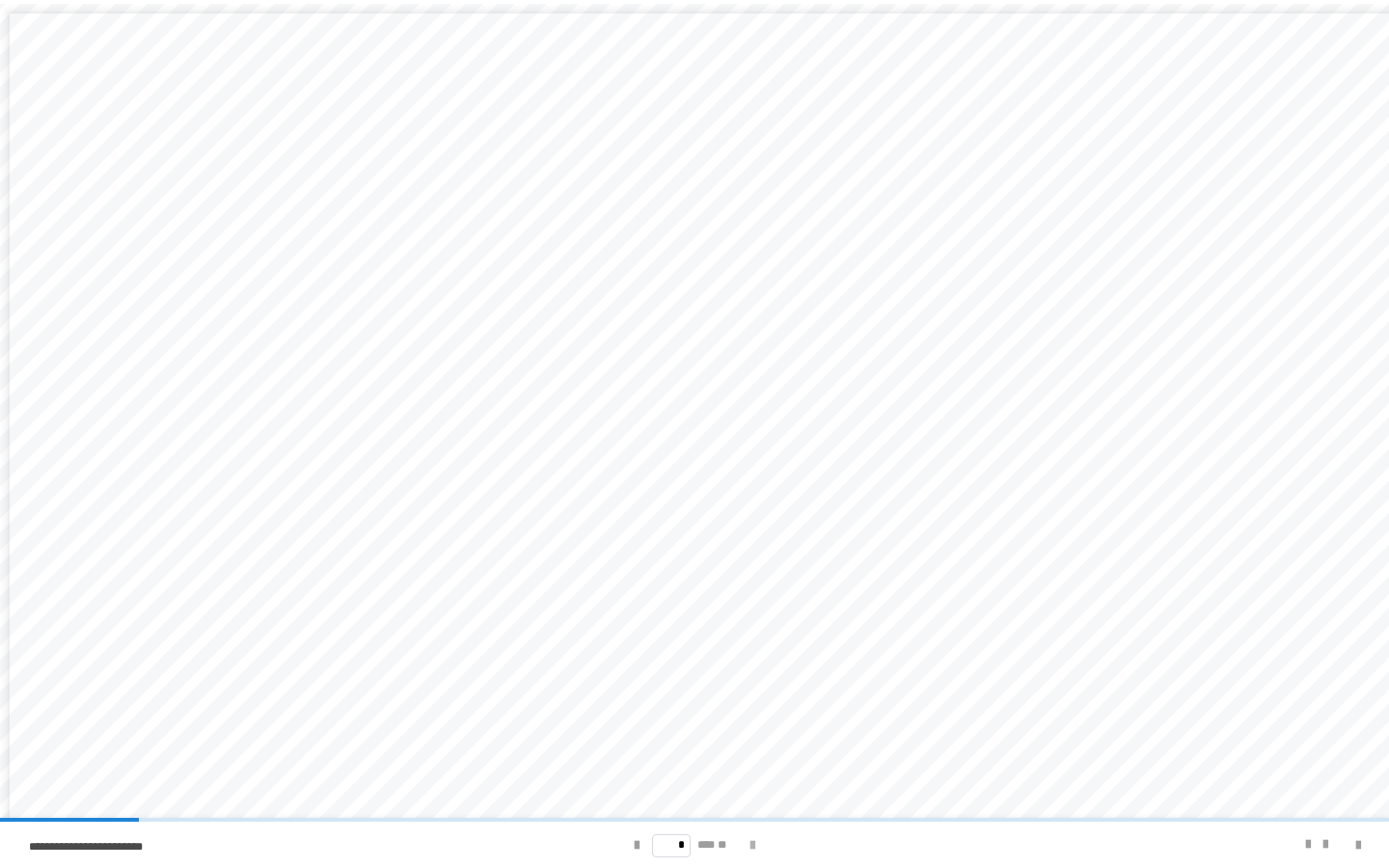 click at bounding box center (752, 846) 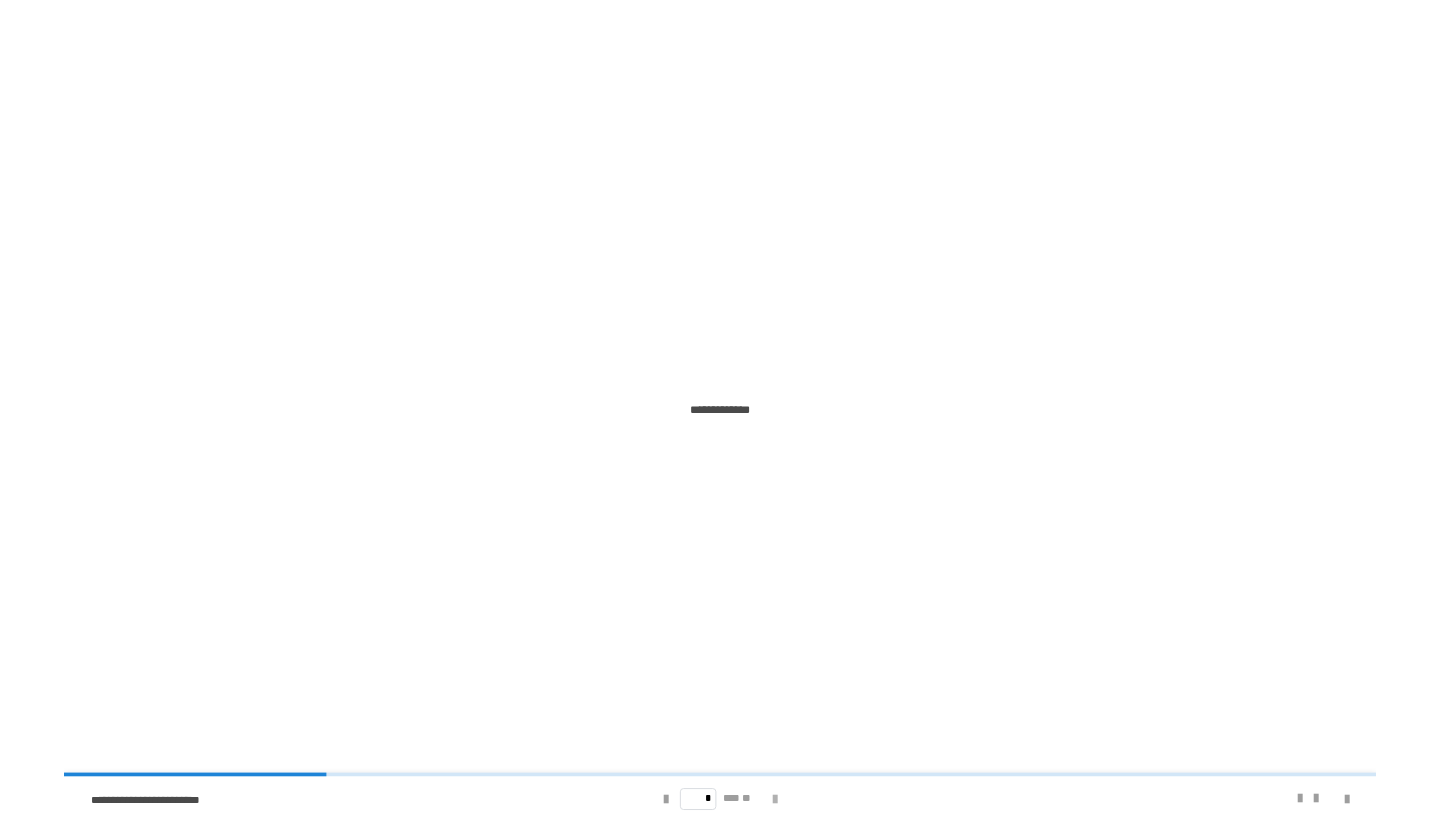 scroll, scrollTop: 0, scrollLeft: 0, axis: both 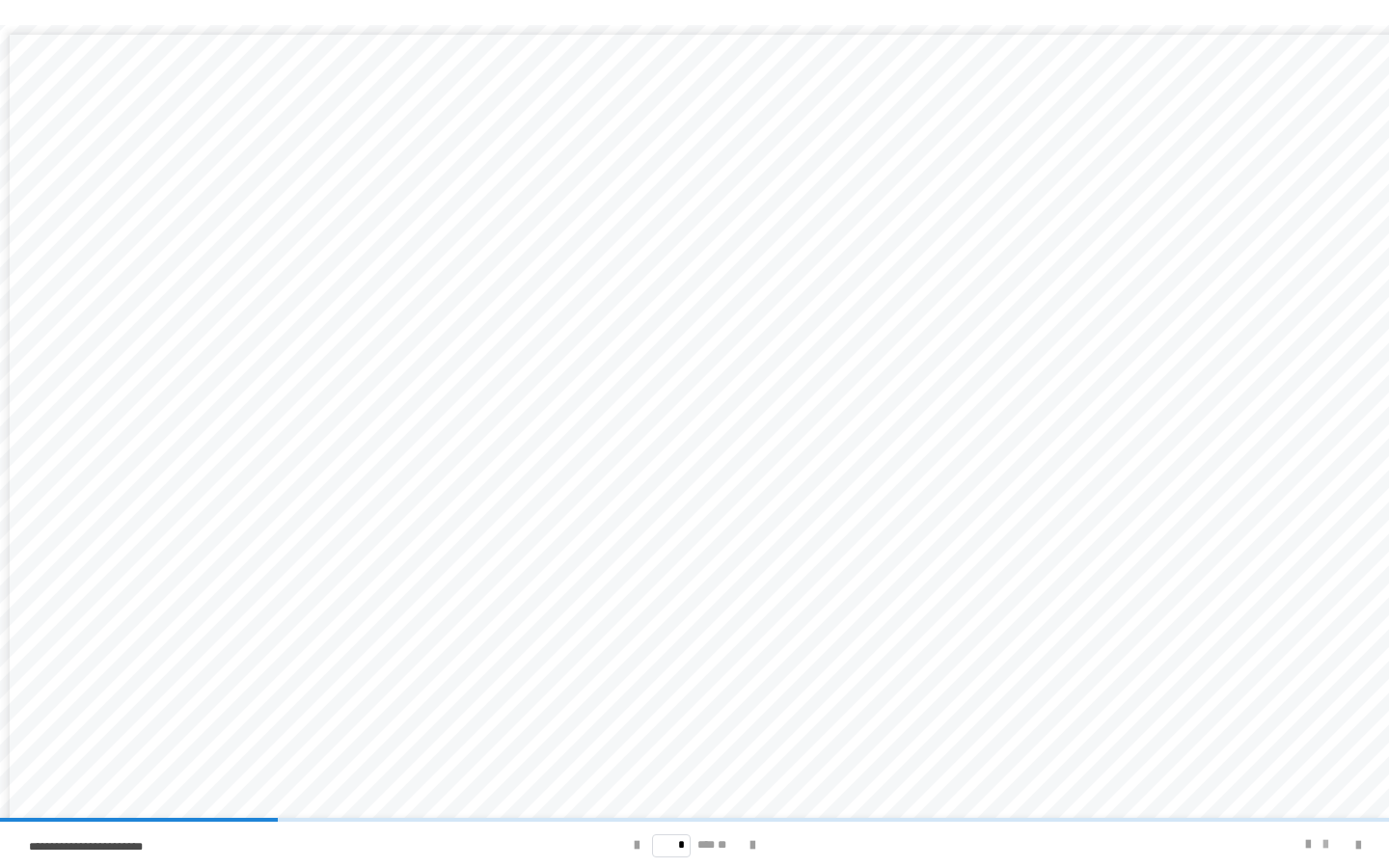 click at bounding box center (1325, 845) 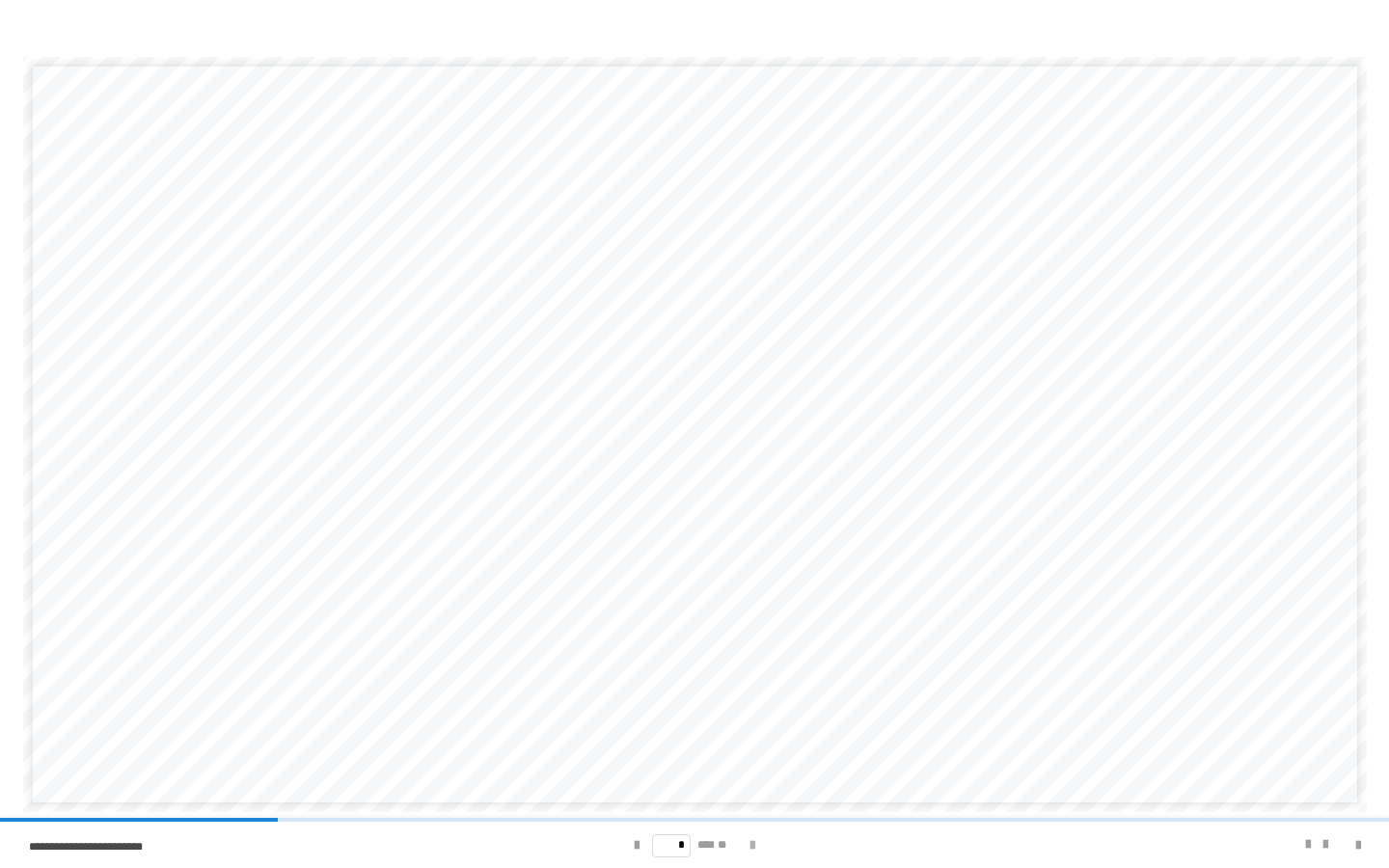 click at bounding box center (752, 846) 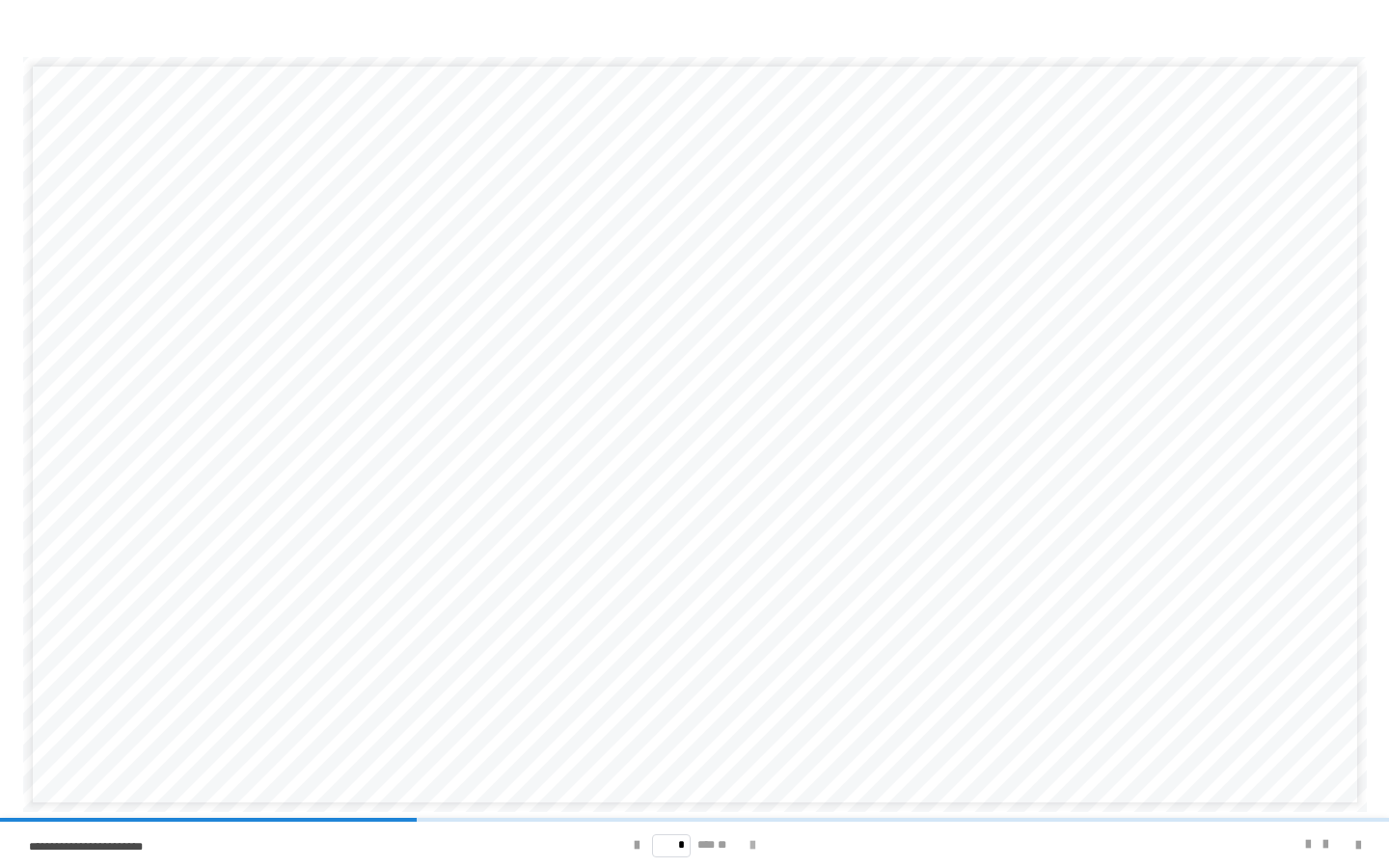 click at bounding box center (752, 846) 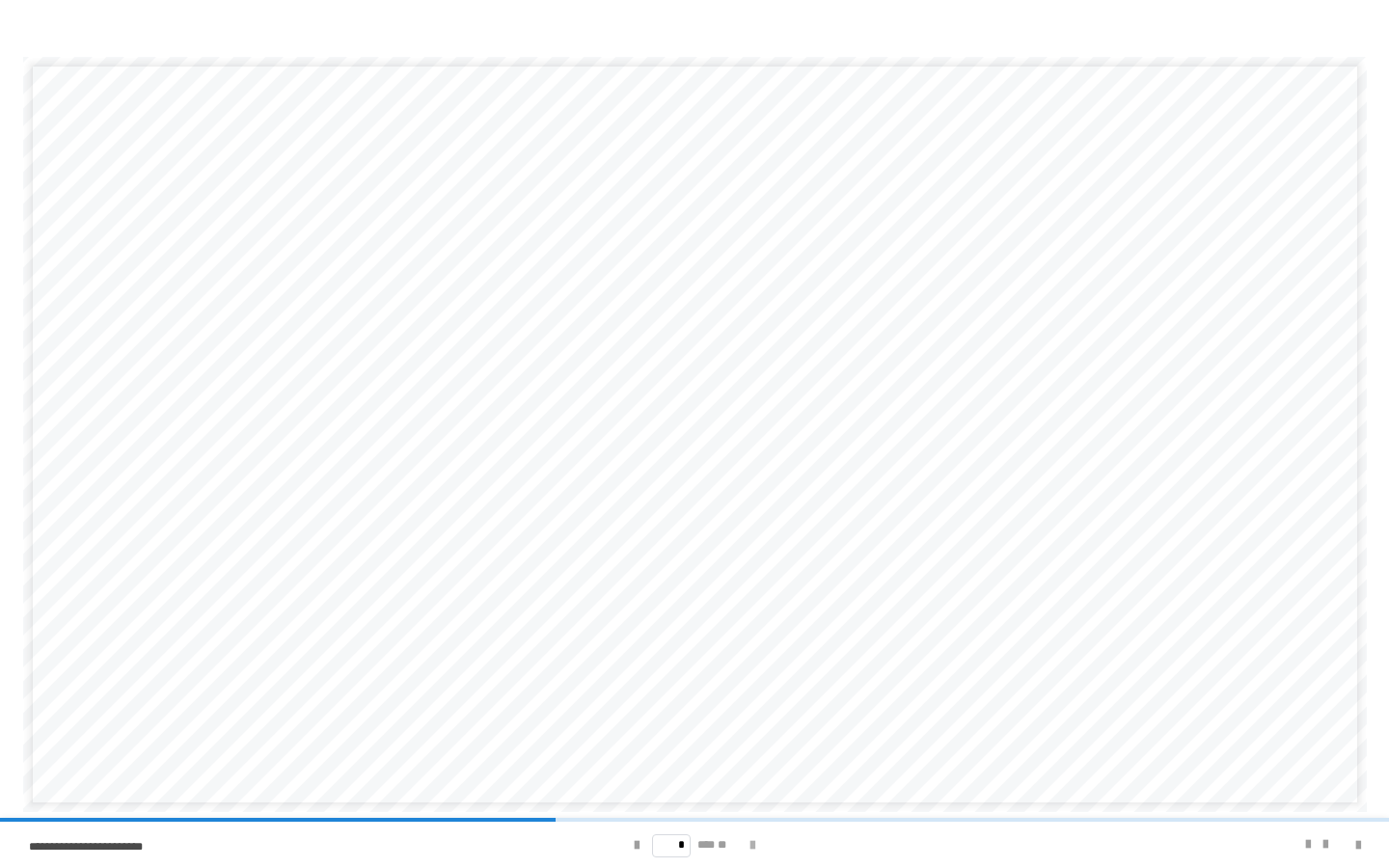 click at bounding box center [752, 846] 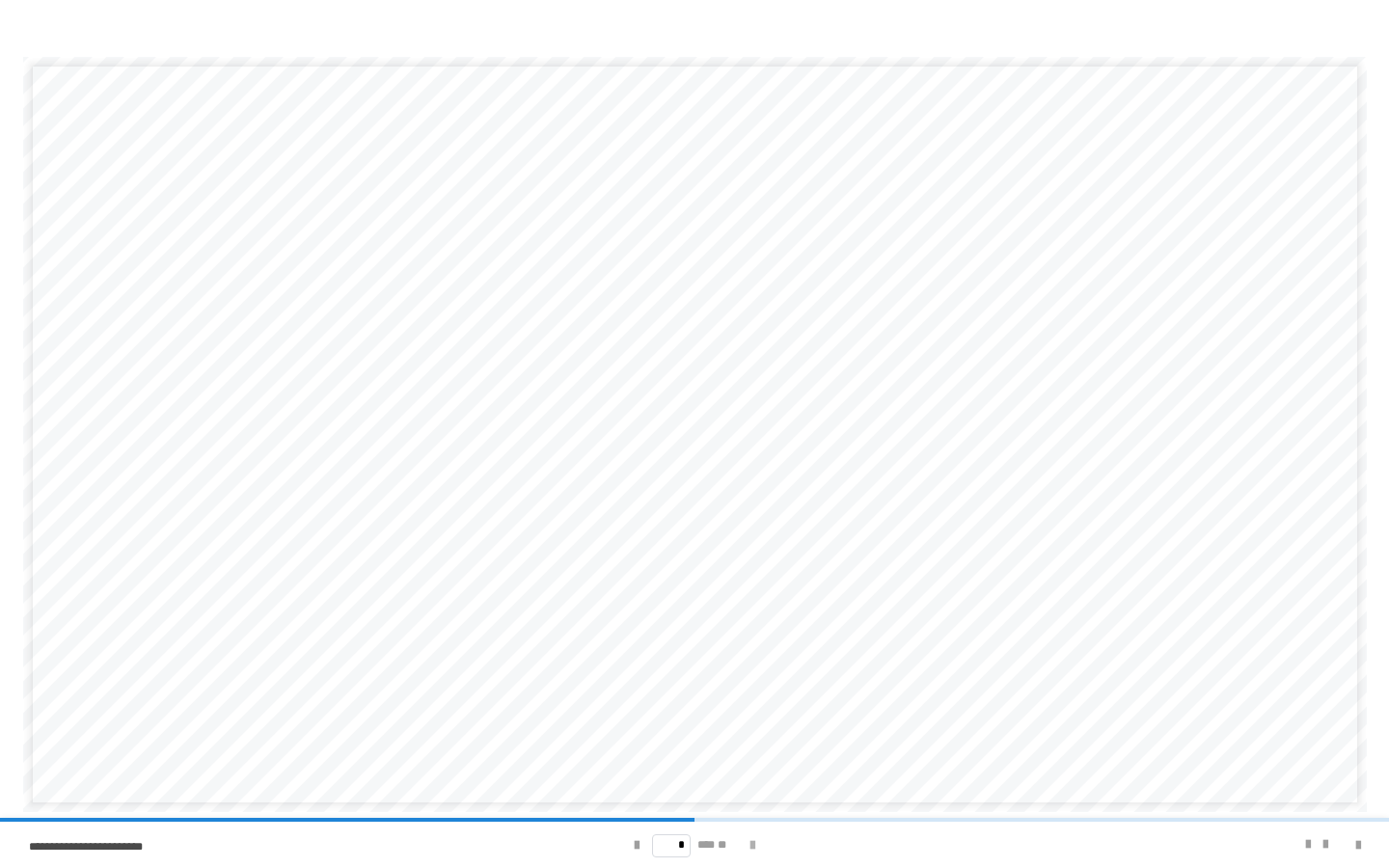 click at bounding box center [752, 846] 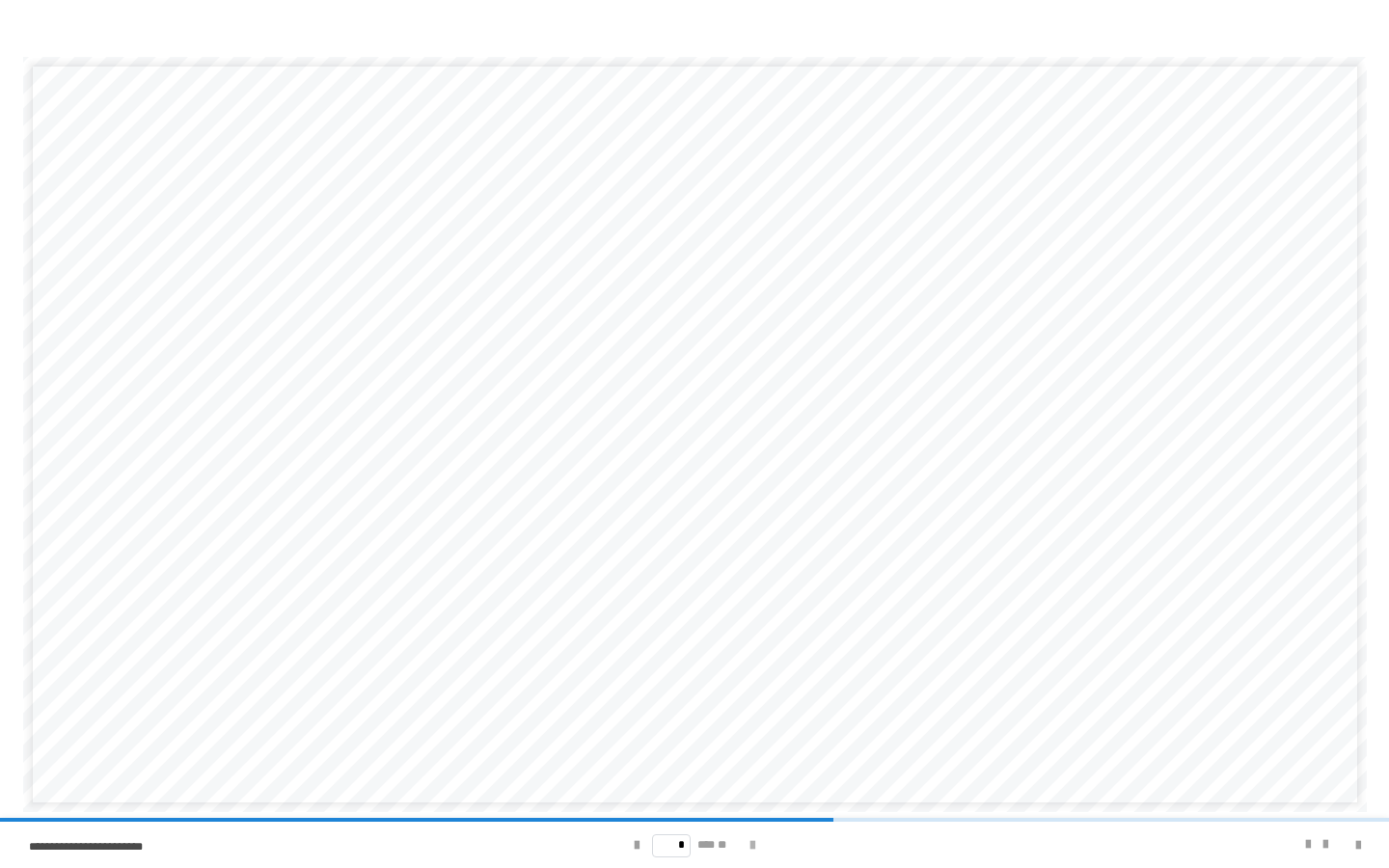 click at bounding box center [752, 846] 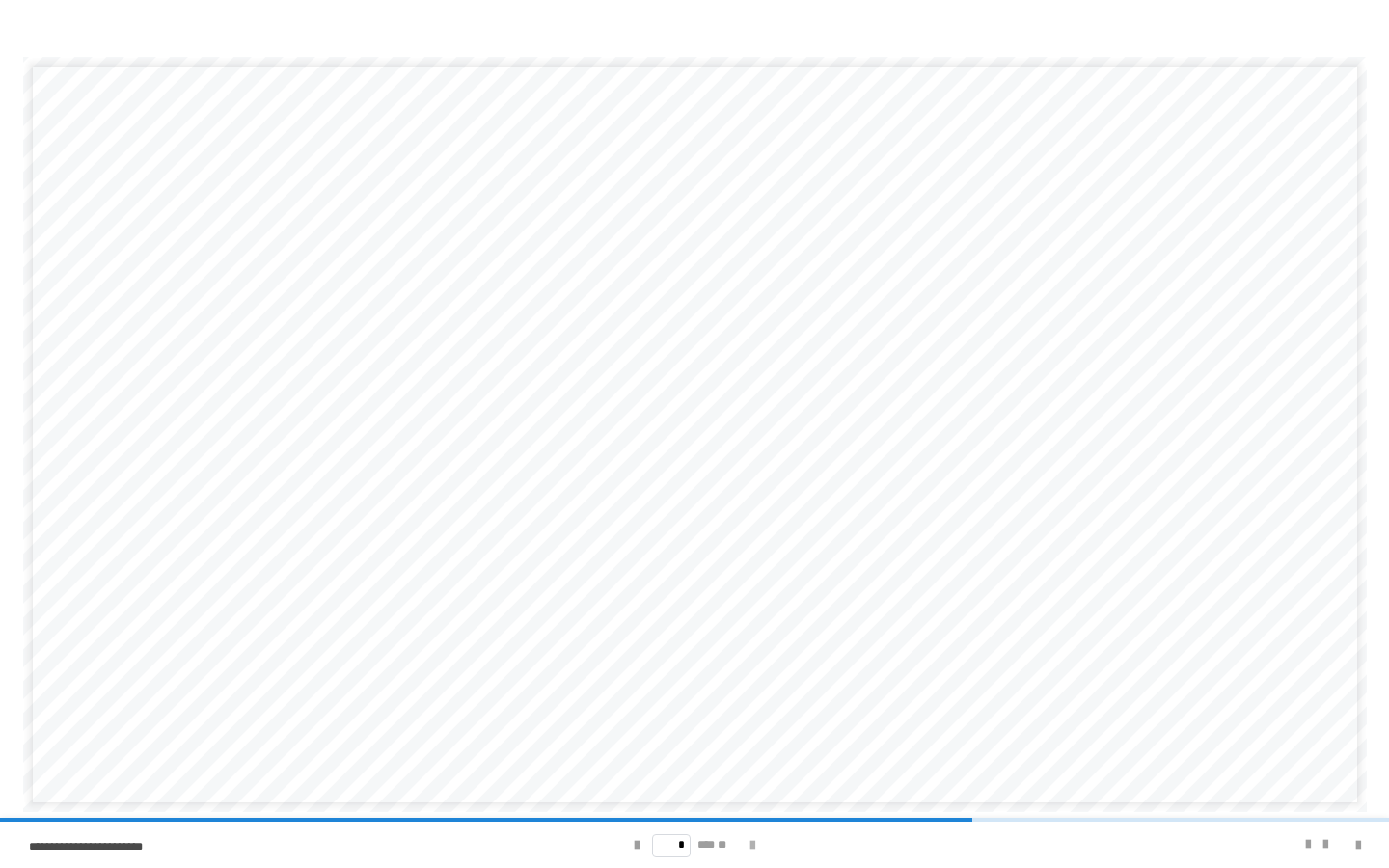 click at bounding box center (752, 846) 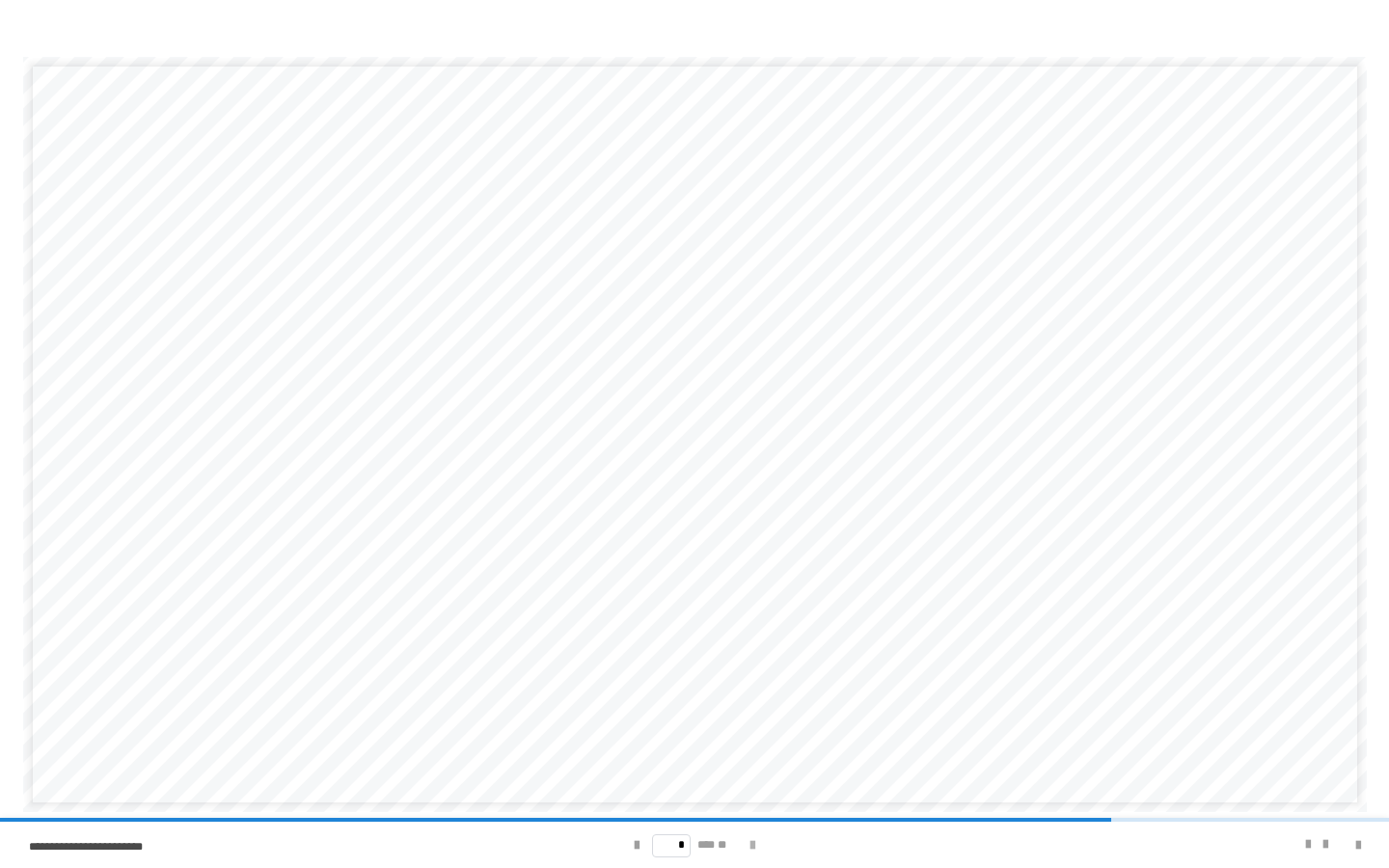 click at bounding box center [752, 846] 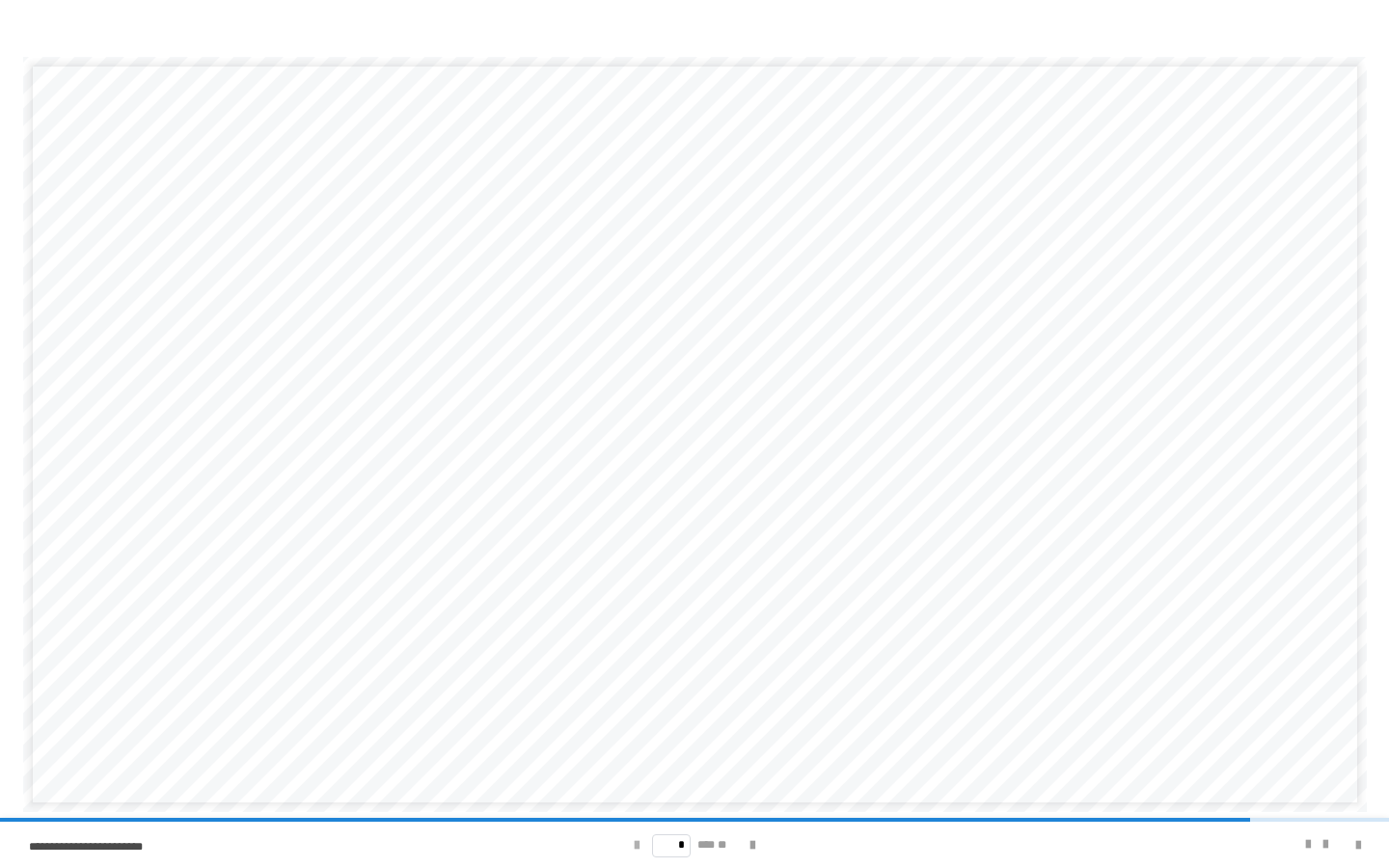 click at bounding box center [637, 846] 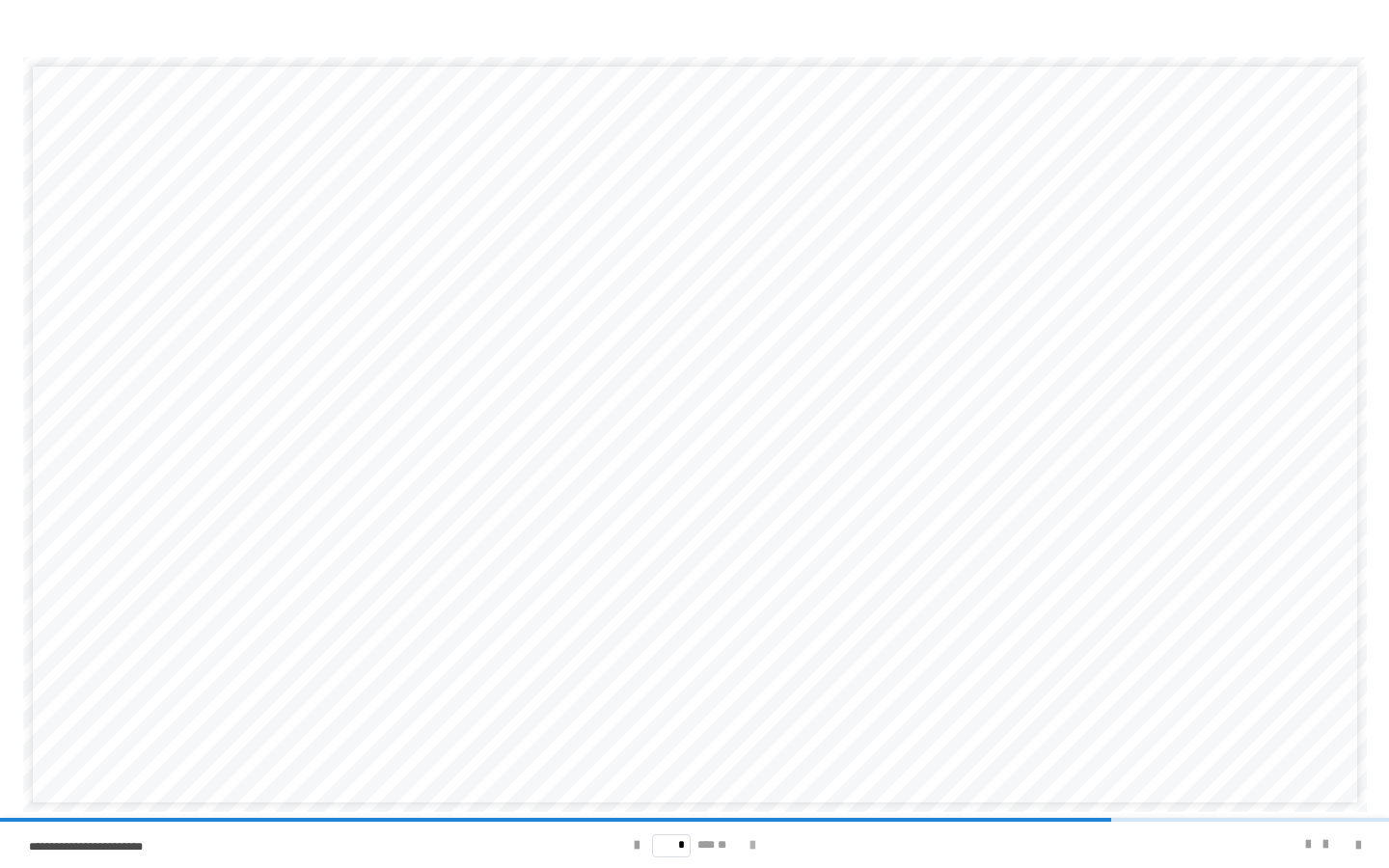 click at bounding box center [752, 846] 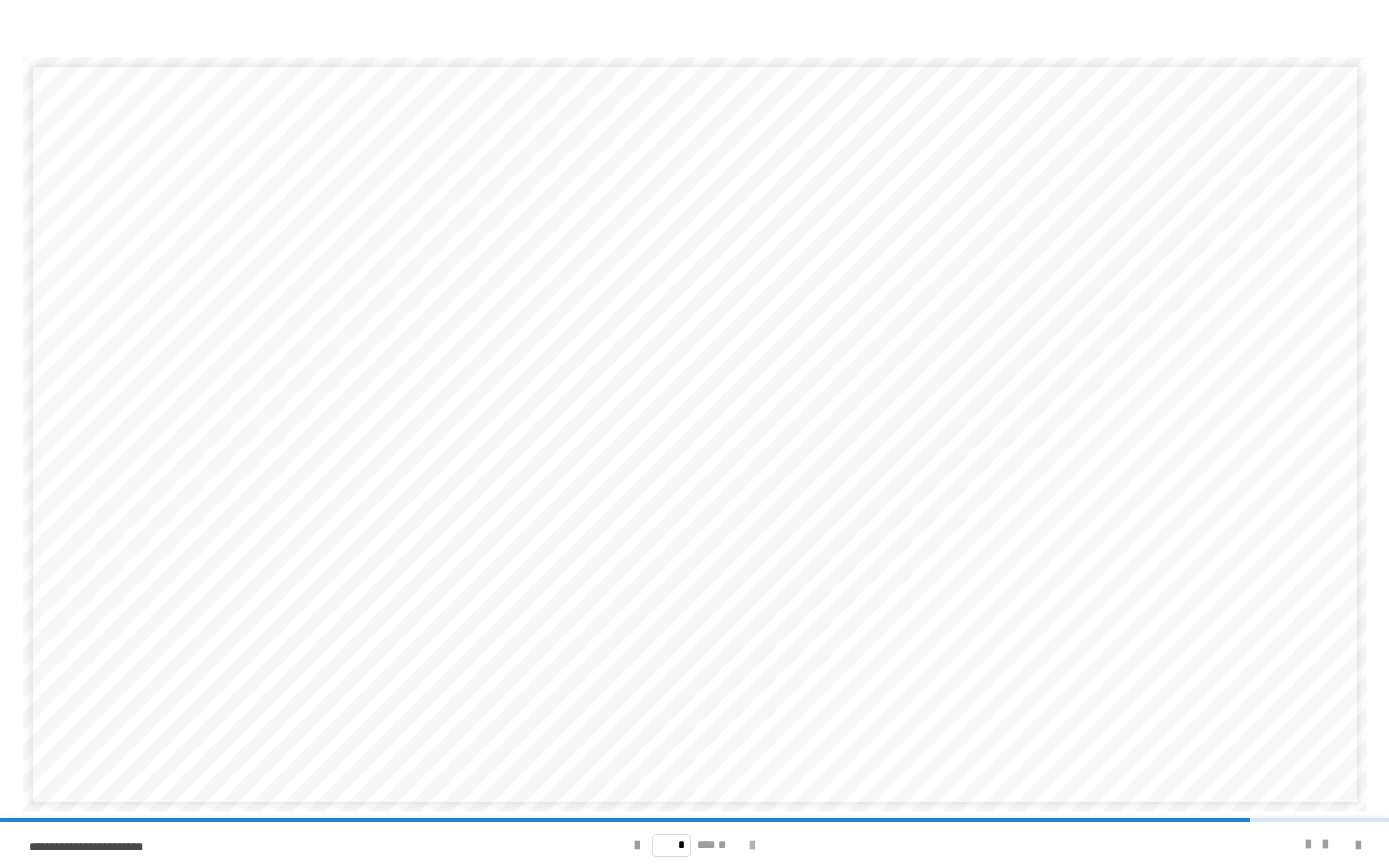 click at bounding box center (752, 846) 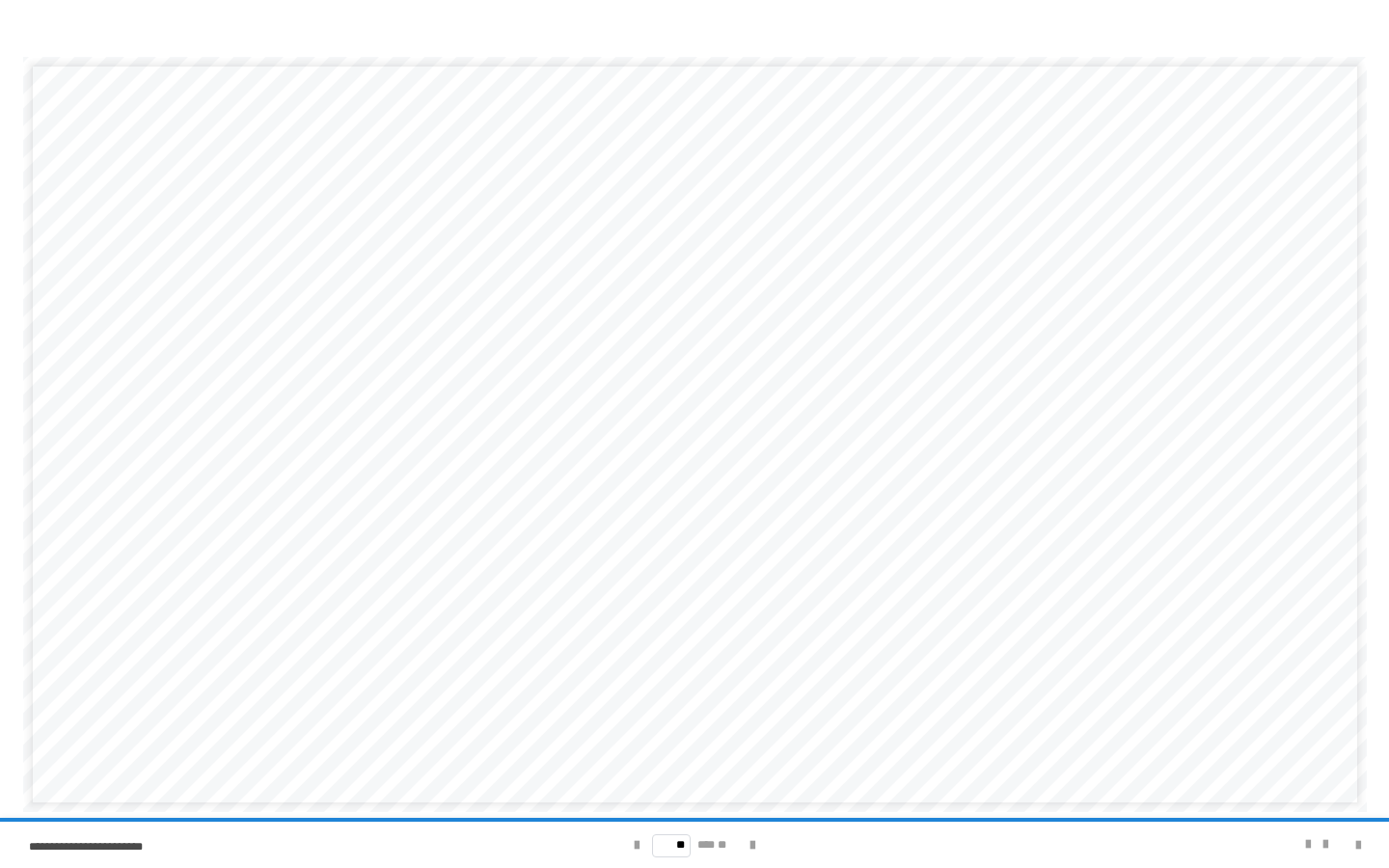 click at bounding box center (1347, 845) 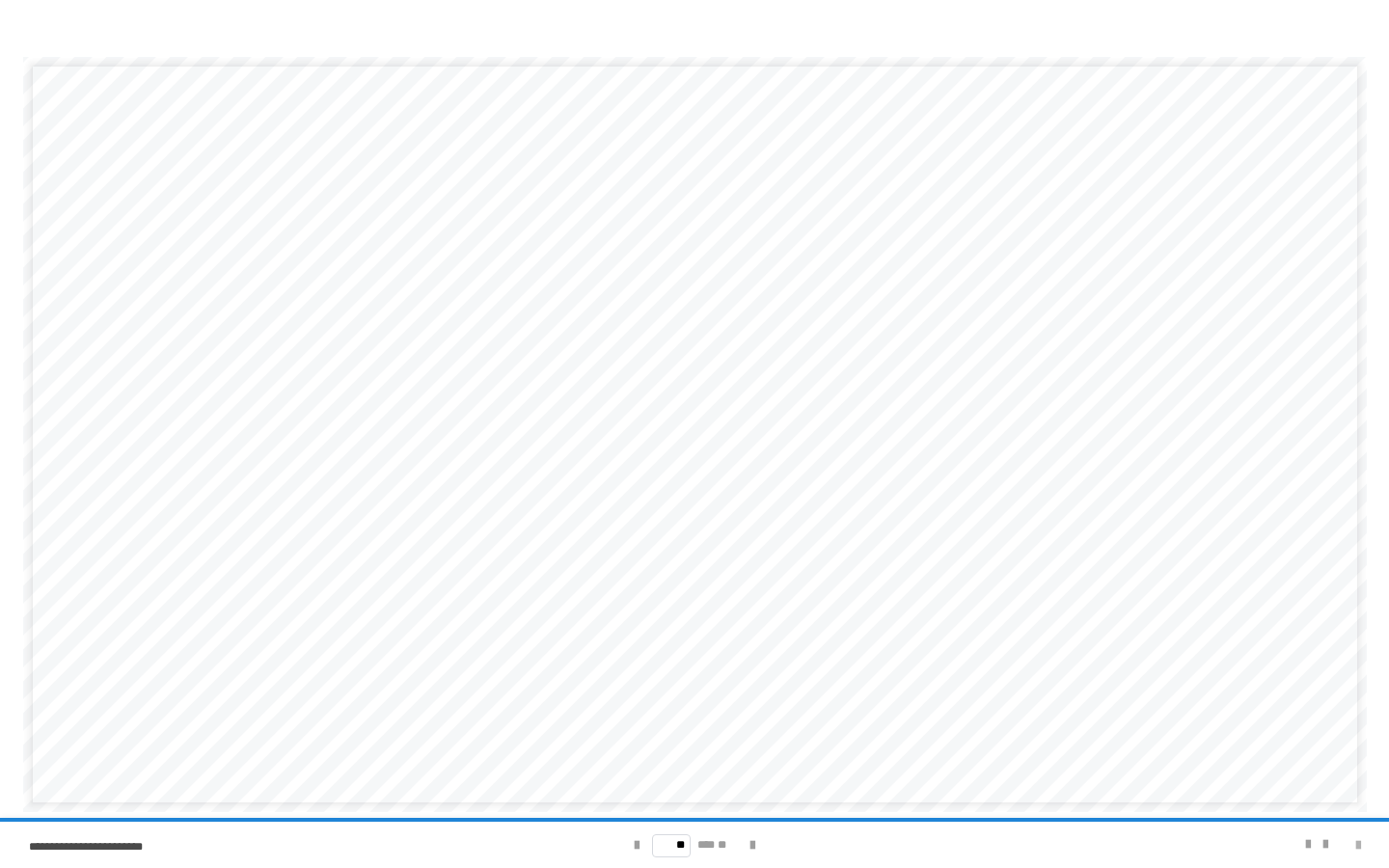 click at bounding box center [1358, 846] 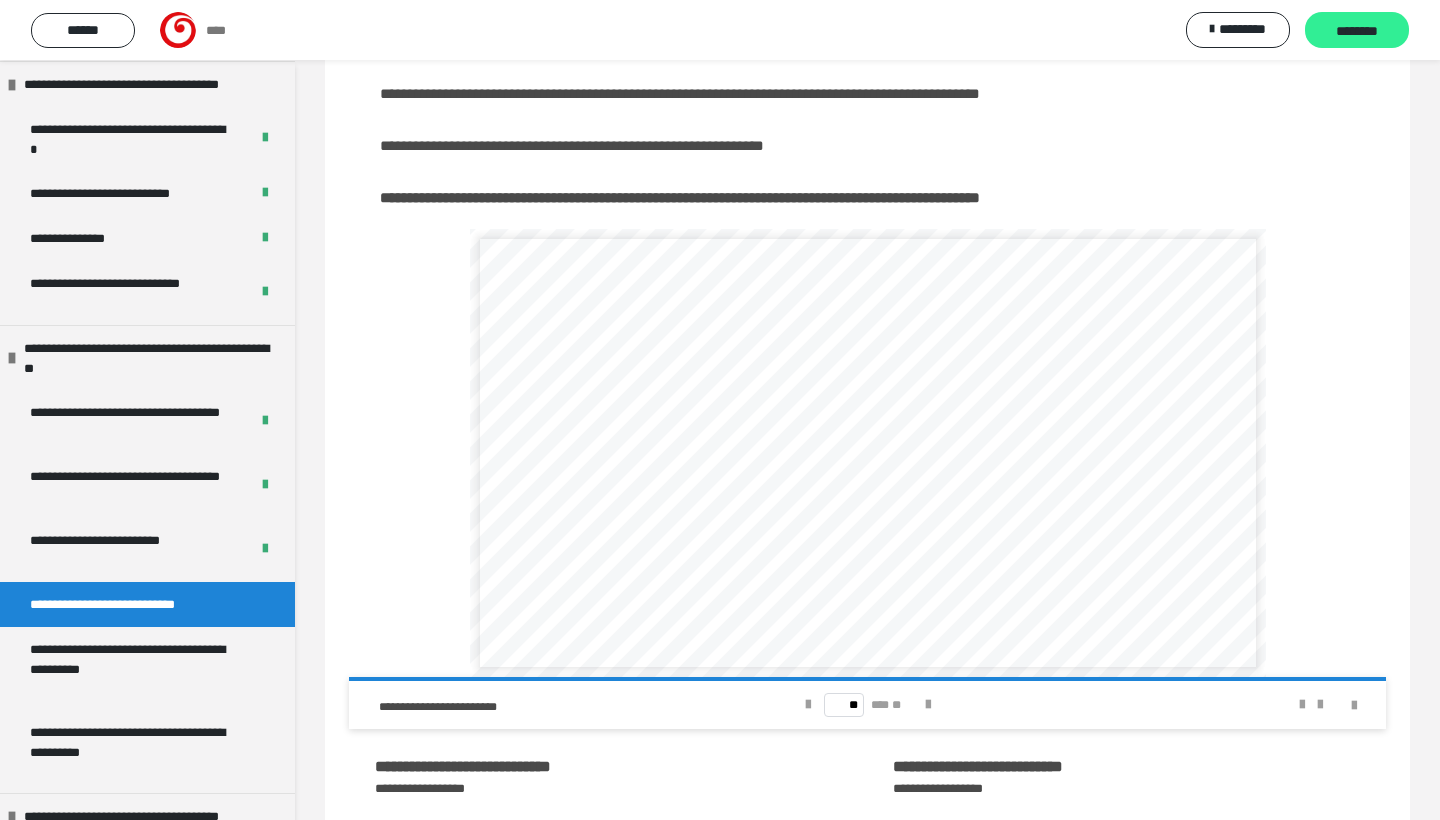 click on "********" at bounding box center [1357, 31] 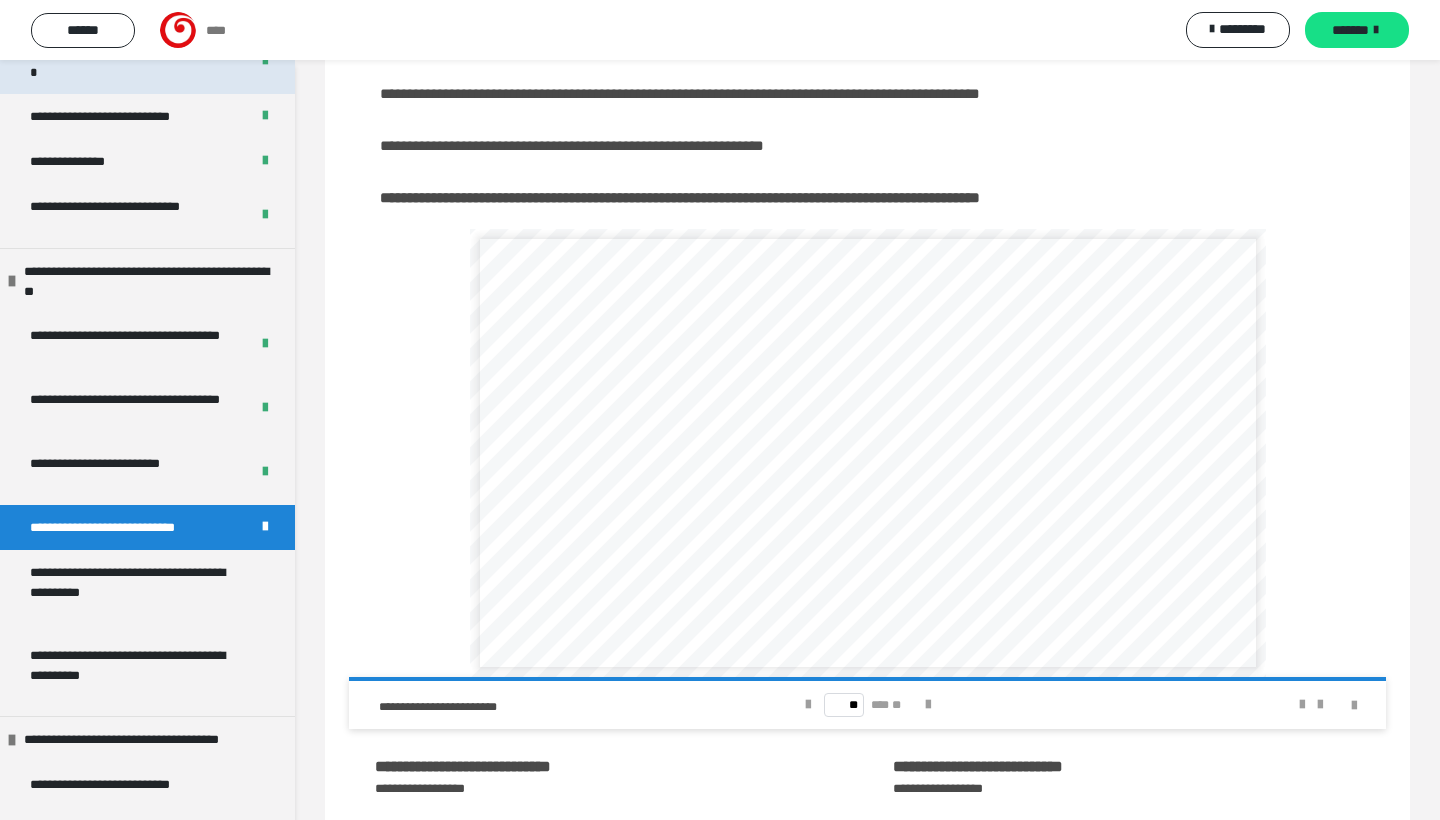 scroll, scrollTop: 1003, scrollLeft: 0, axis: vertical 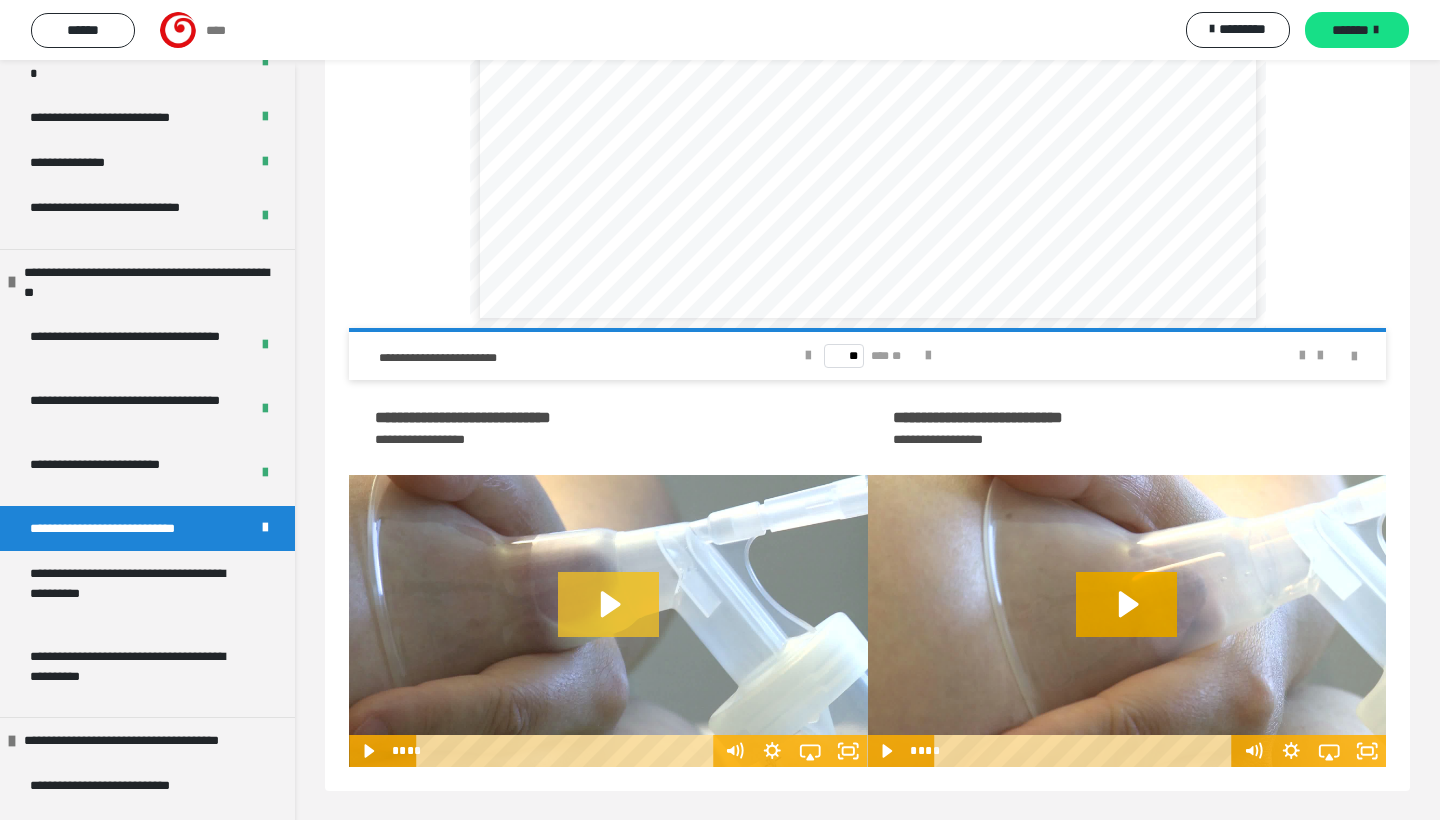 click 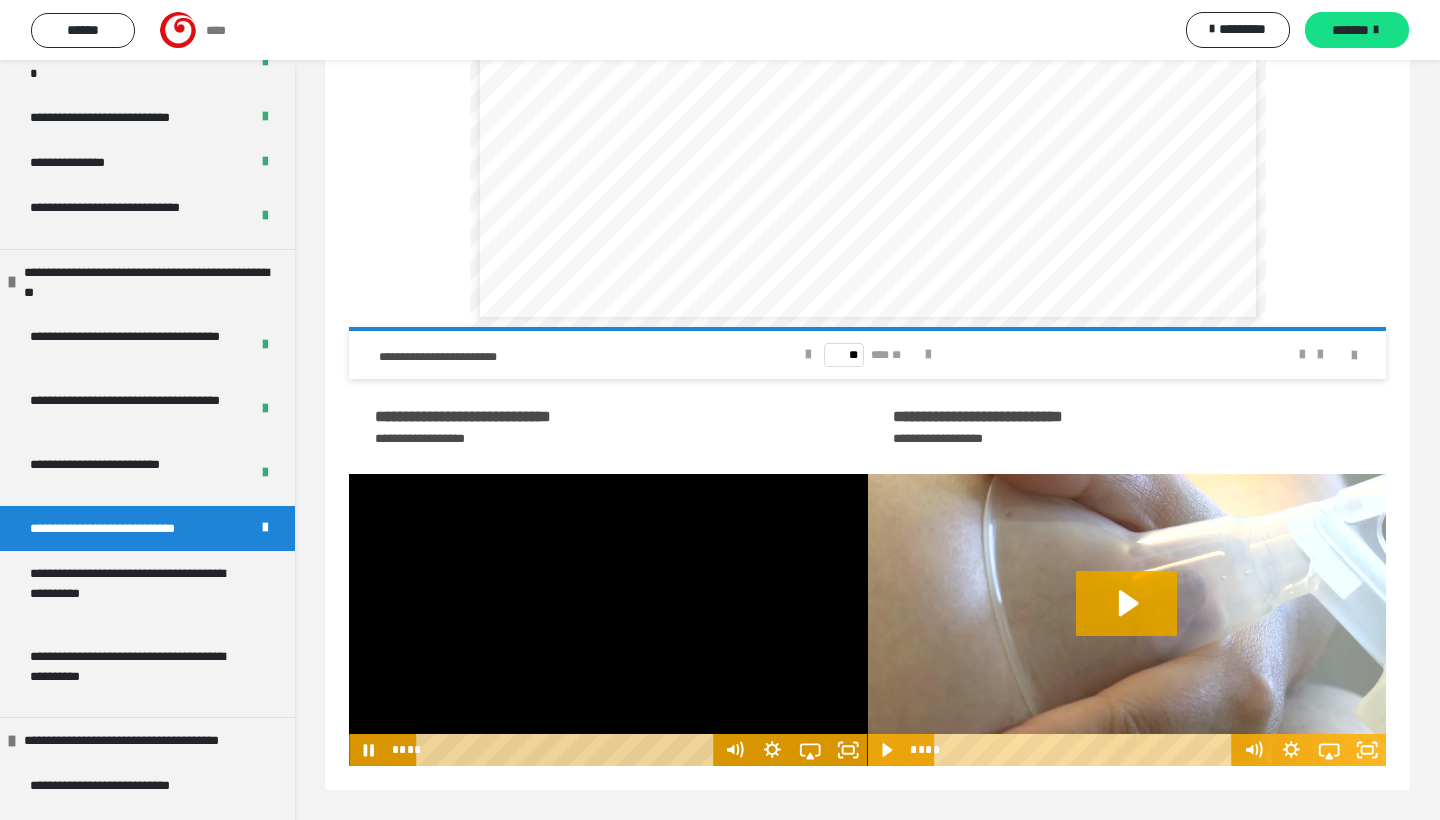 scroll, scrollTop: 604, scrollLeft: 0, axis: vertical 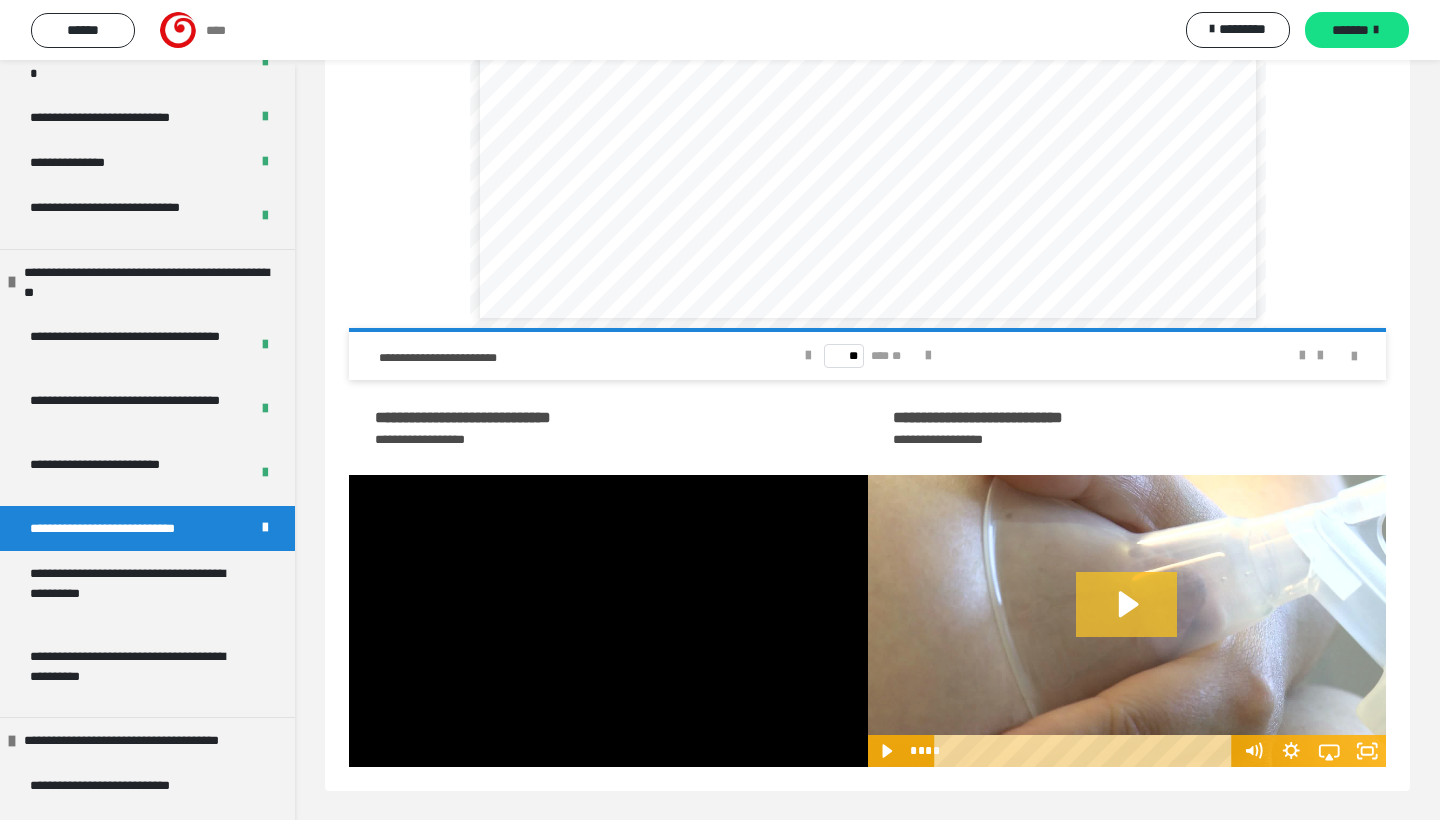 click 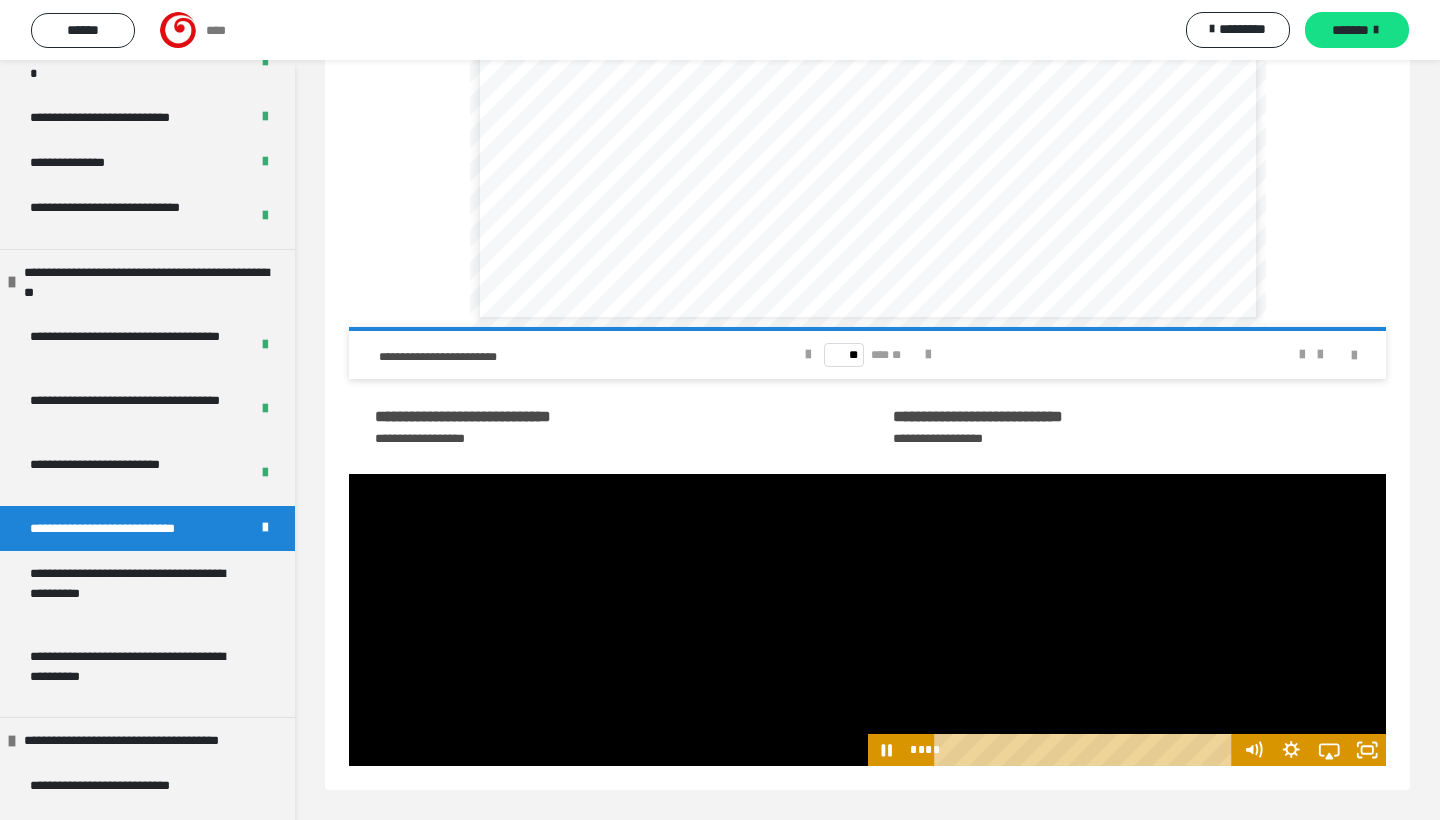 scroll, scrollTop: 604, scrollLeft: 0, axis: vertical 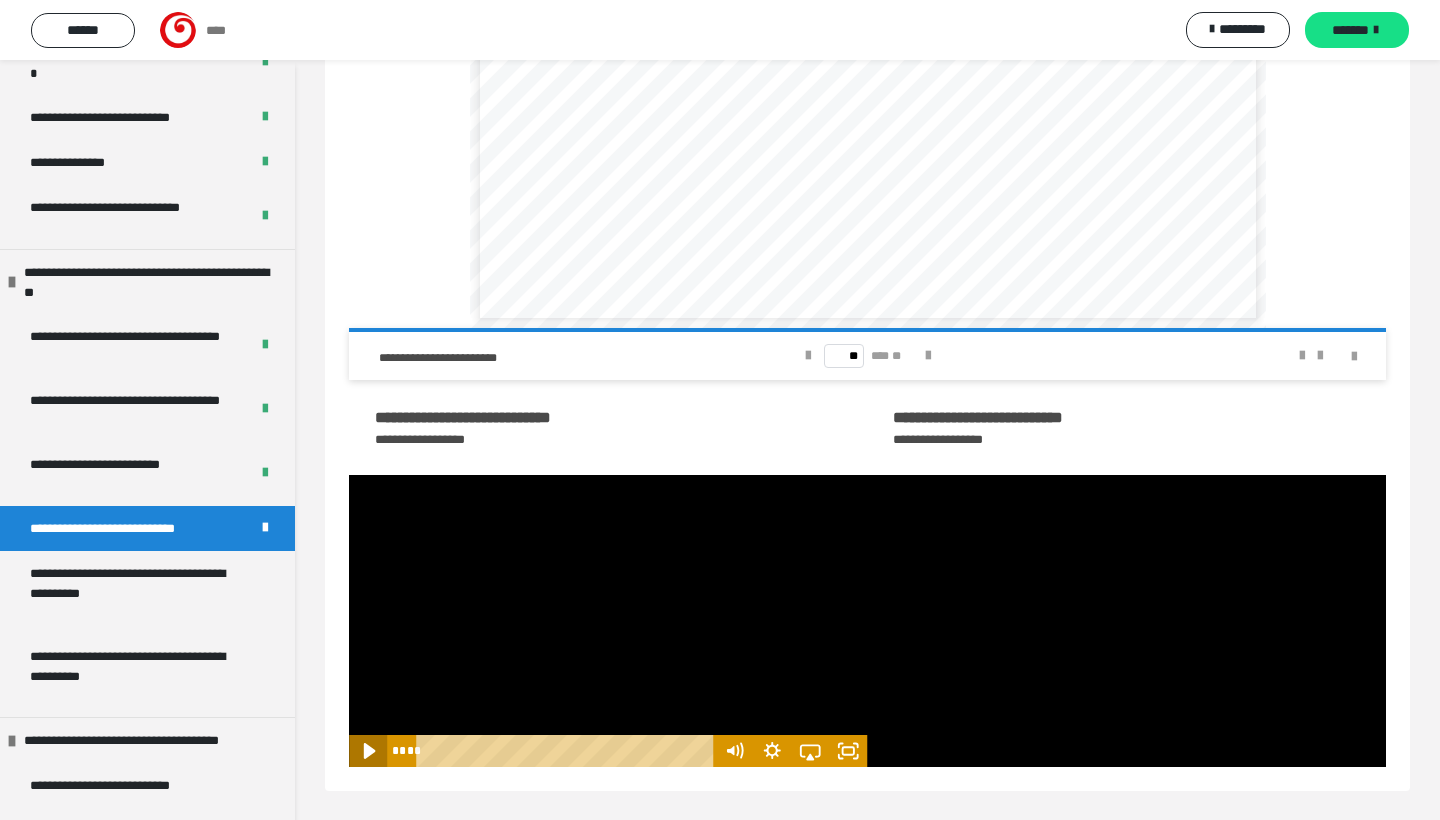 click 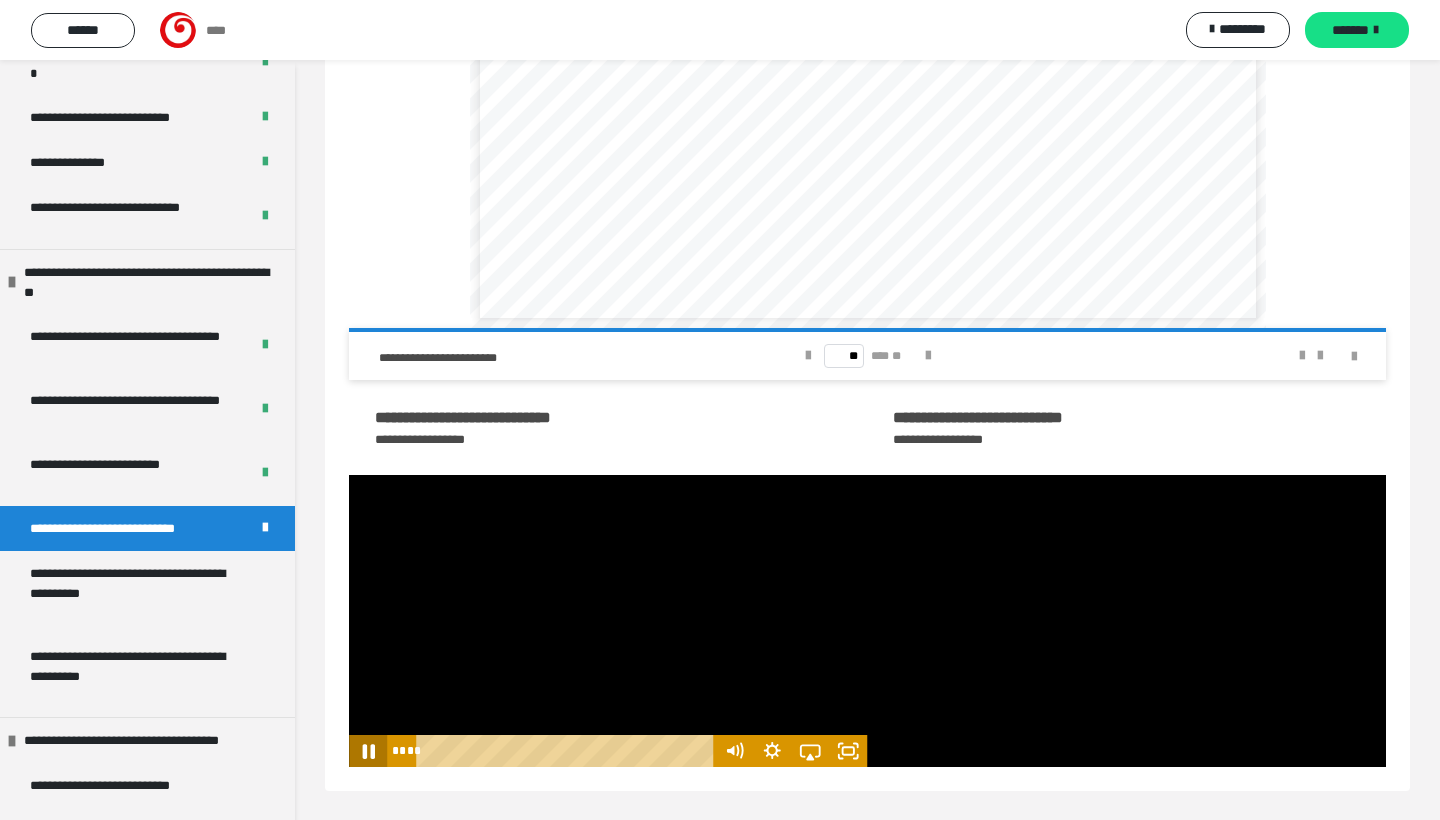 click 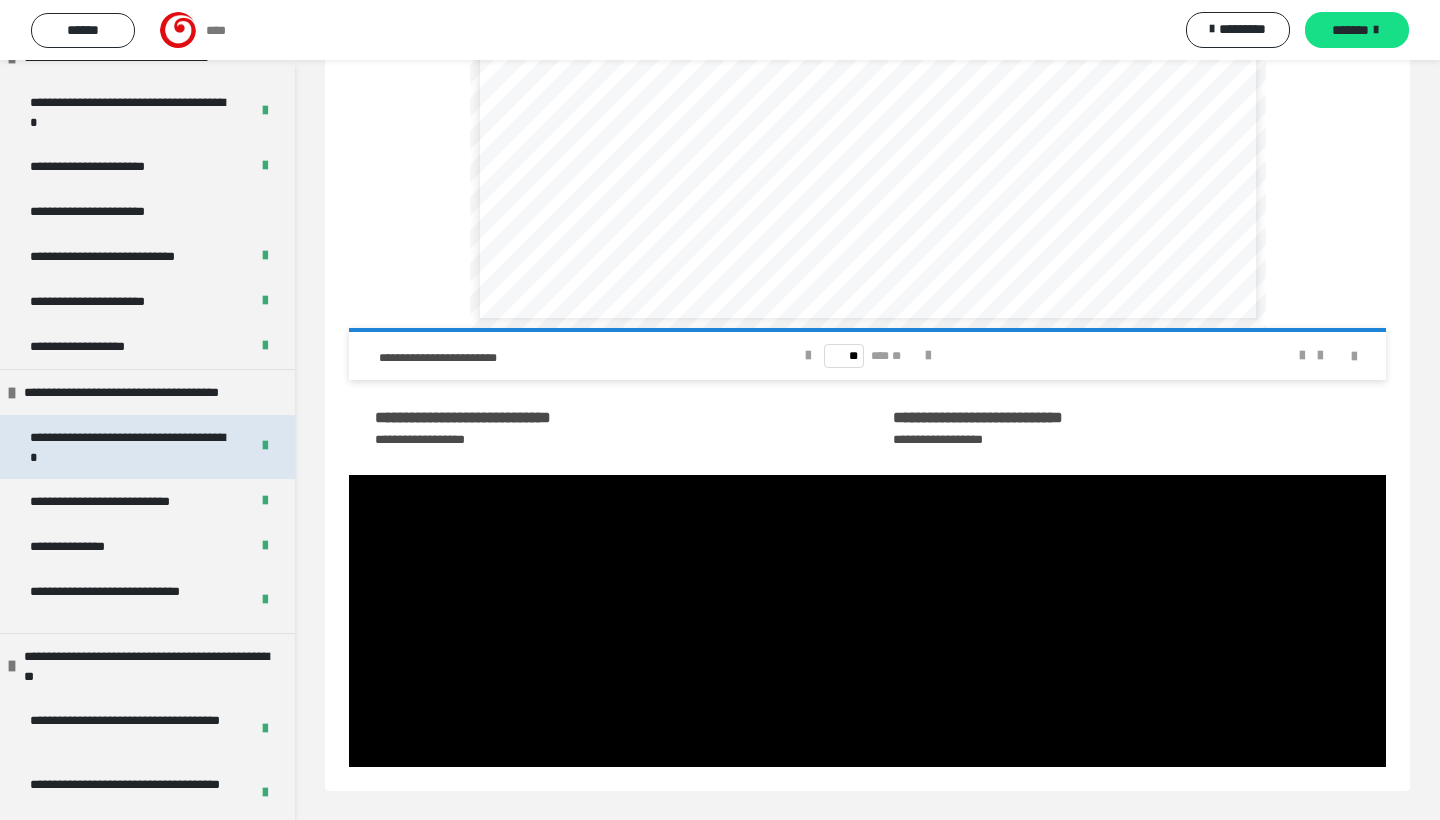 scroll, scrollTop: 617, scrollLeft: 0, axis: vertical 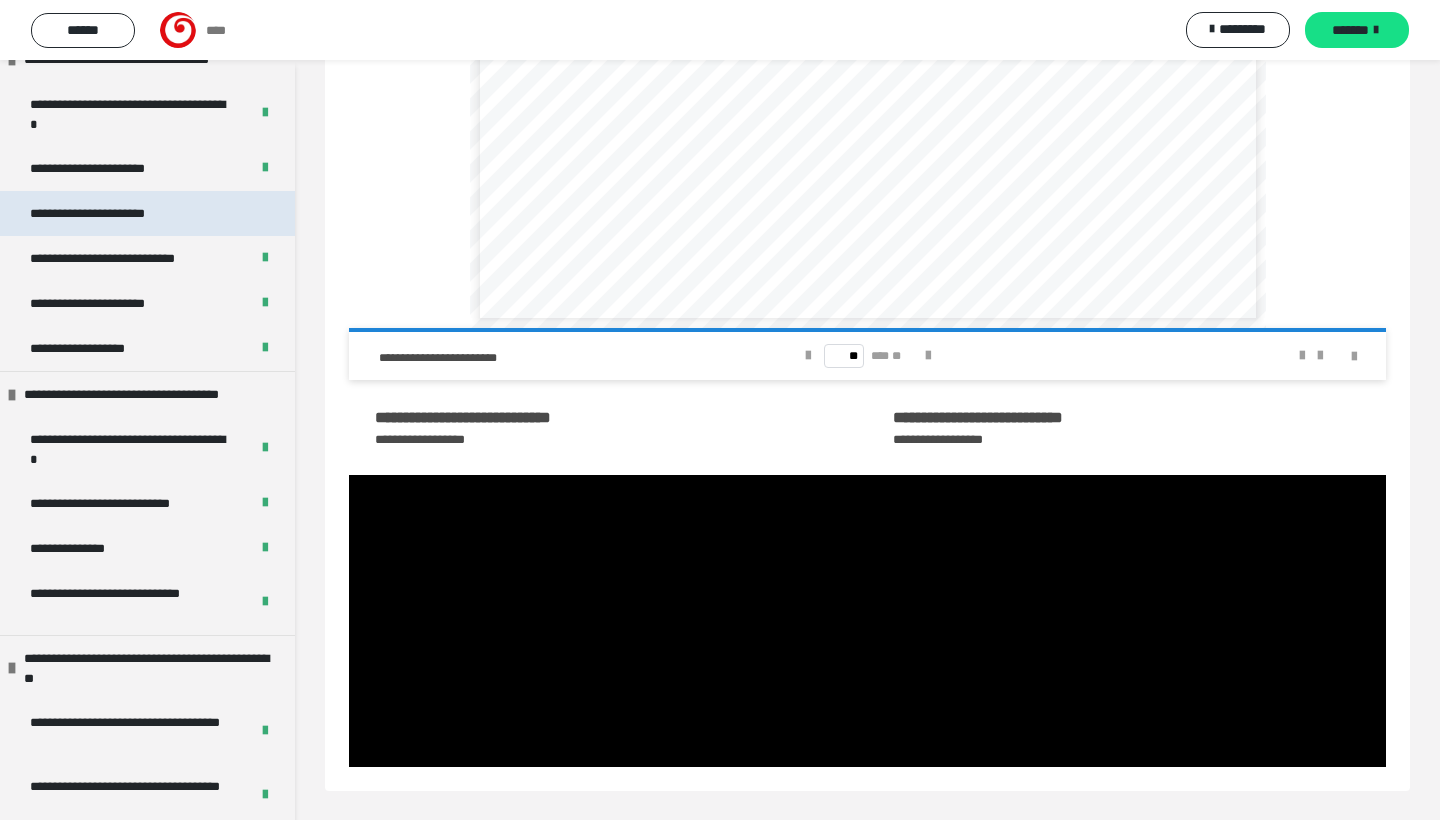 click on "**********" at bounding box center [147, 213] 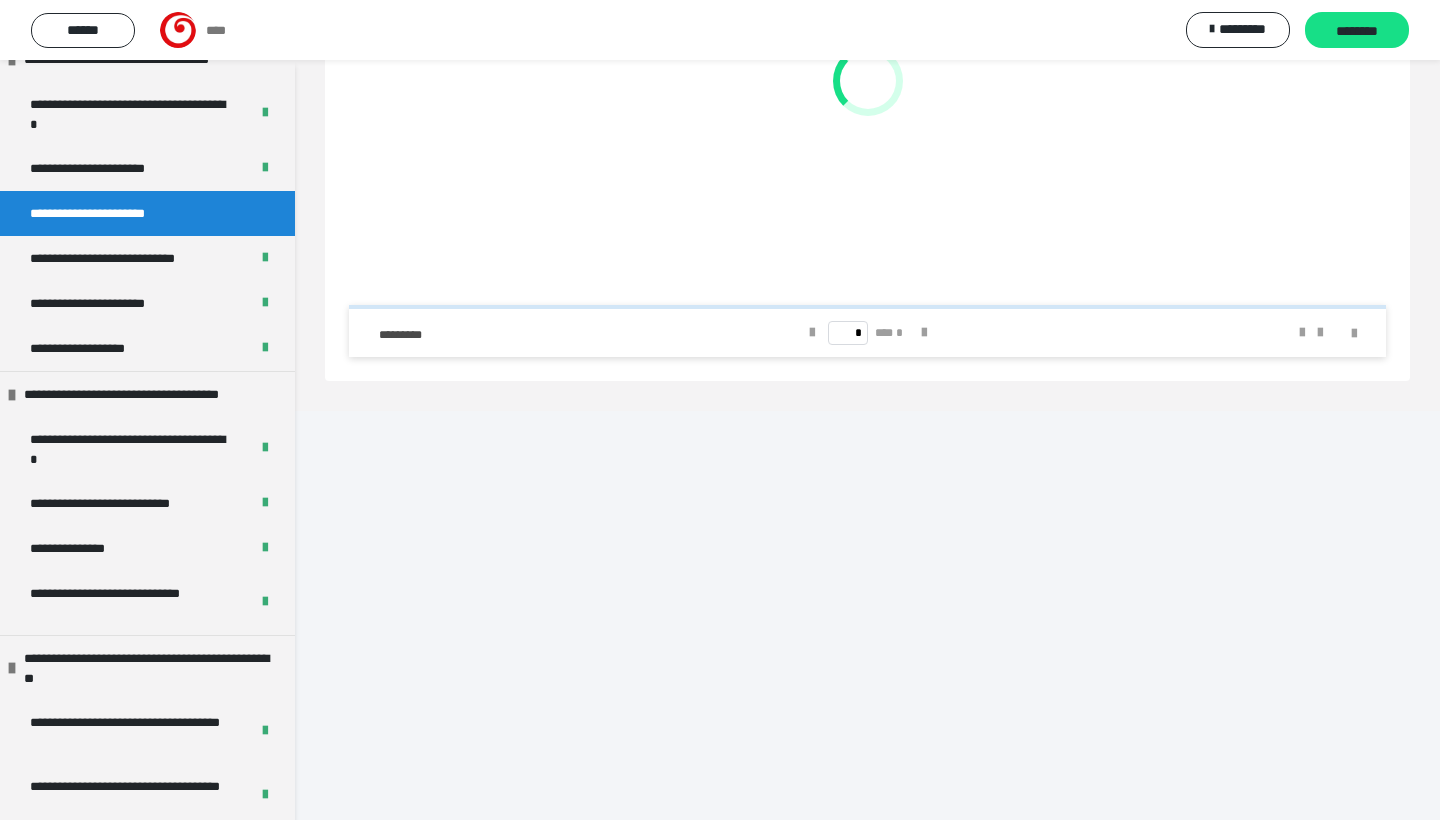 scroll, scrollTop: 219, scrollLeft: 0, axis: vertical 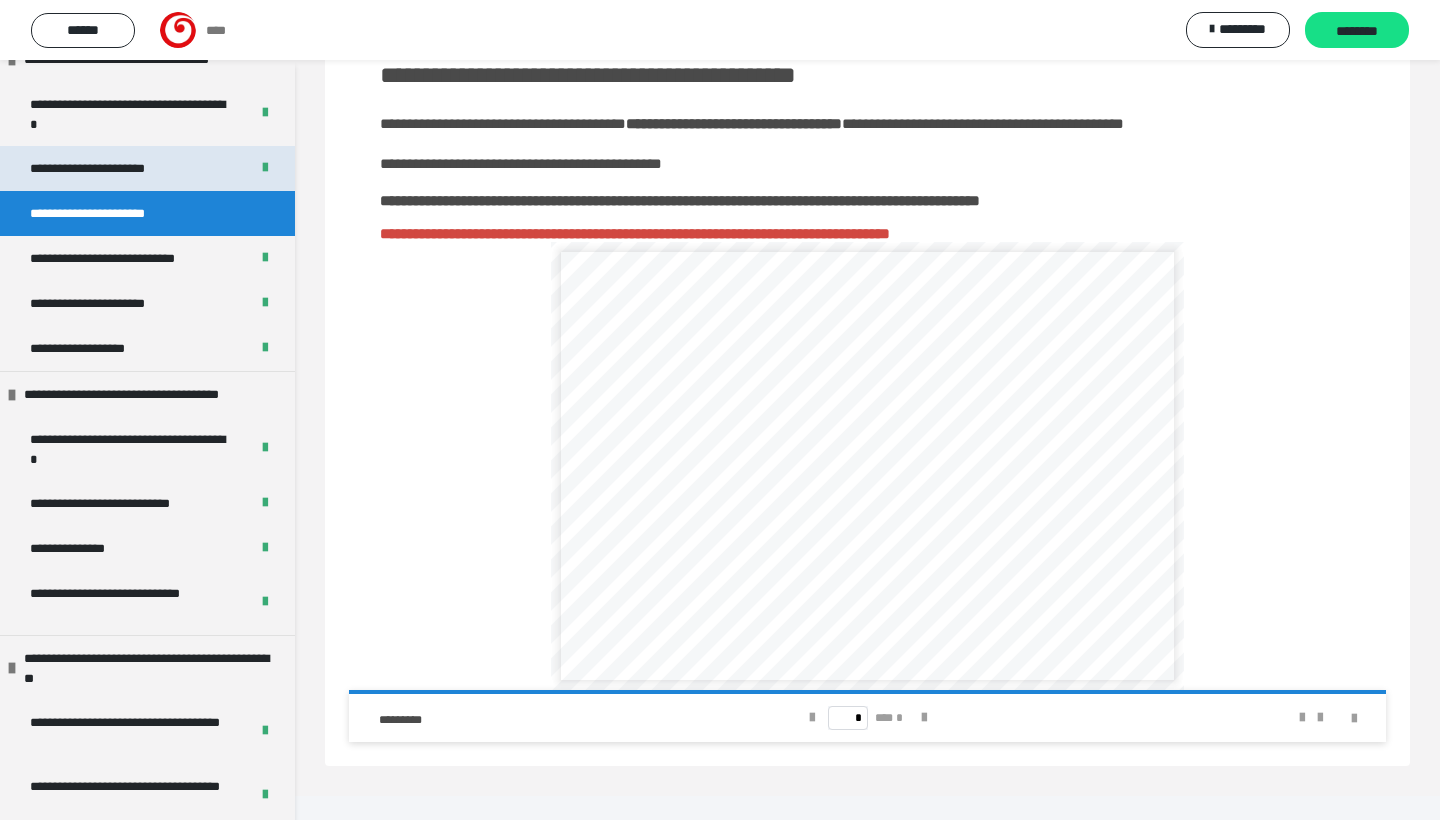 click on "**********" at bounding box center [116, 168] 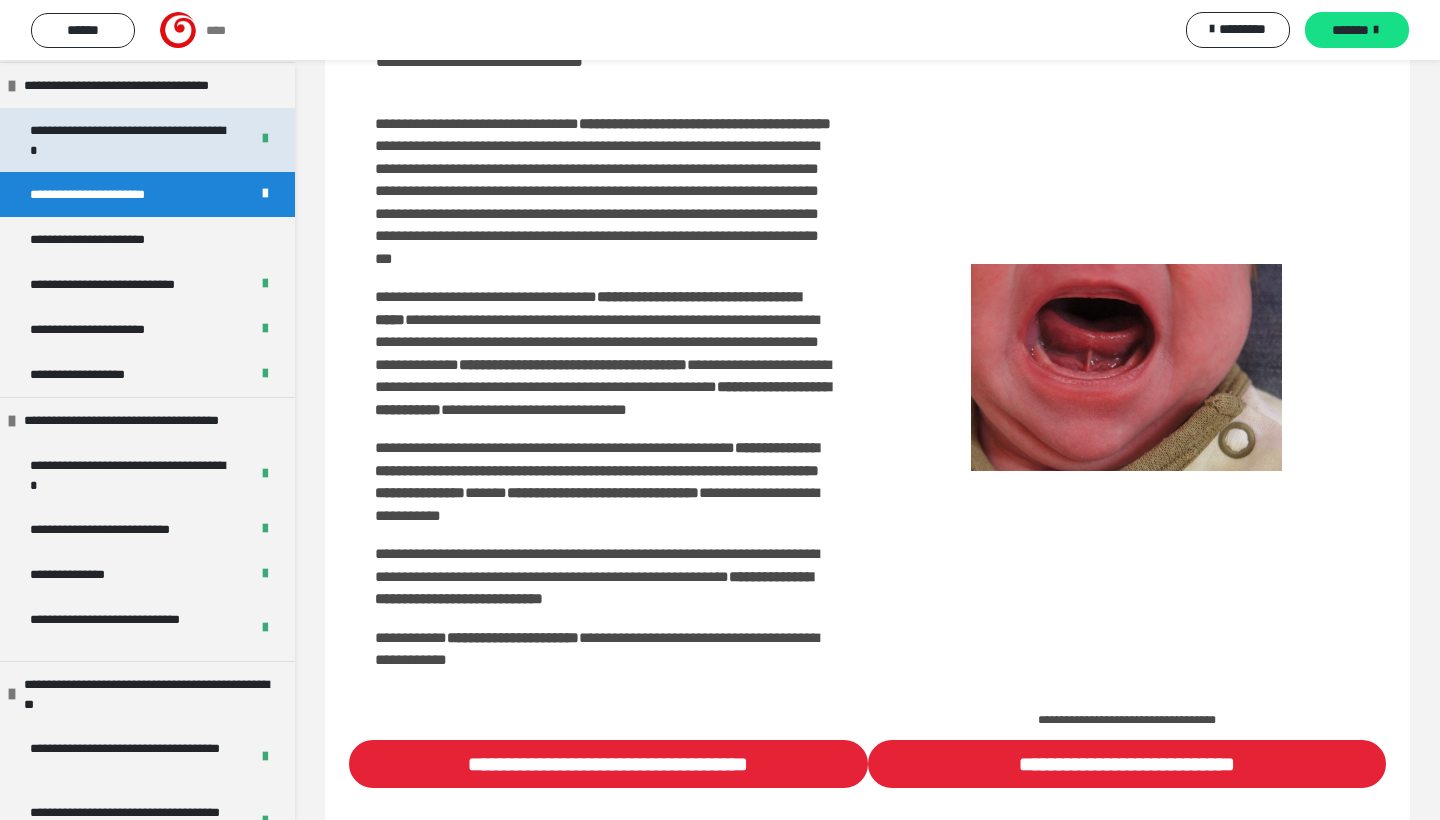 scroll, scrollTop: 598, scrollLeft: 0, axis: vertical 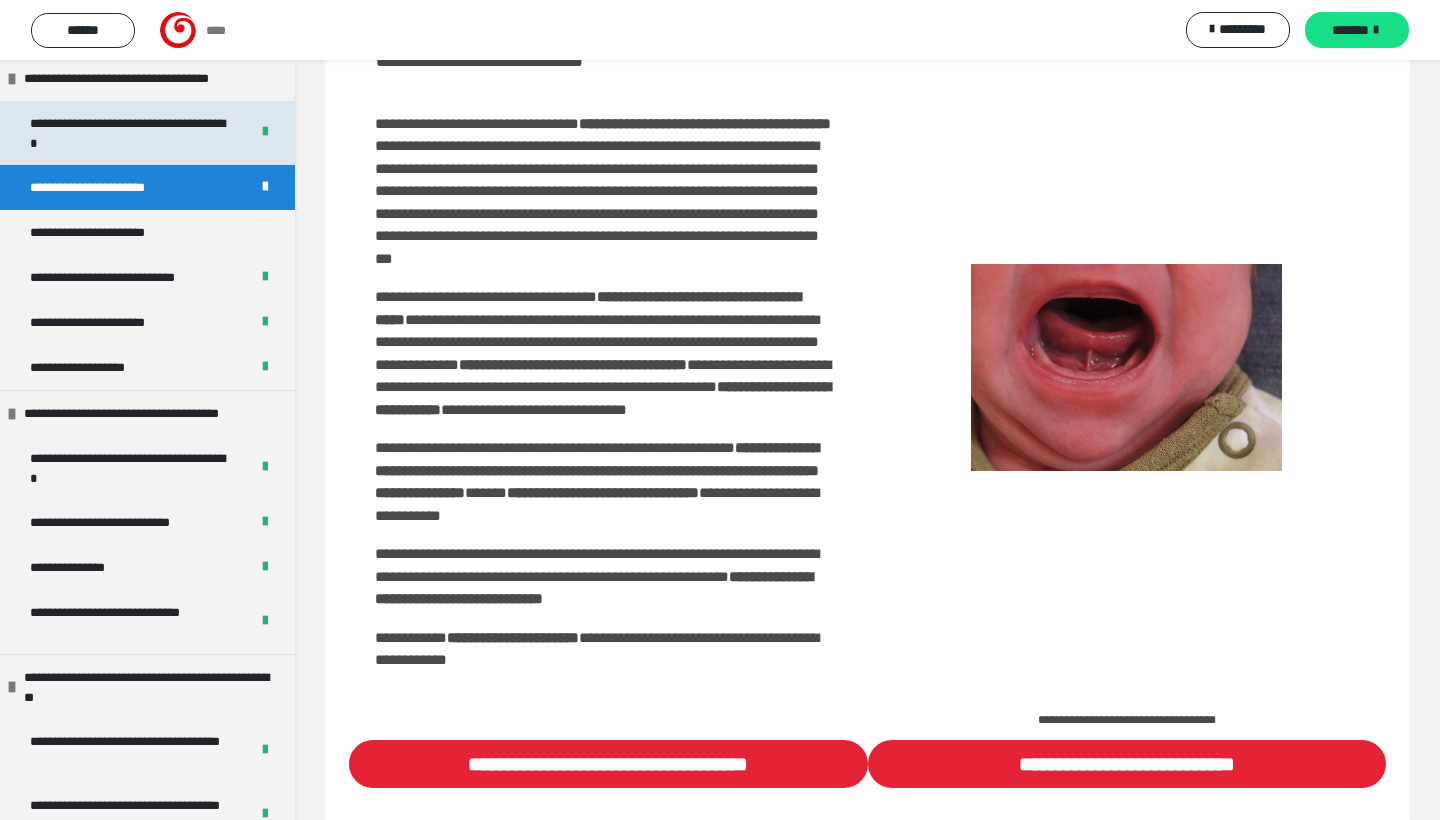 click on "**********" at bounding box center (131, 133) 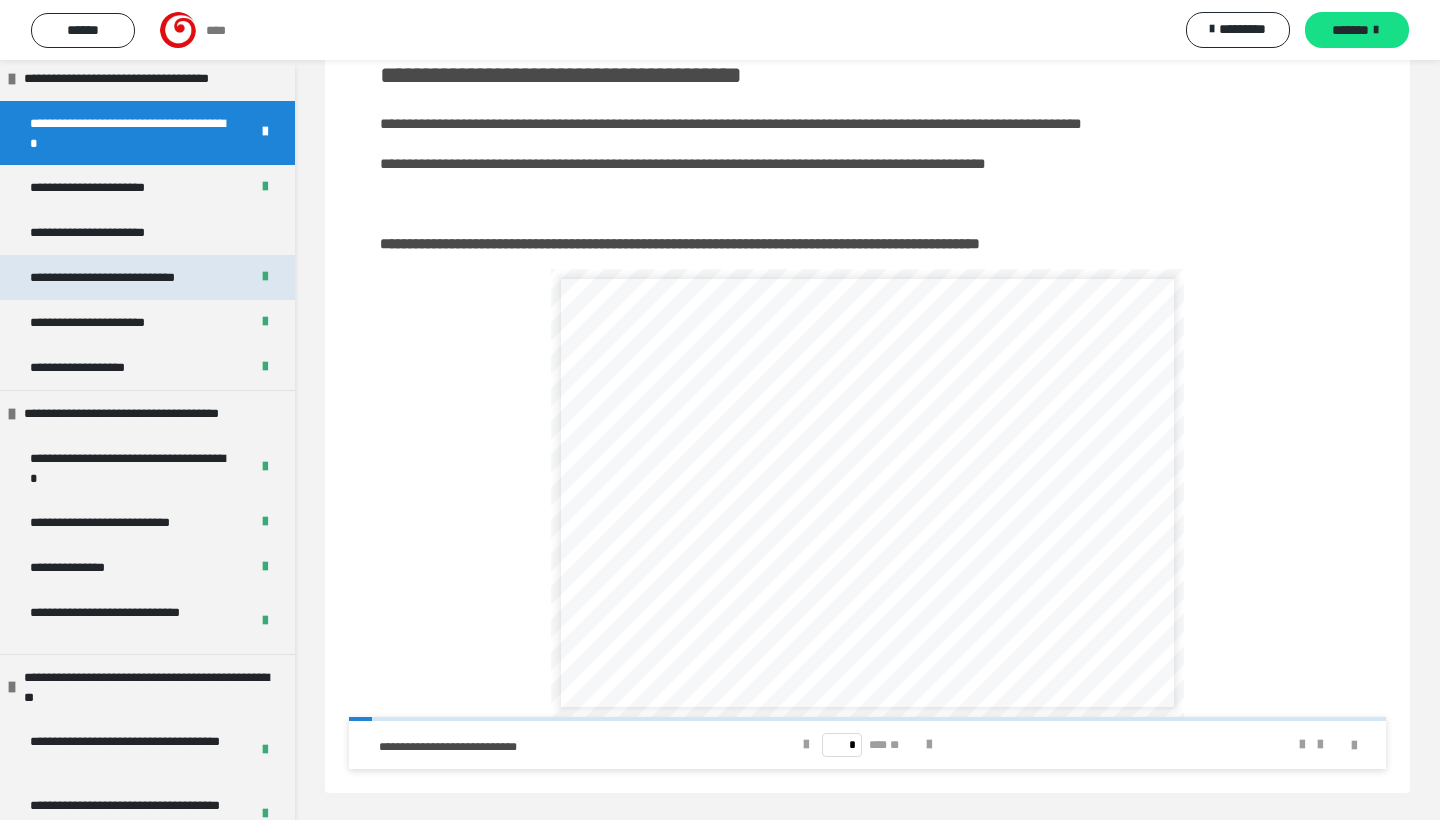 click on "**********" at bounding box center (131, 277) 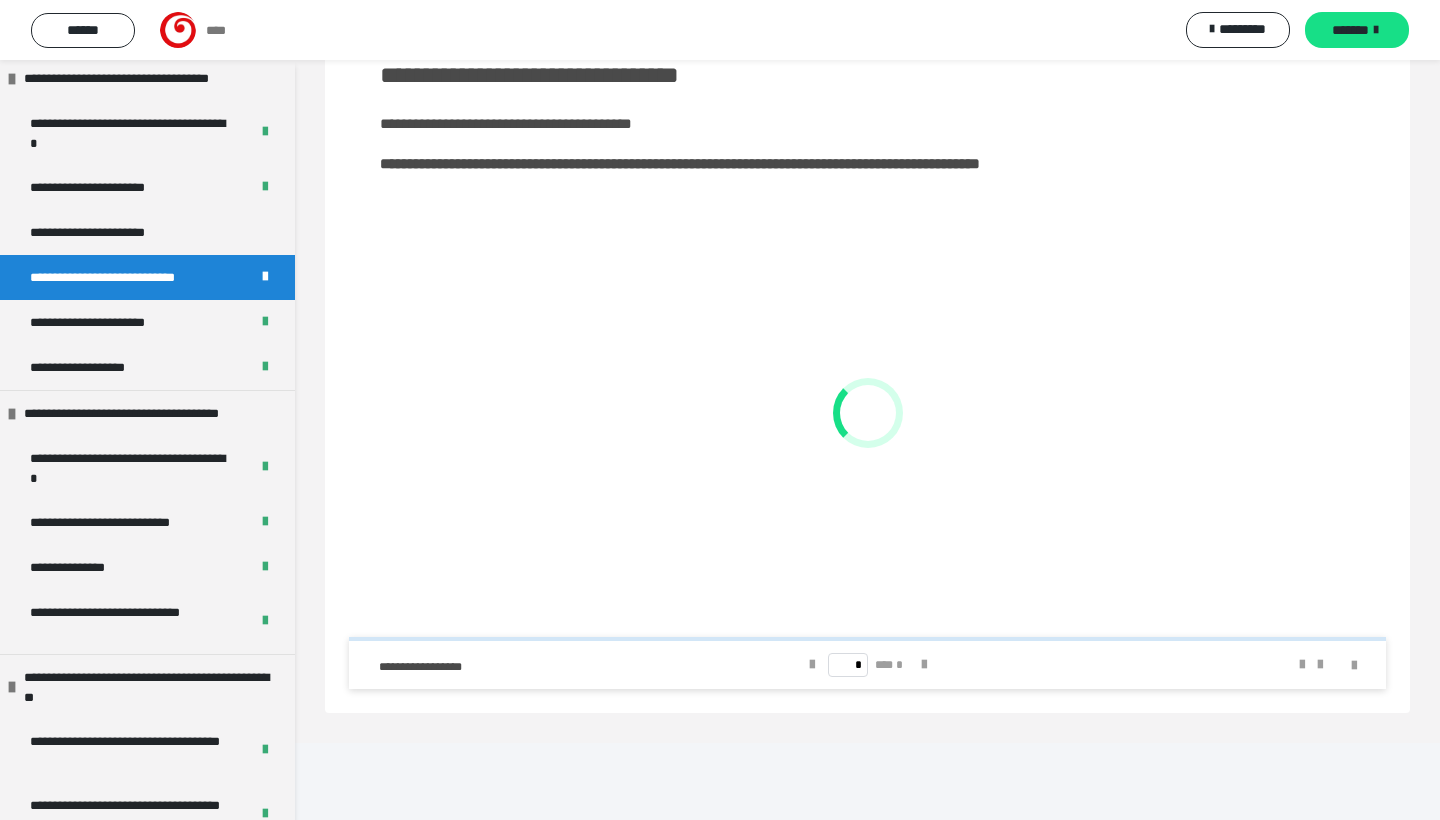 scroll, scrollTop: 142, scrollLeft: 0, axis: vertical 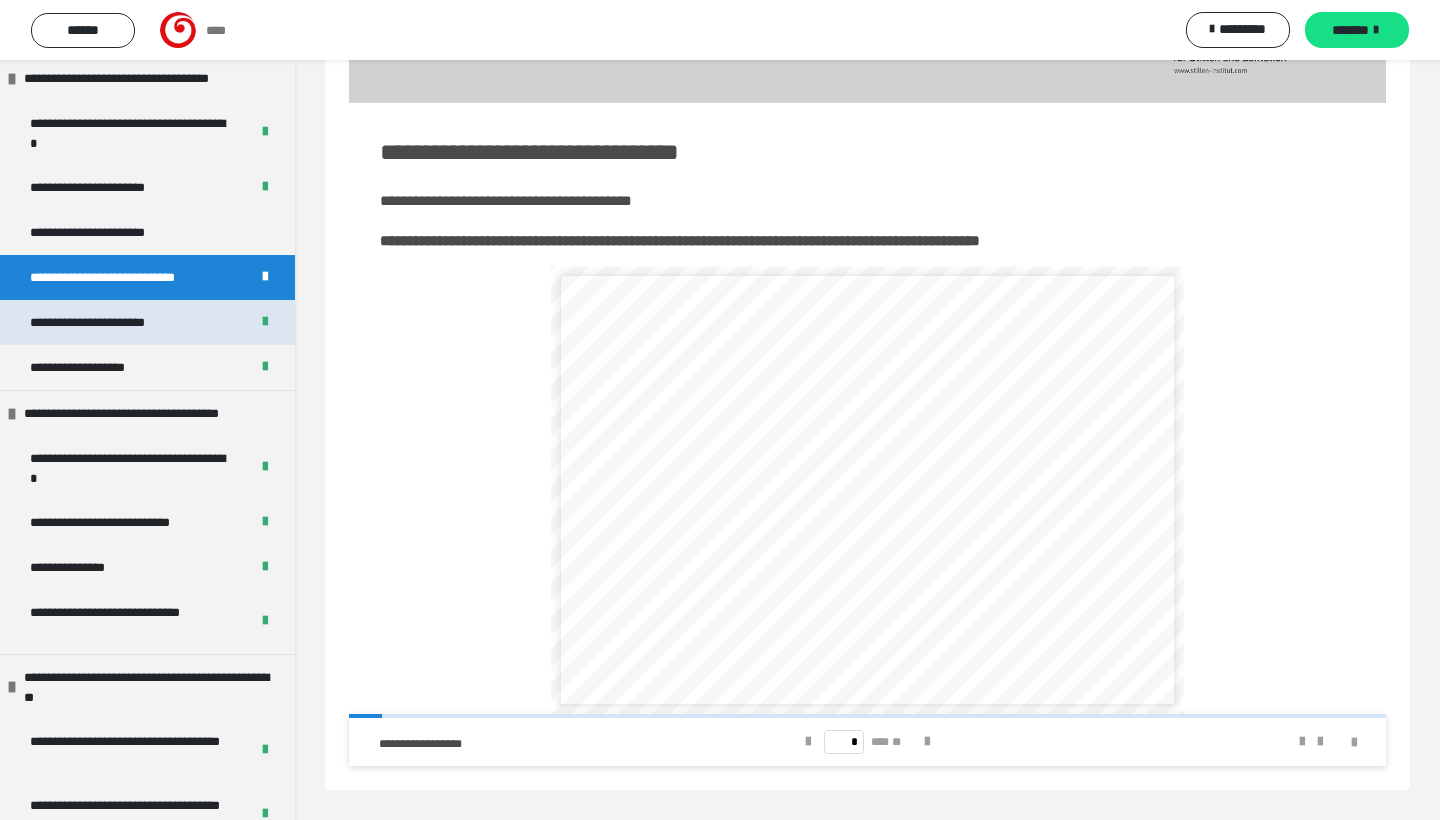 click on "**********" at bounding box center [111, 322] 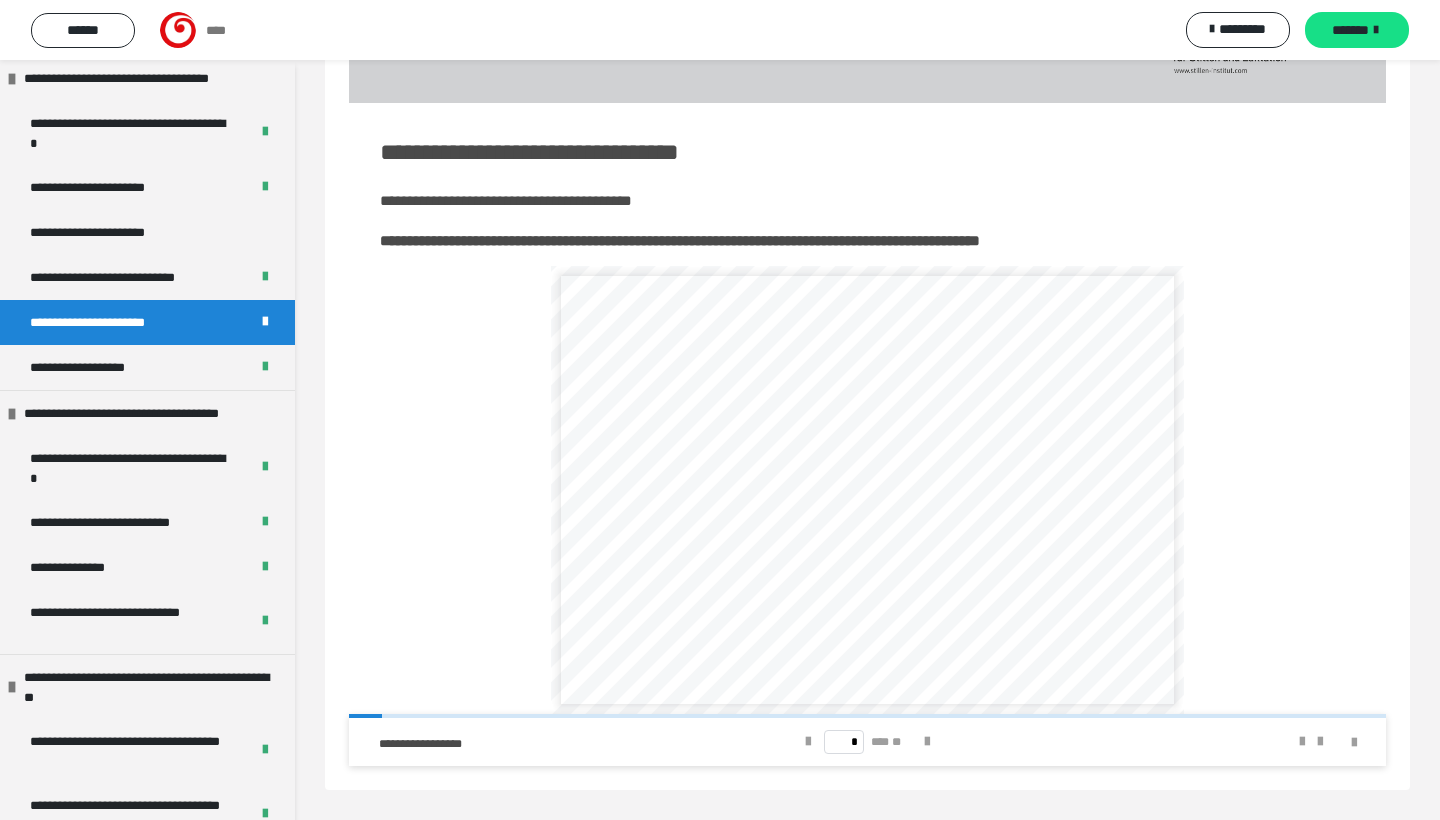 click on "**********" at bounding box center [111, 322] 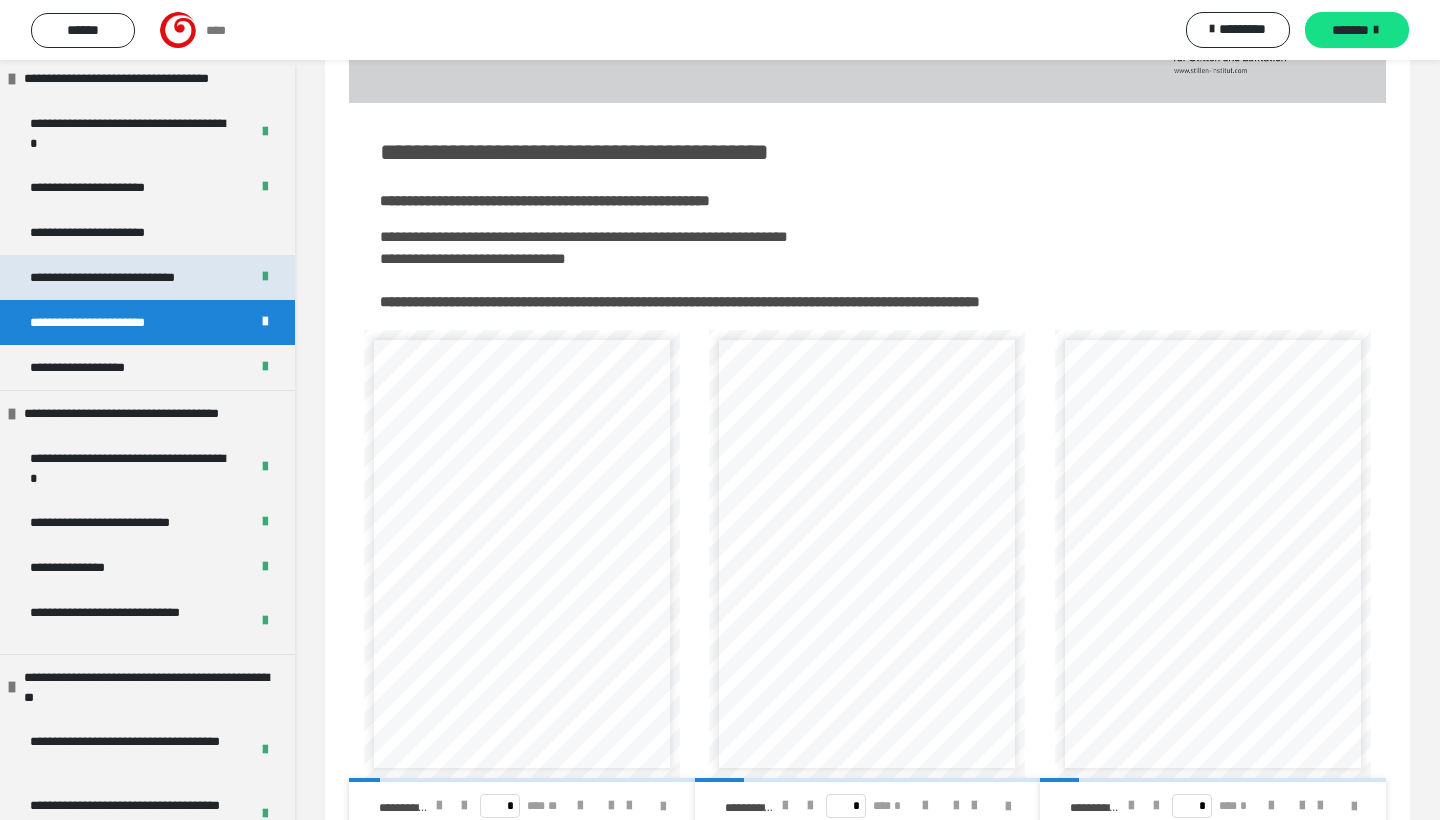 click on "**********" at bounding box center (131, 277) 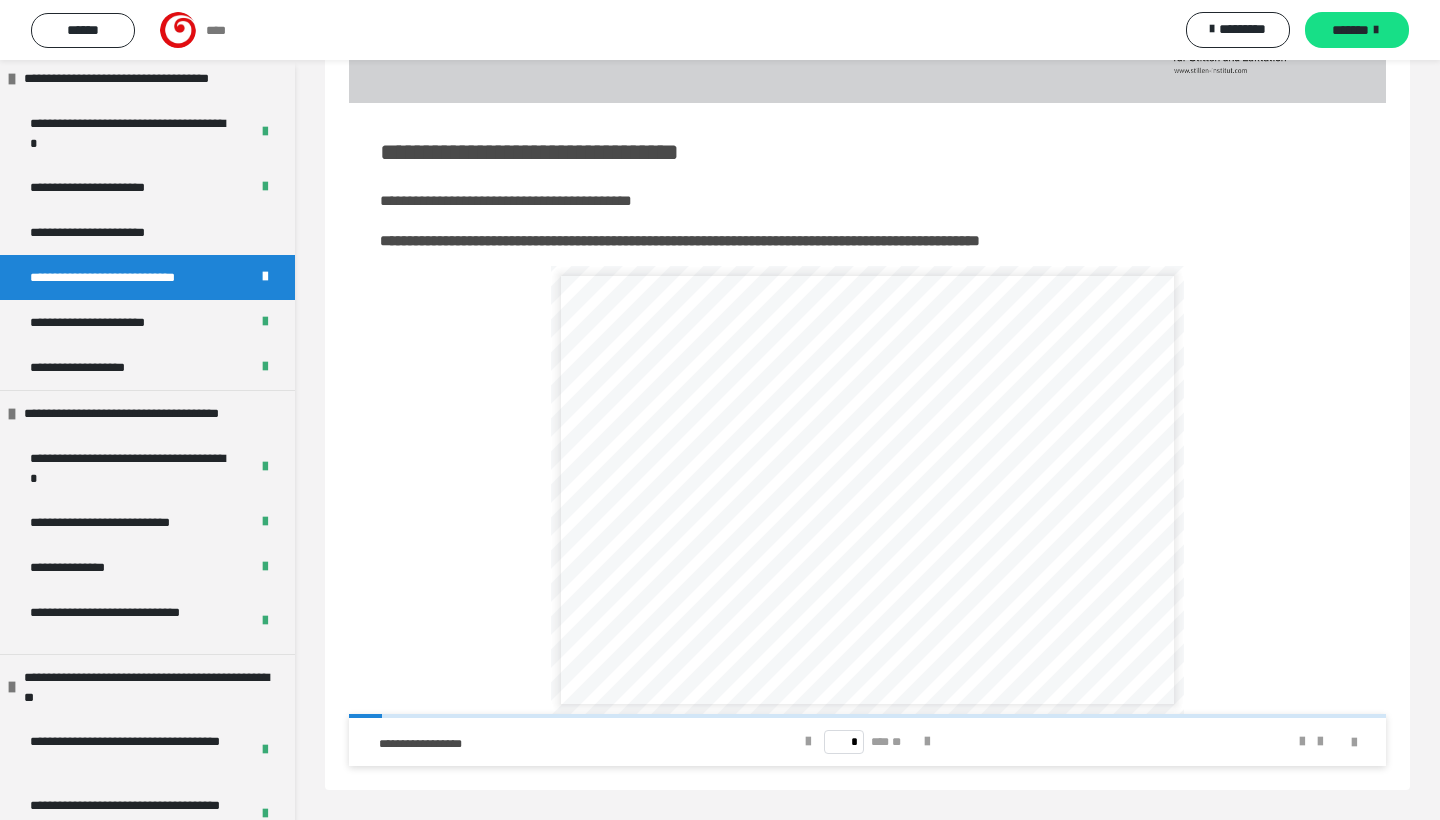 scroll, scrollTop: 142, scrollLeft: 0, axis: vertical 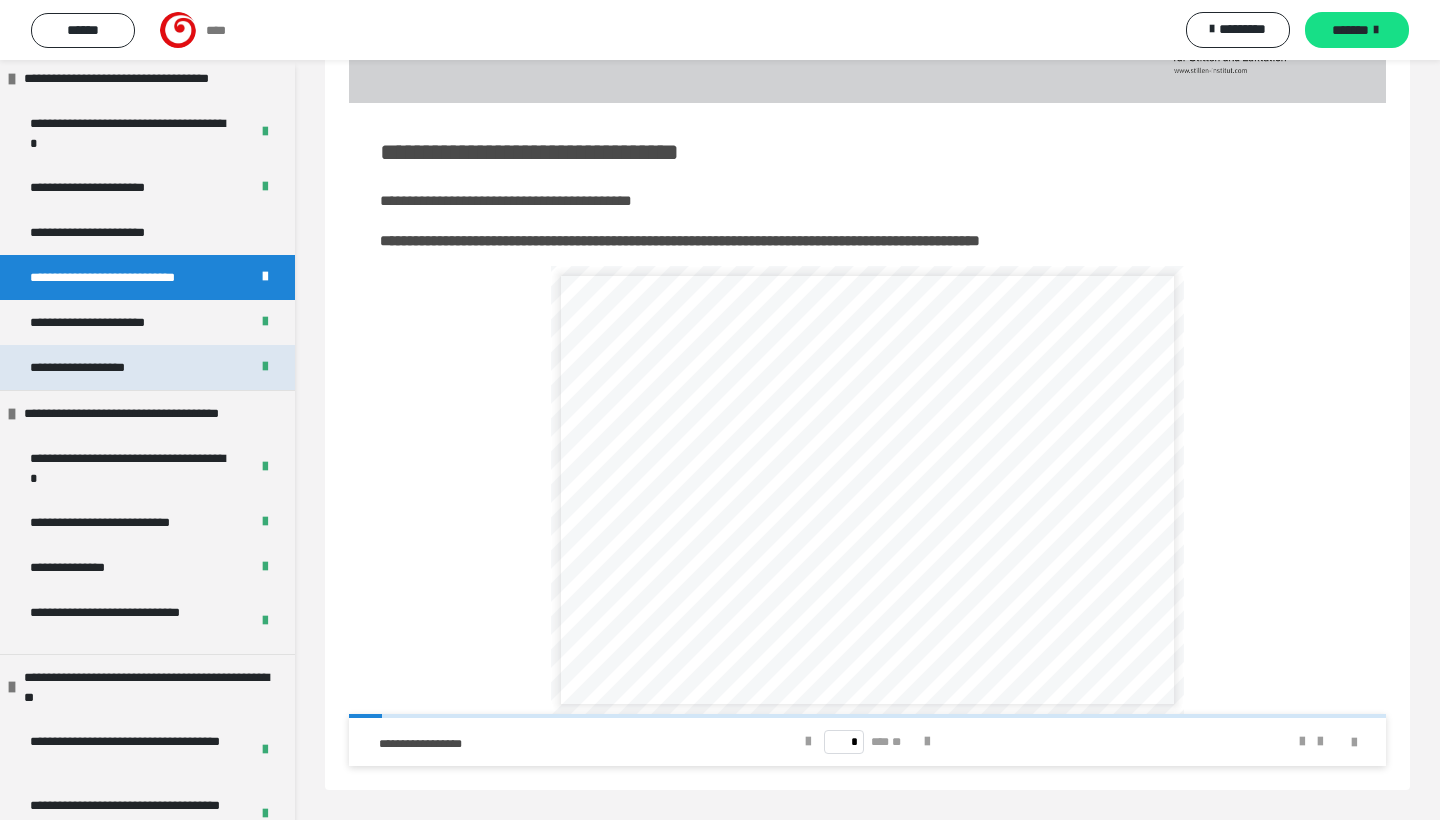 click on "**********" at bounding box center [92, 367] 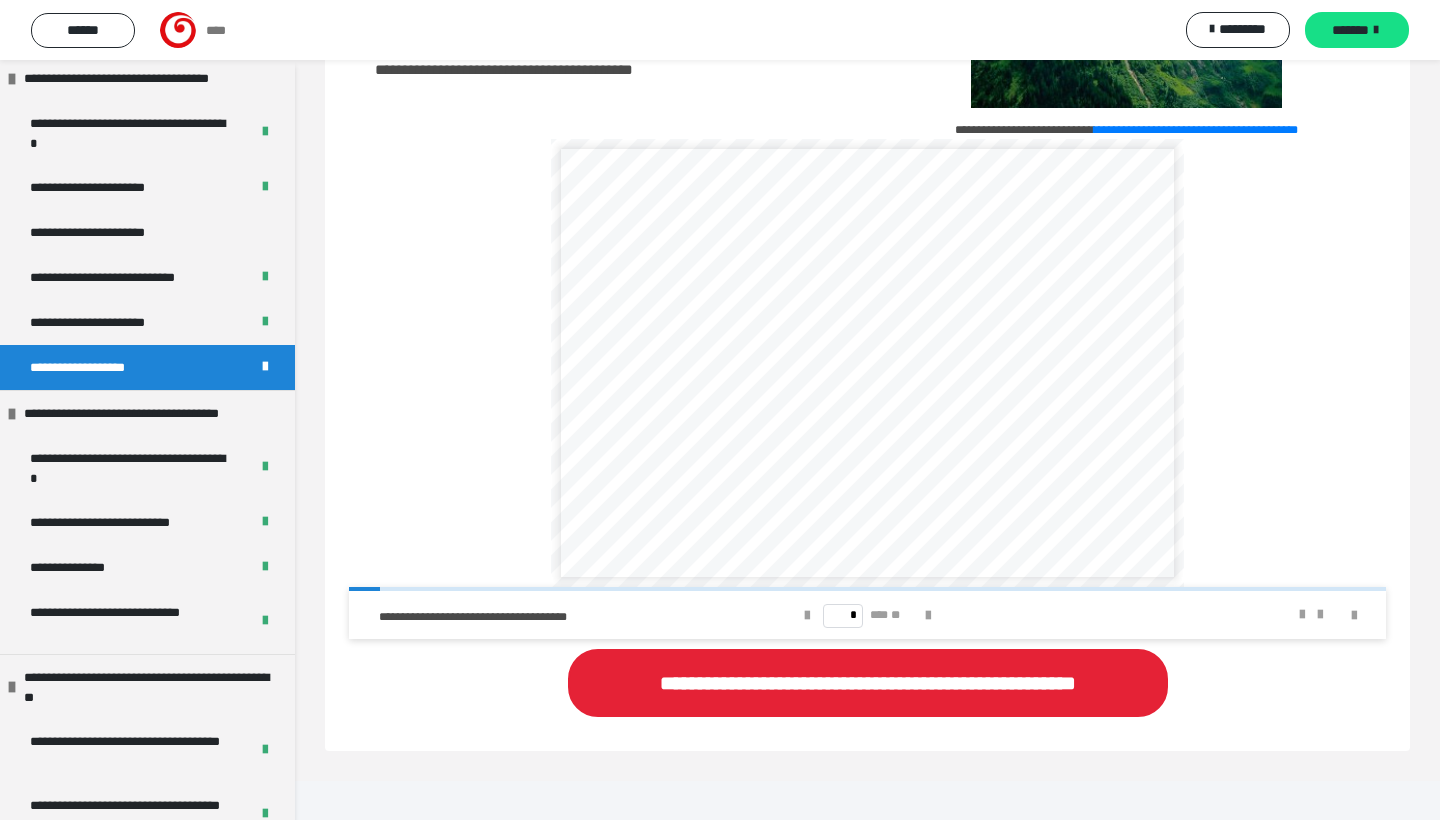 scroll, scrollTop: 460, scrollLeft: 0, axis: vertical 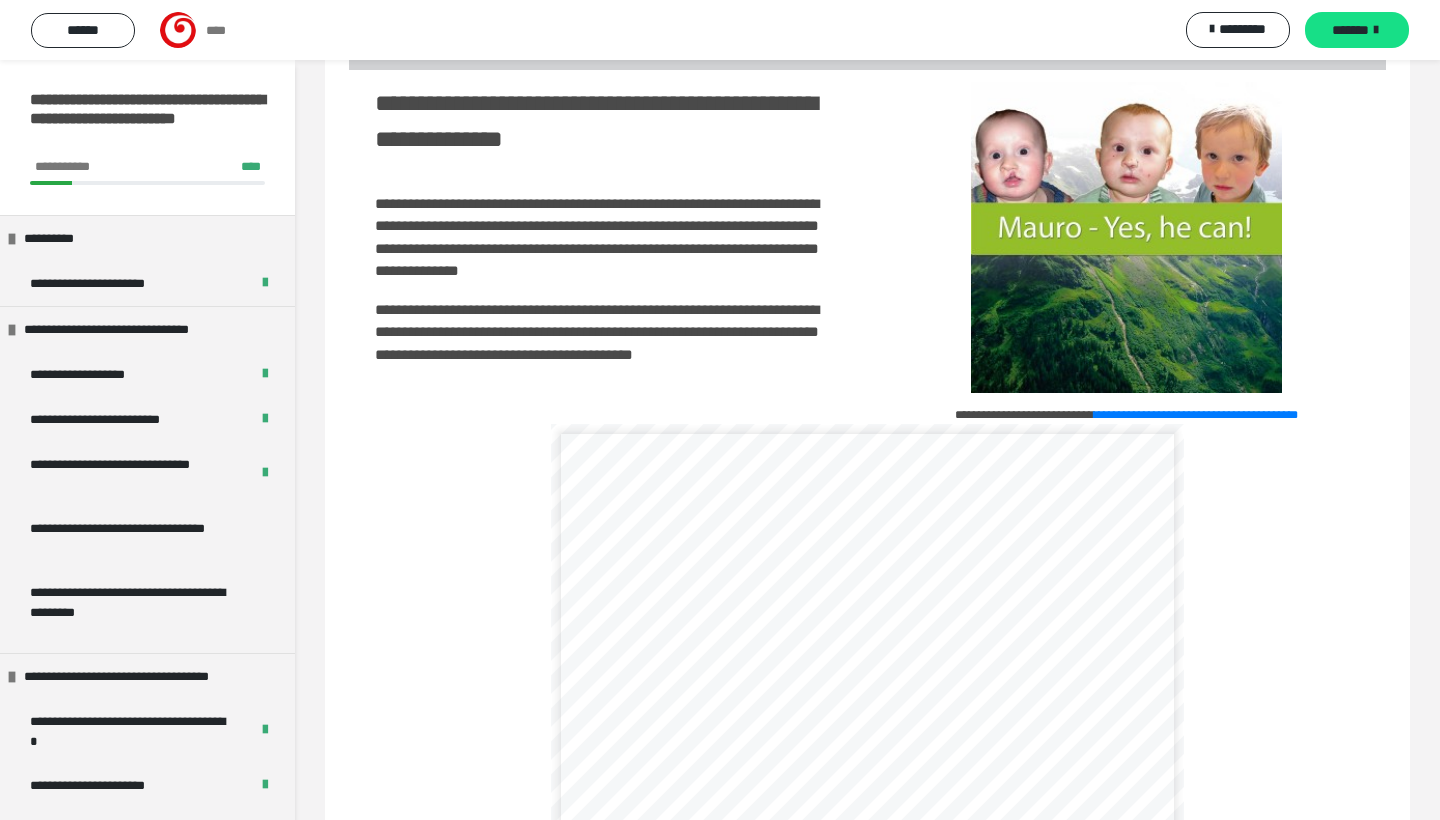 click on "****" at bounding box center [216, 30] 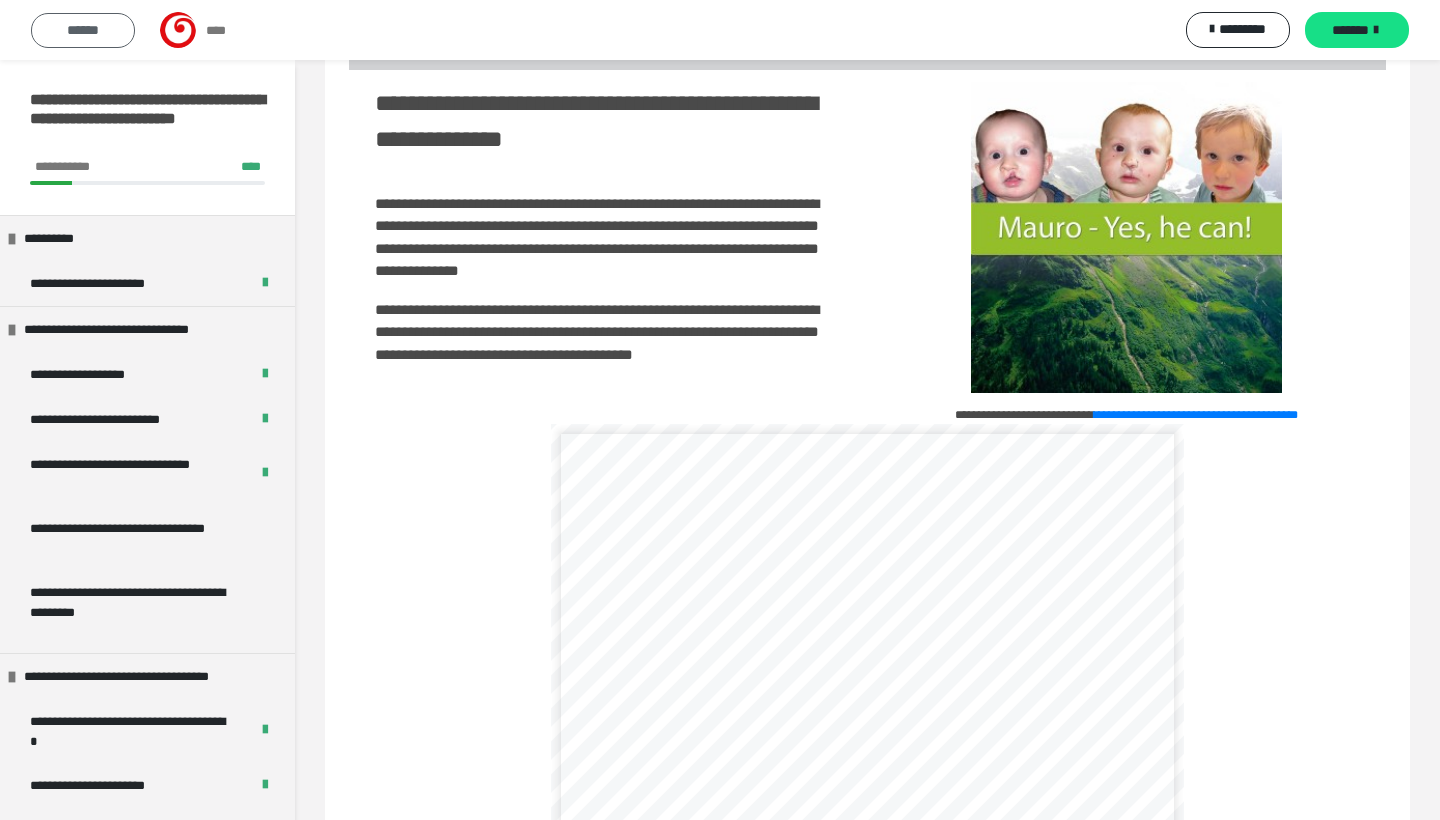 click on "******" at bounding box center (83, 30) 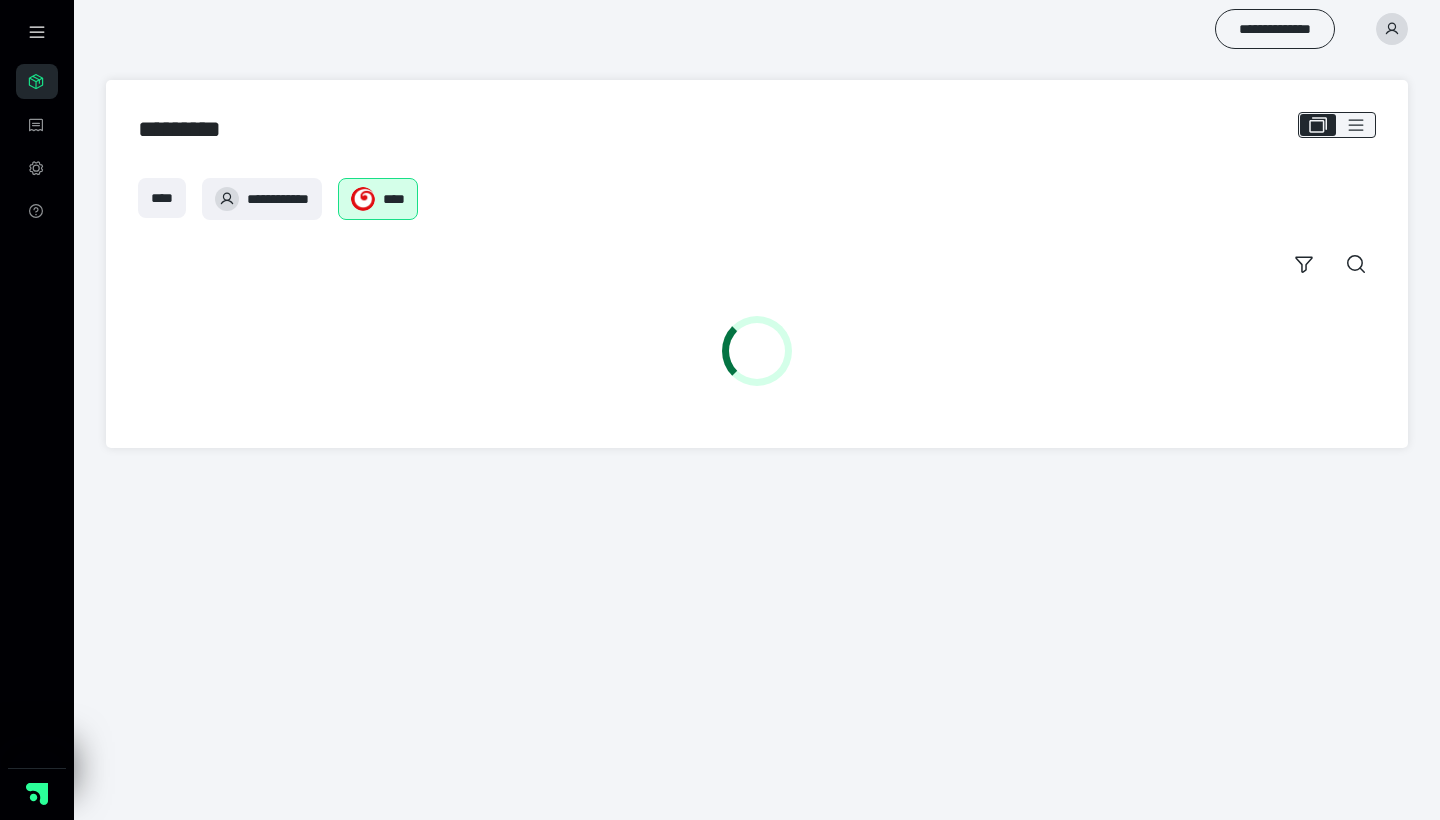 scroll, scrollTop: 0, scrollLeft: 0, axis: both 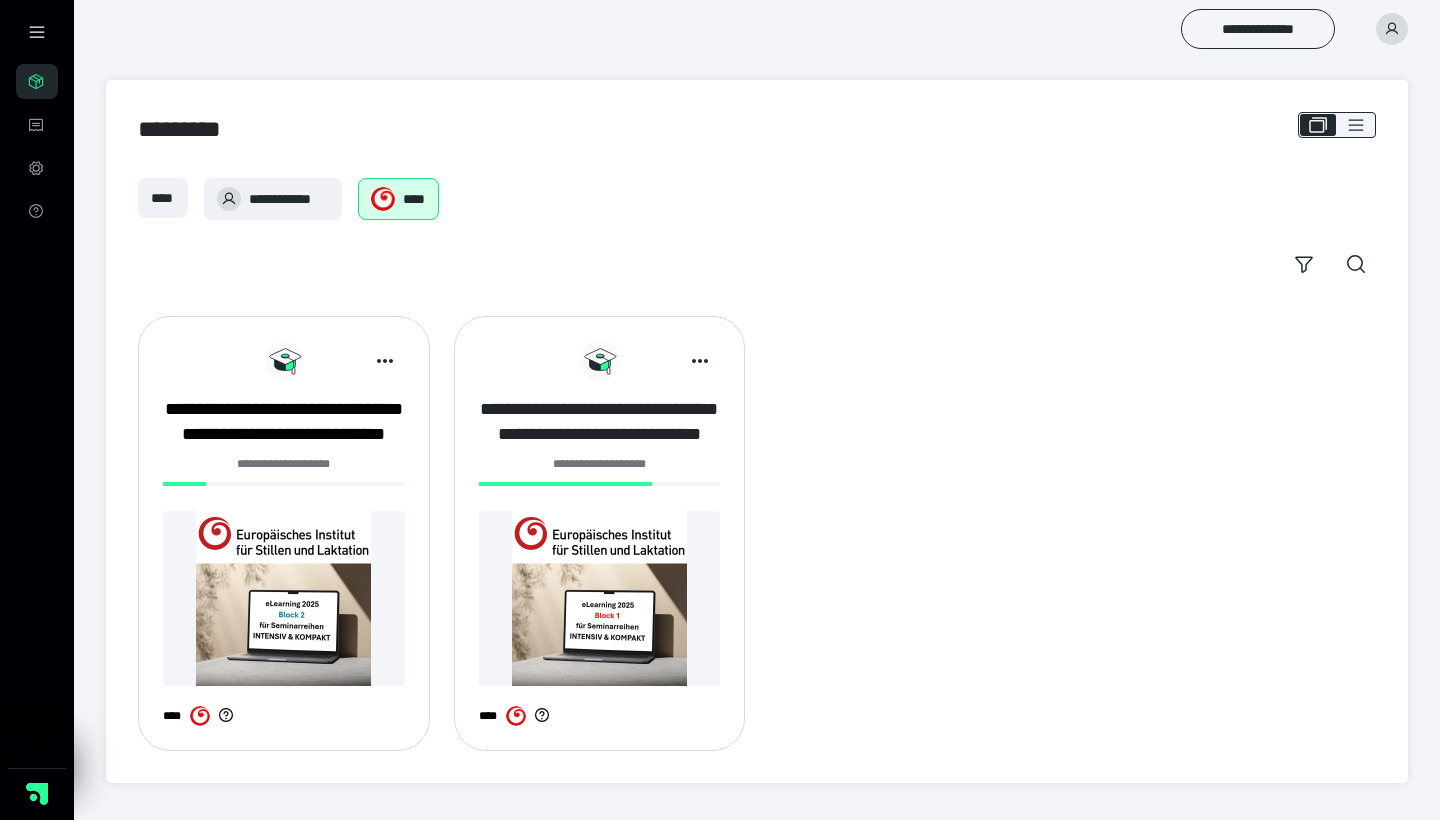 click on "**********" at bounding box center (600, 422) 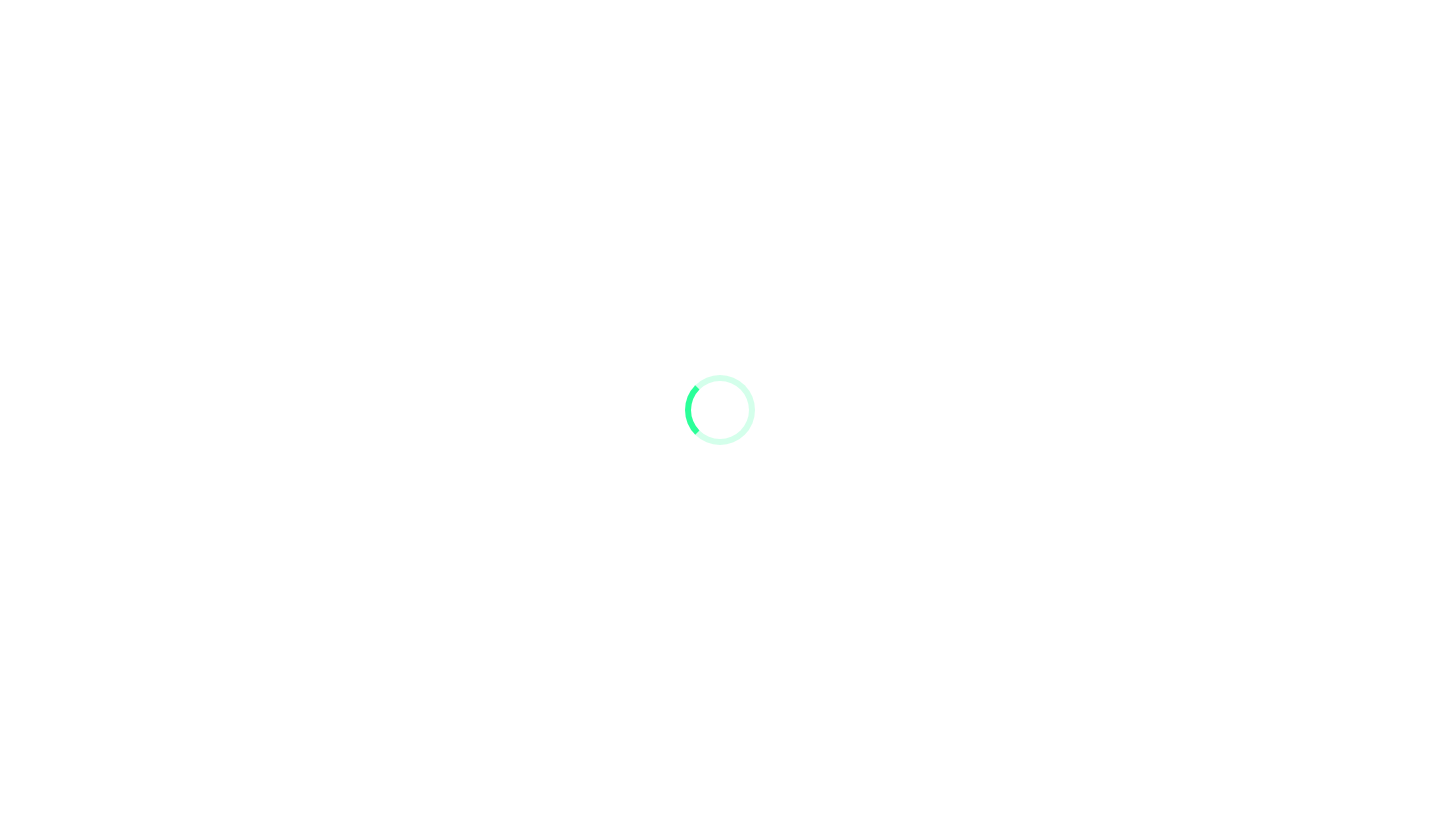 scroll, scrollTop: 0, scrollLeft: 0, axis: both 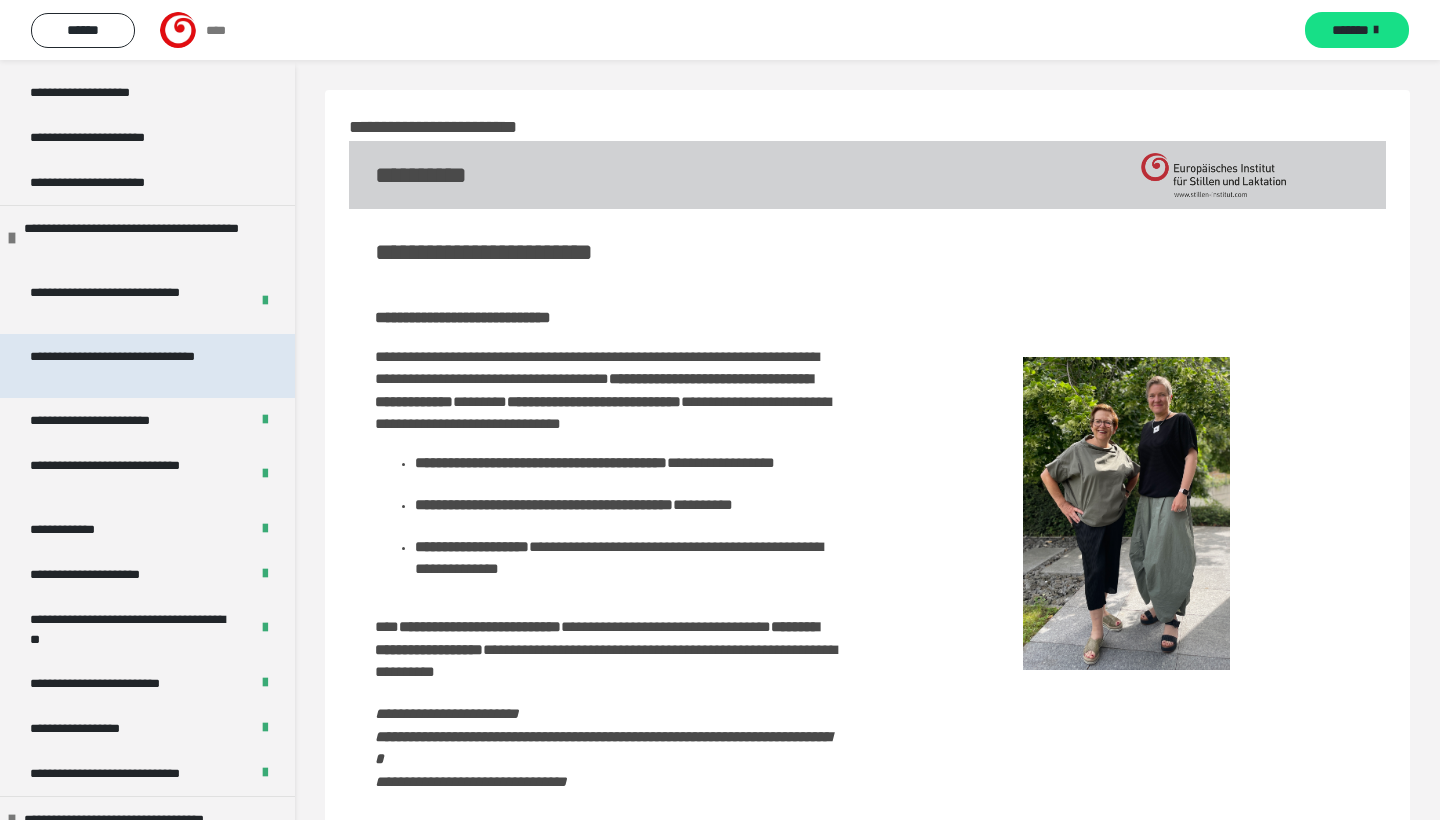 click on "**********" at bounding box center (139, 366) 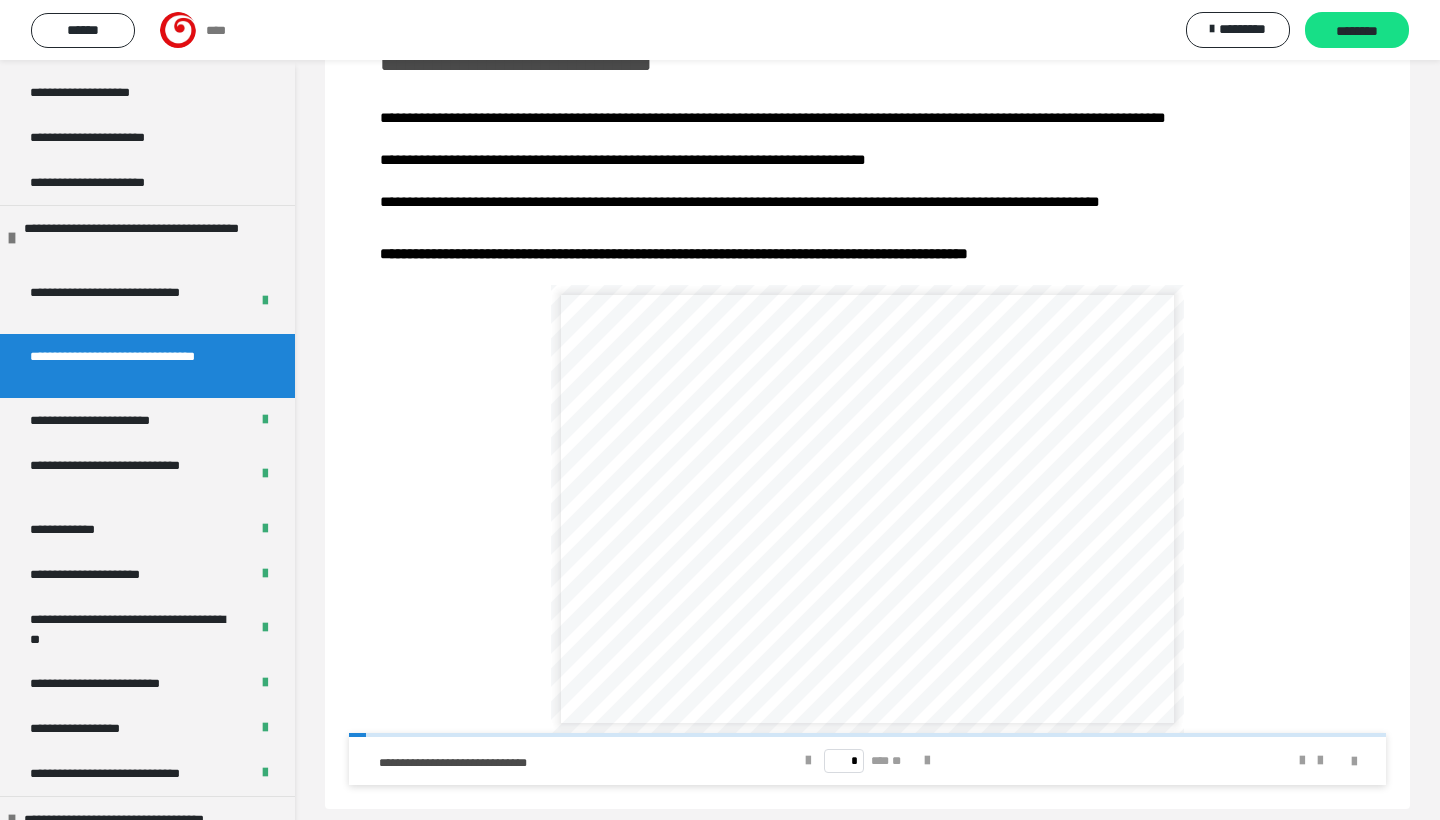 scroll, scrollTop: 235, scrollLeft: 0, axis: vertical 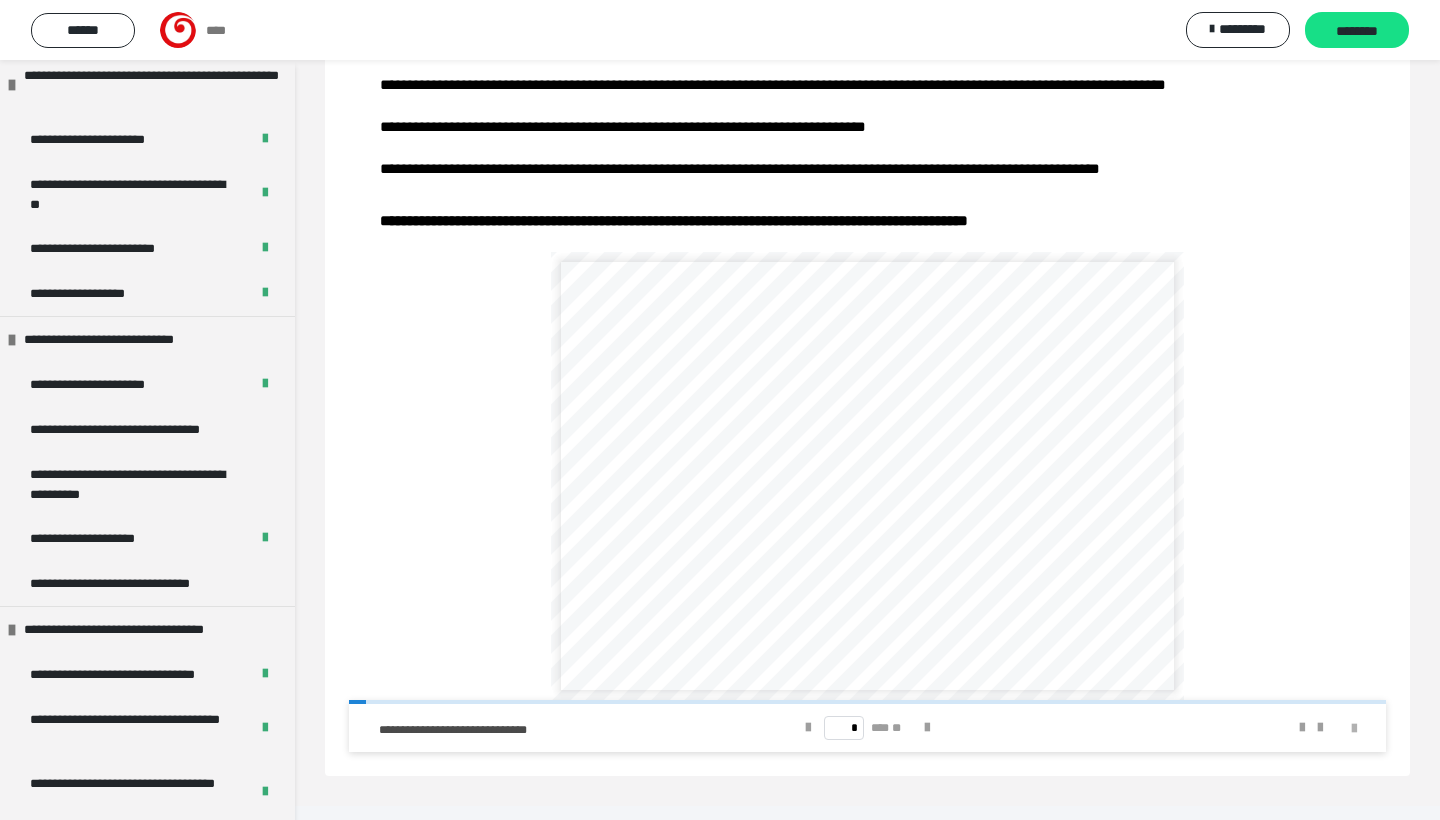 click at bounding box center (1354, 729) 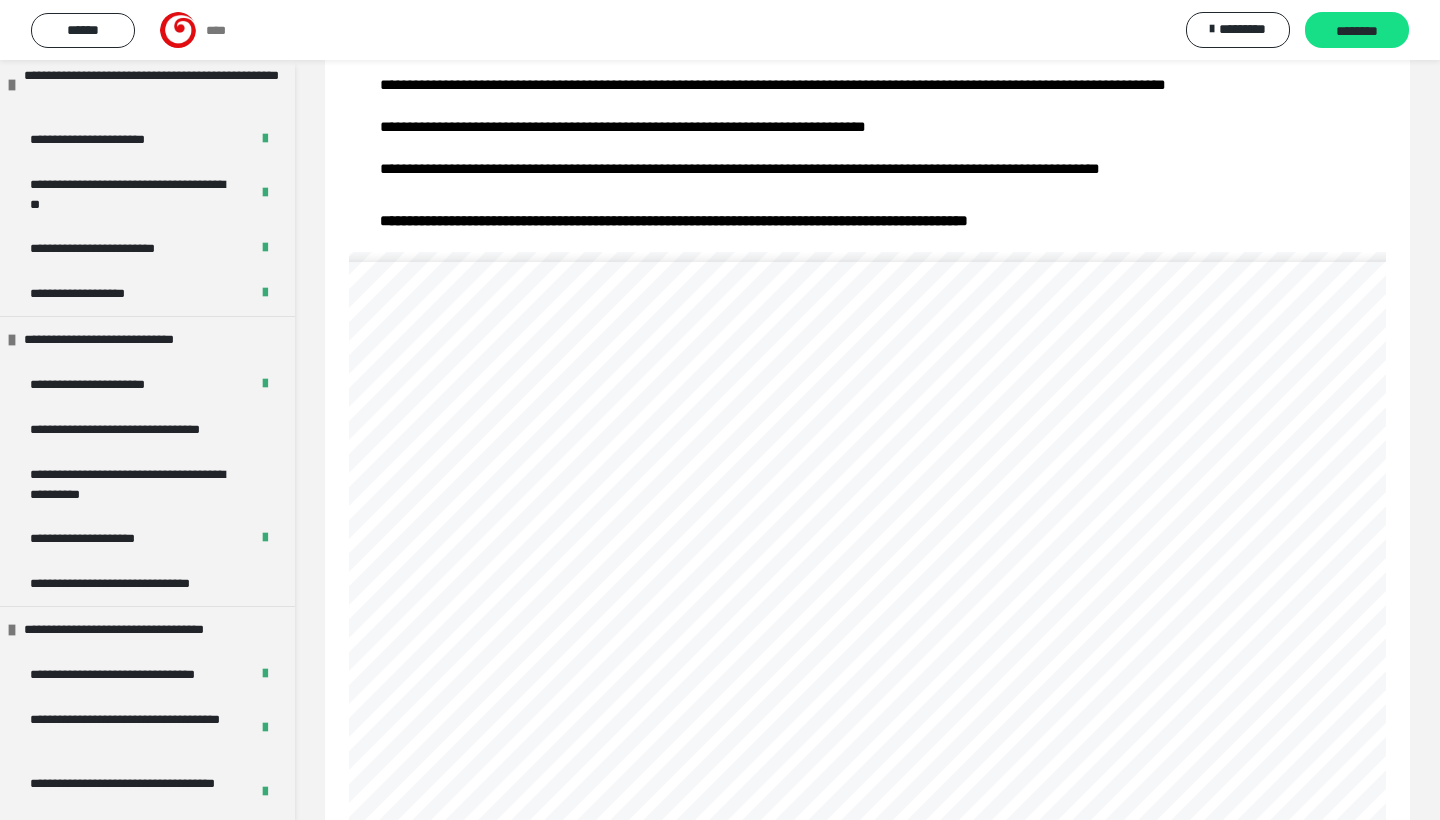 scroll, scrollTop: 226, scrollLeft: 0, axis: vertical 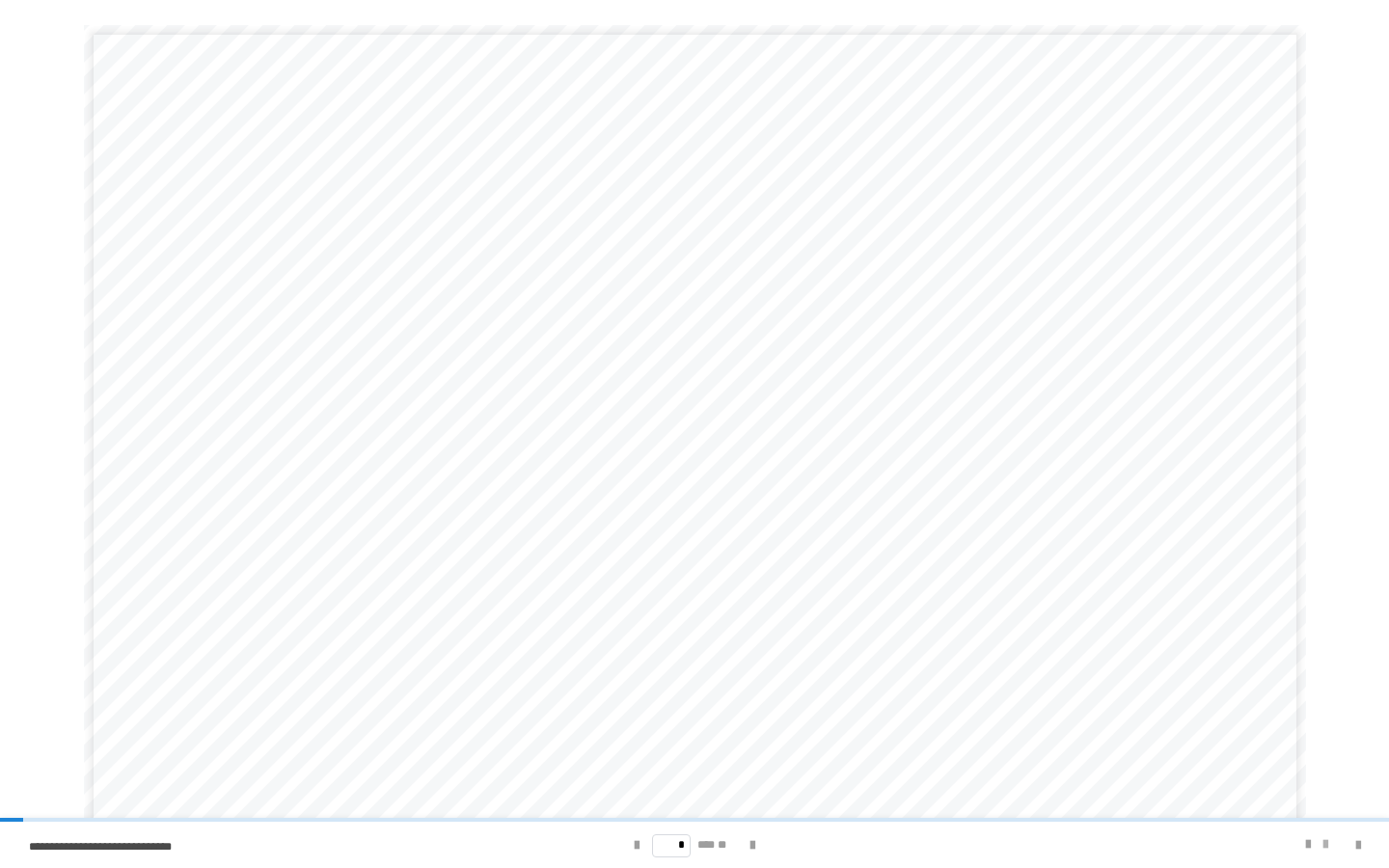 click at bounding box center (1325, 845) 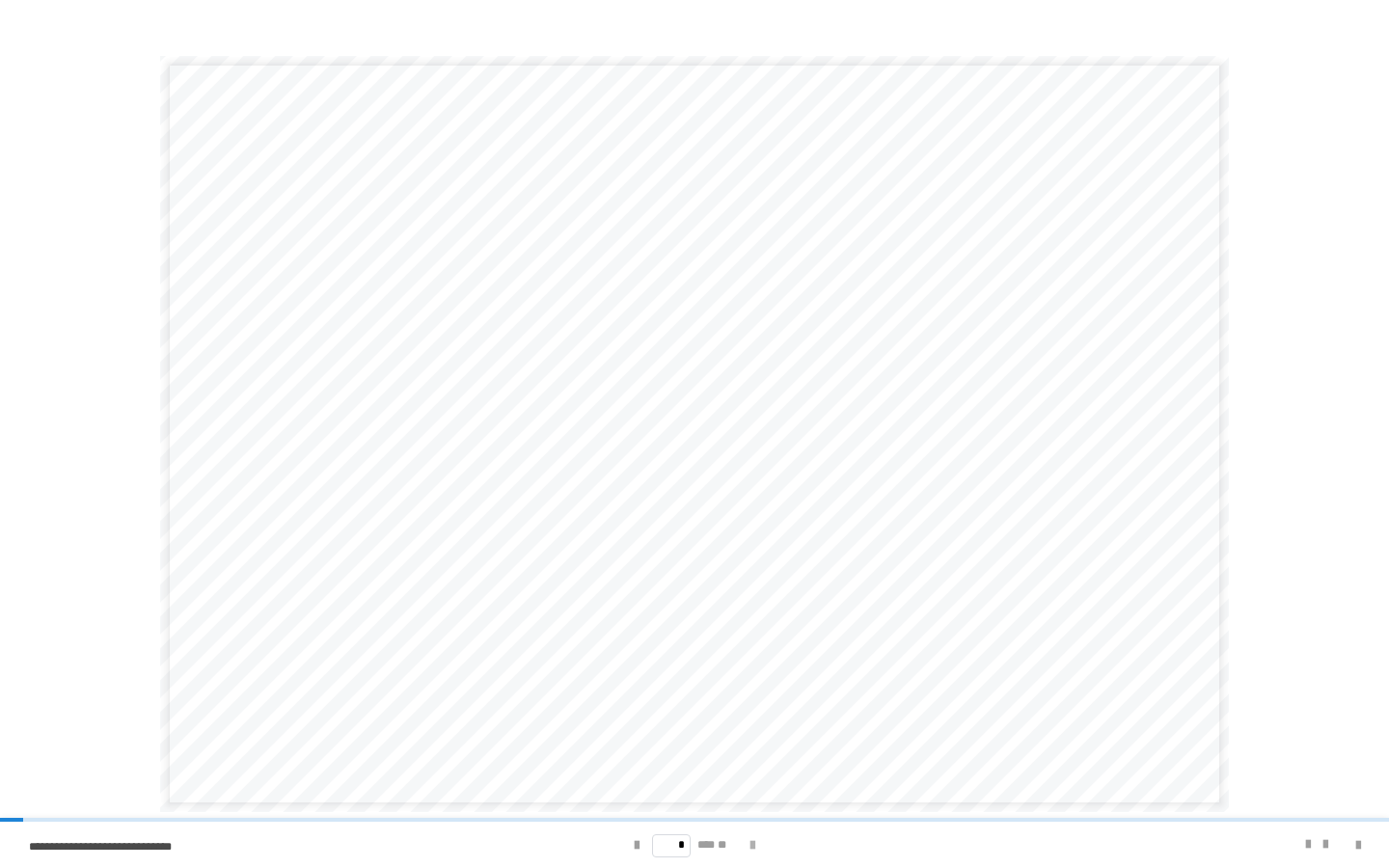 click at bounding box center [752, 846] 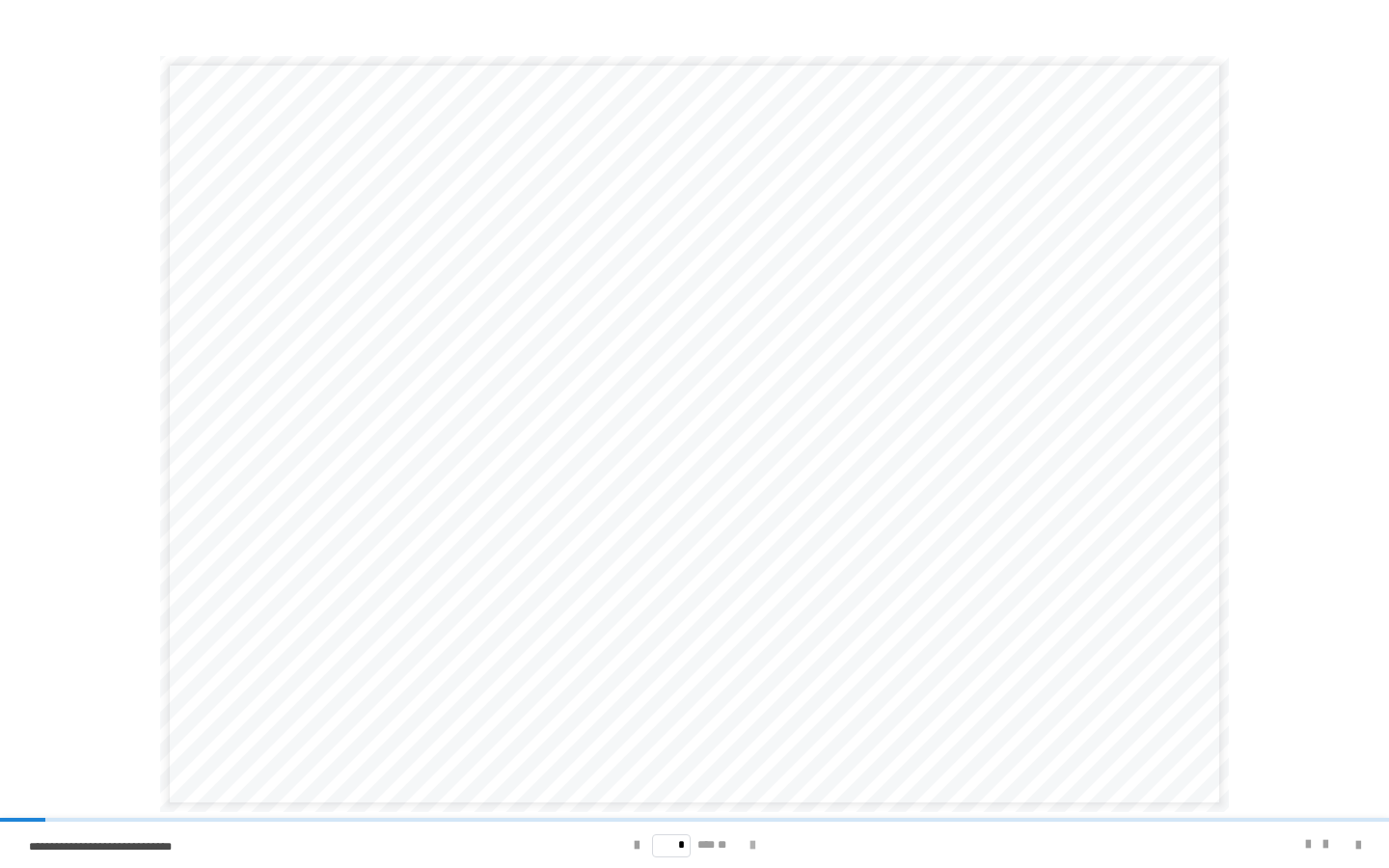 click at bounding box center (752, 846) 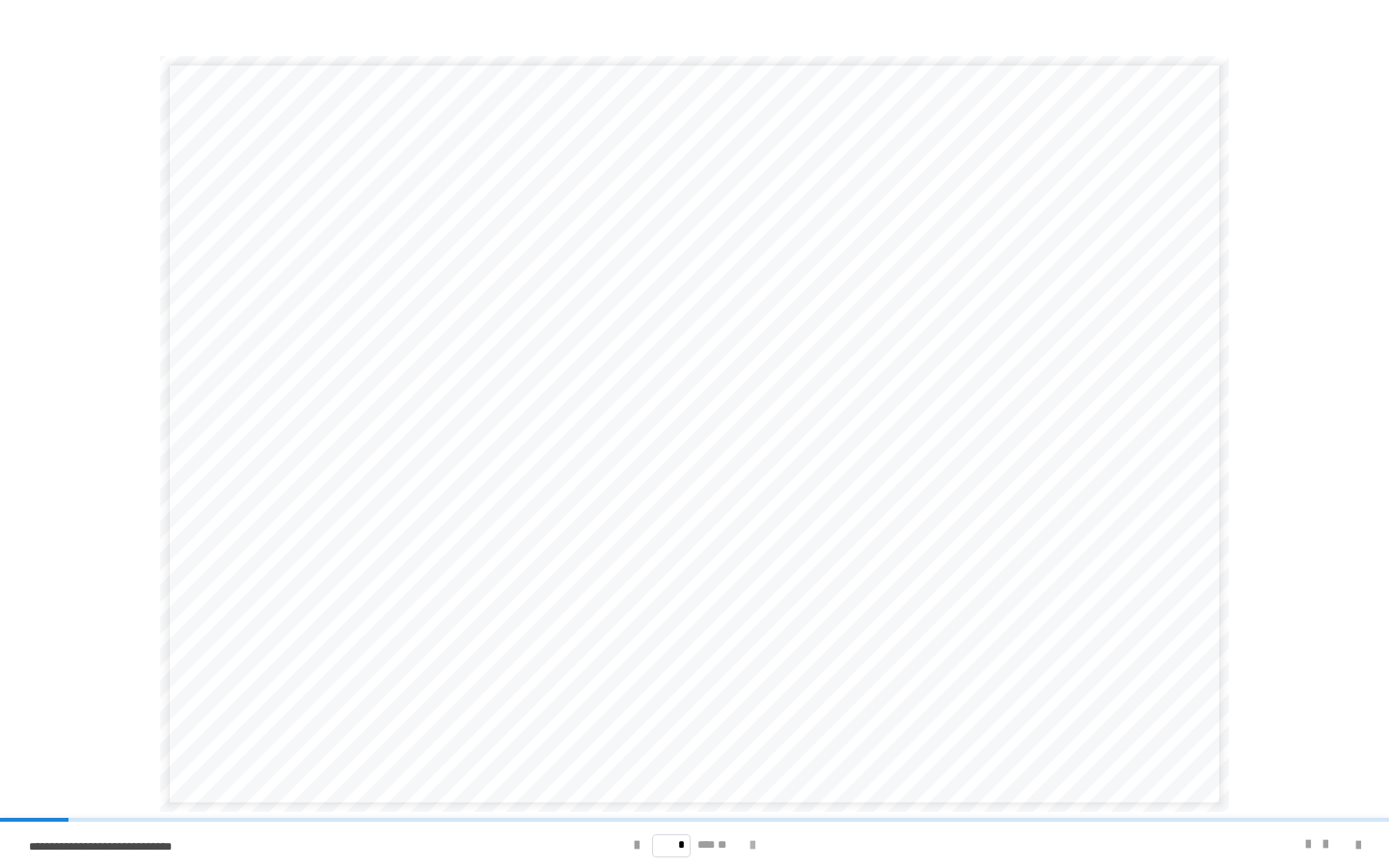 click at bounding box center [752, 846] 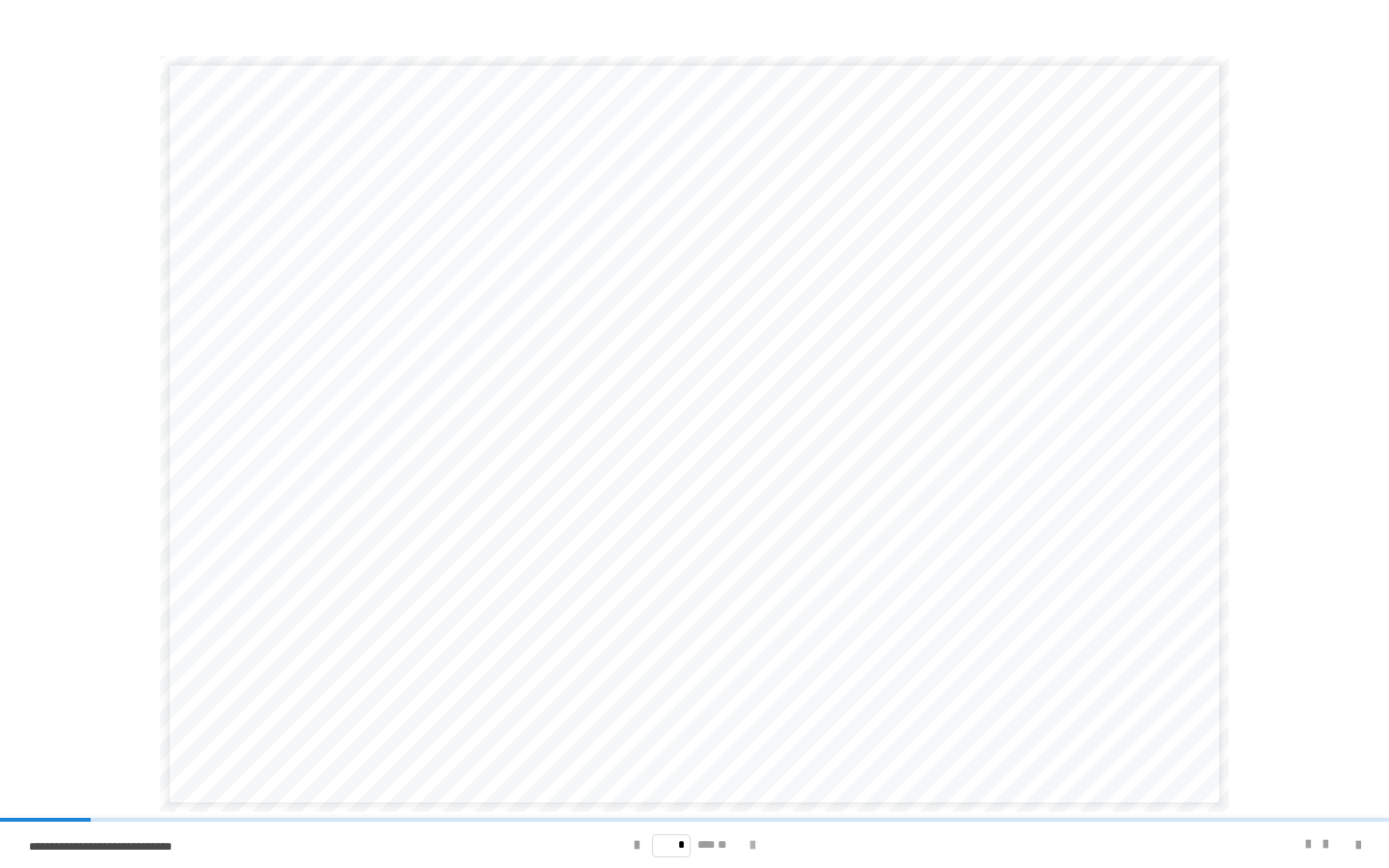 click at bounding box center [752, 846] 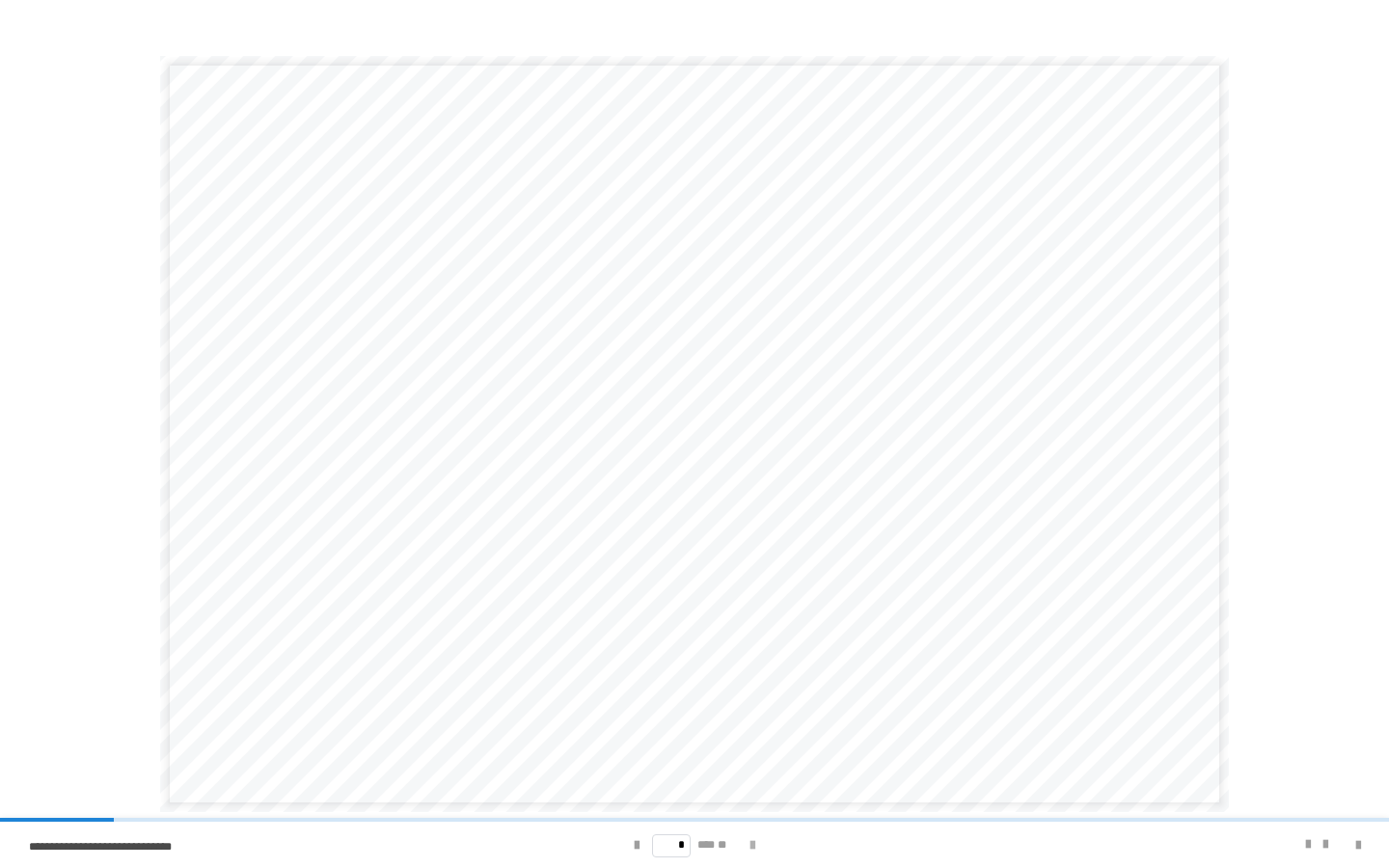 click at bounding box center (752, 846) 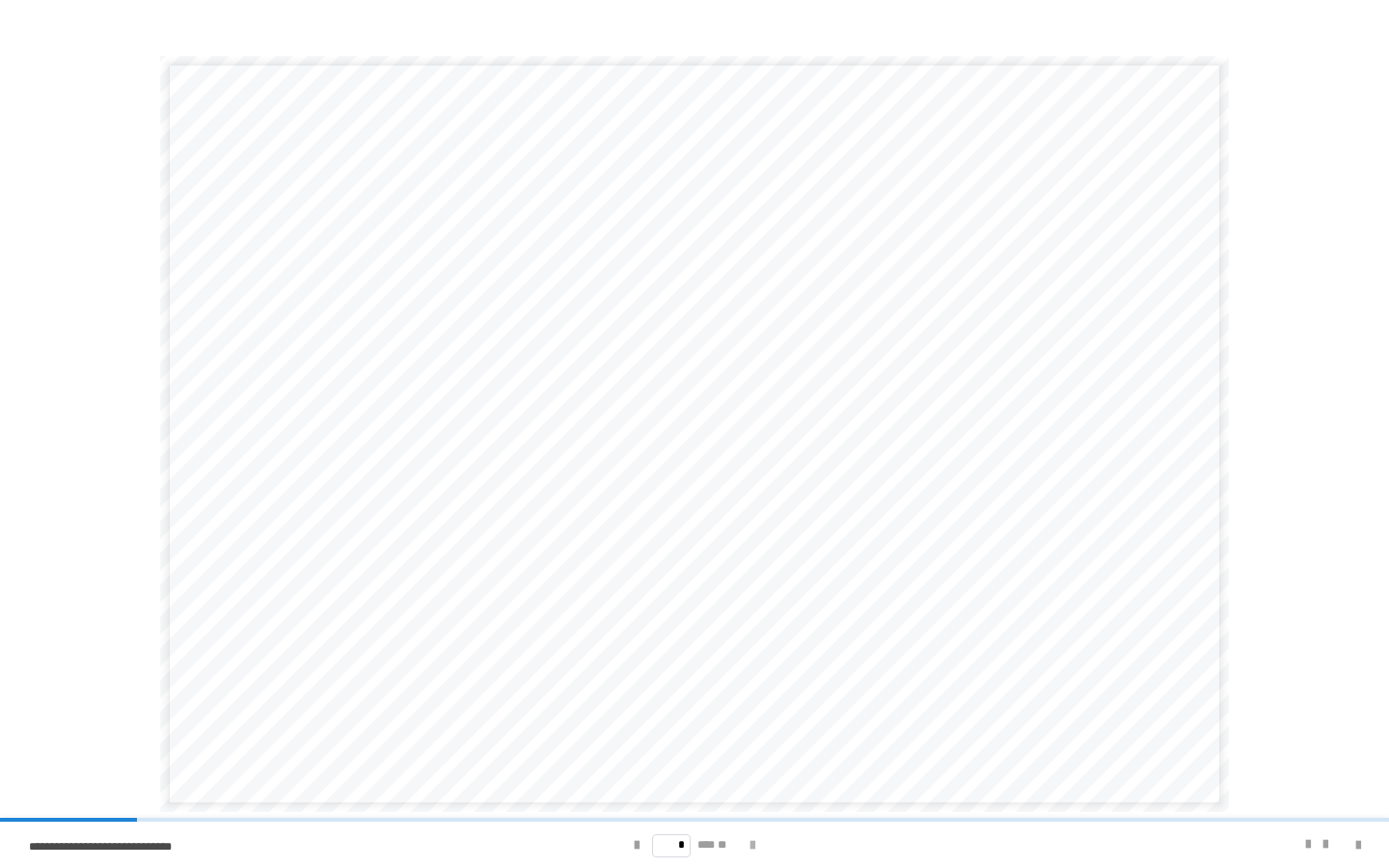 click at bounding box center (752, 846) 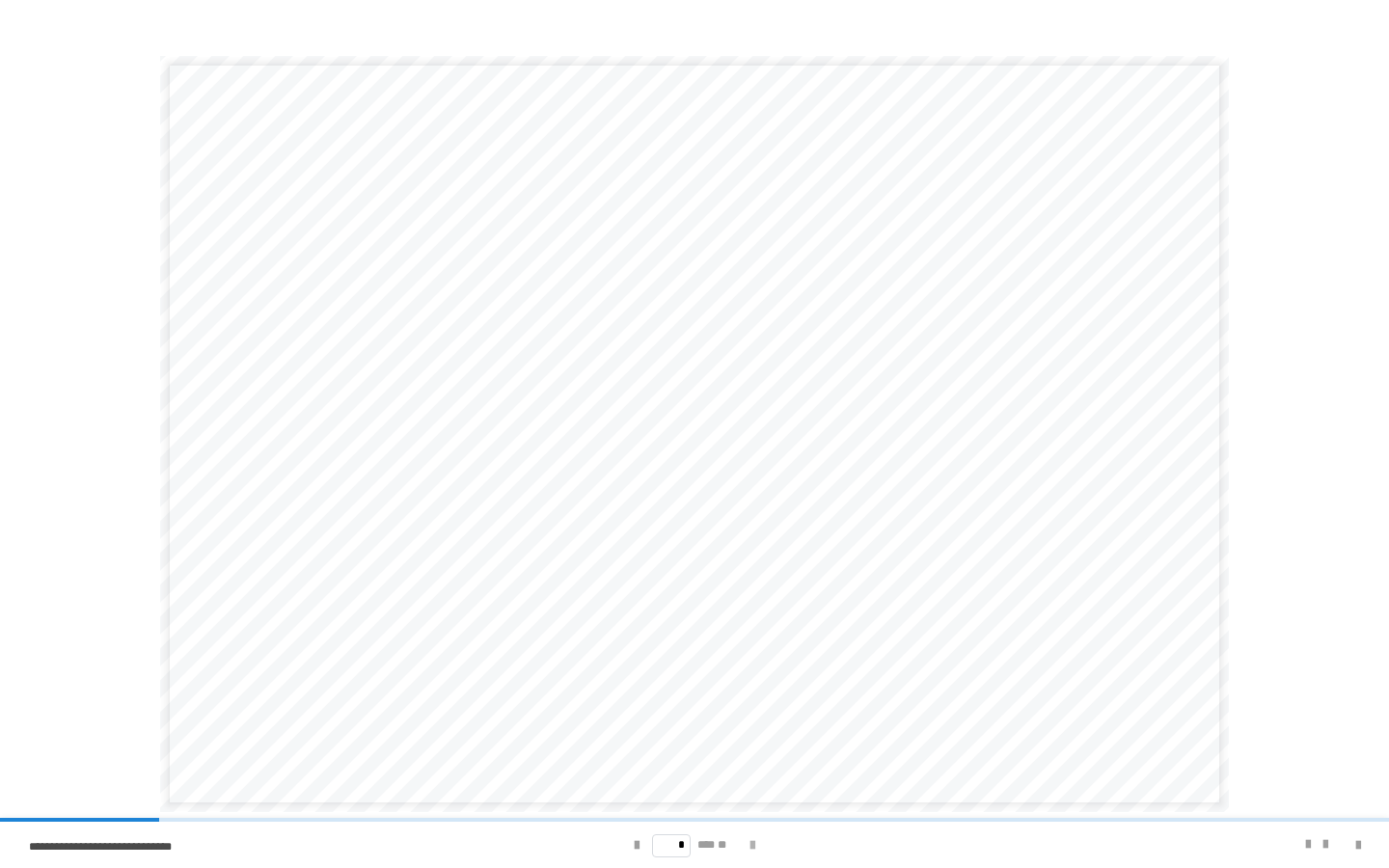 click at bounding box center [752, 846] 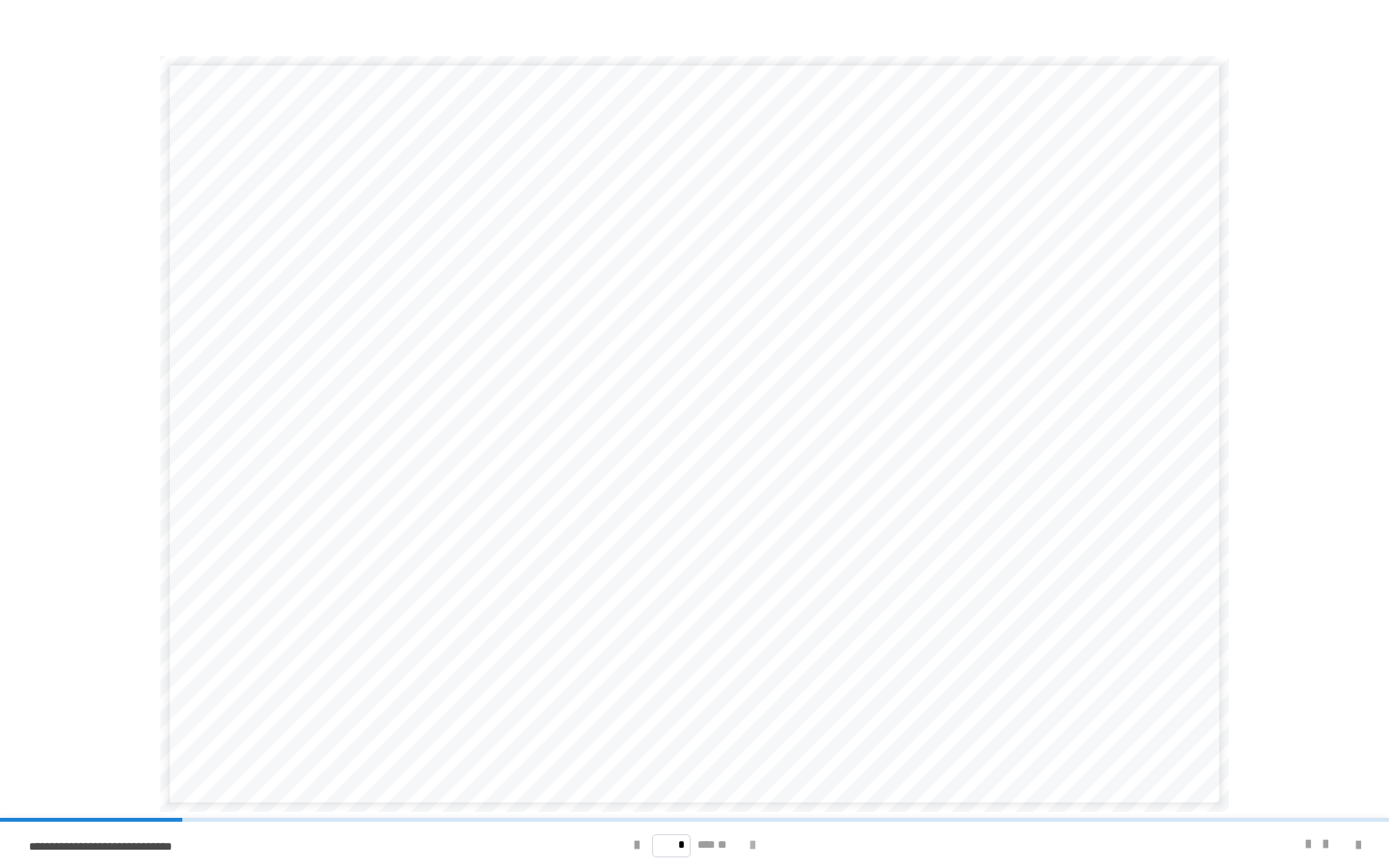 click at bounding box center [752, 846] 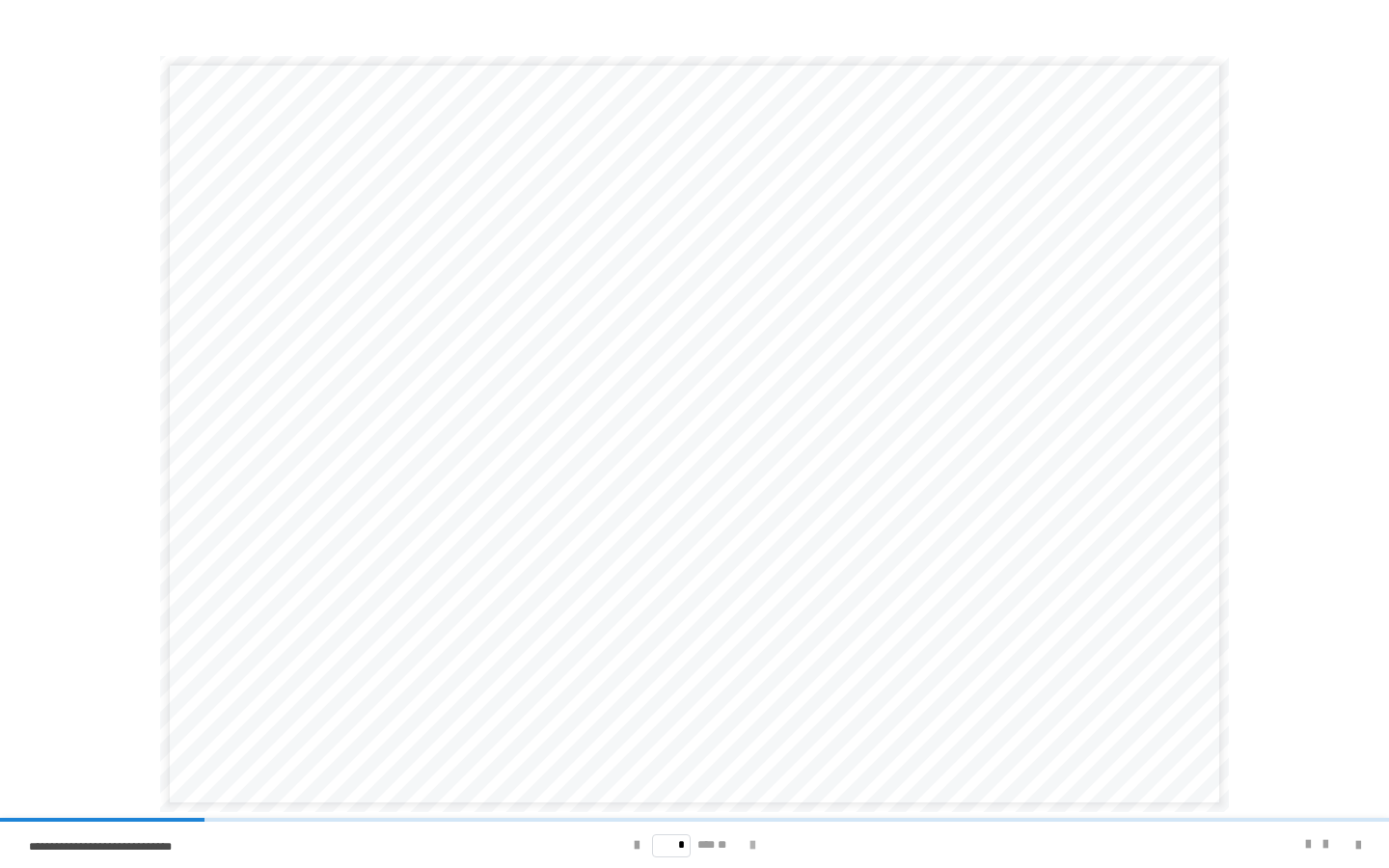 click at bounding box center (752, 846) 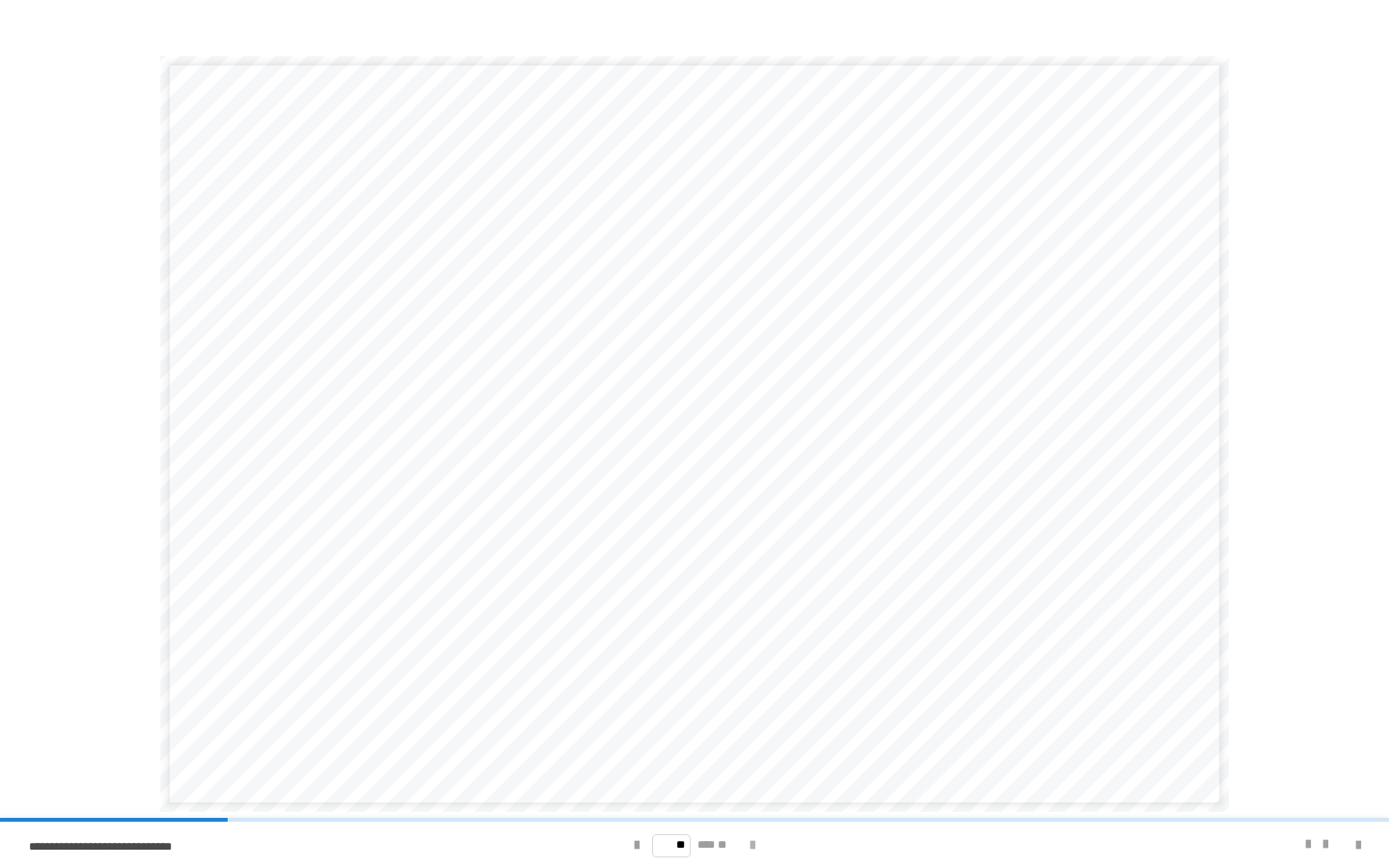 click at bounding box center [752, 846] 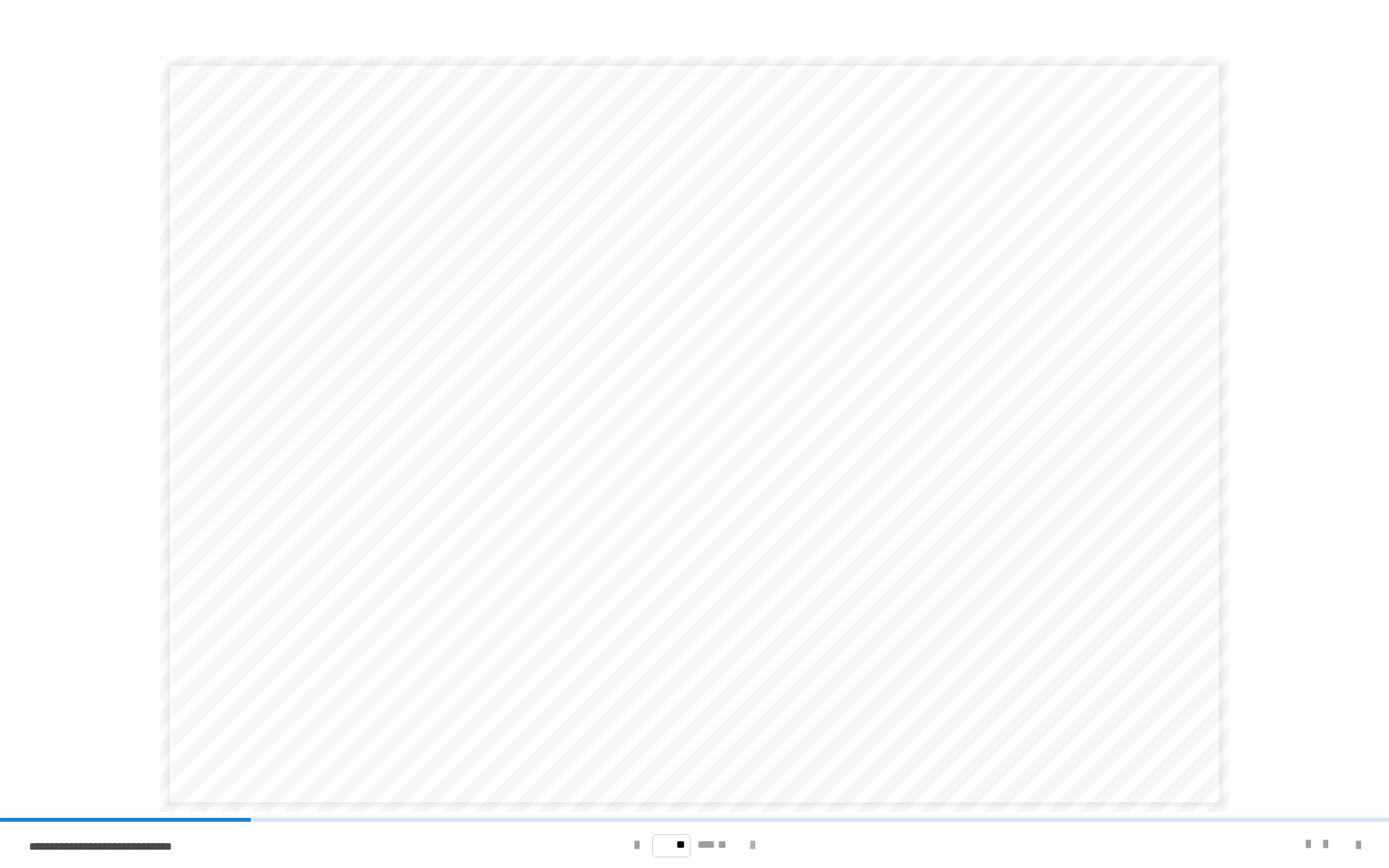 click at bounding box center (752, 846) 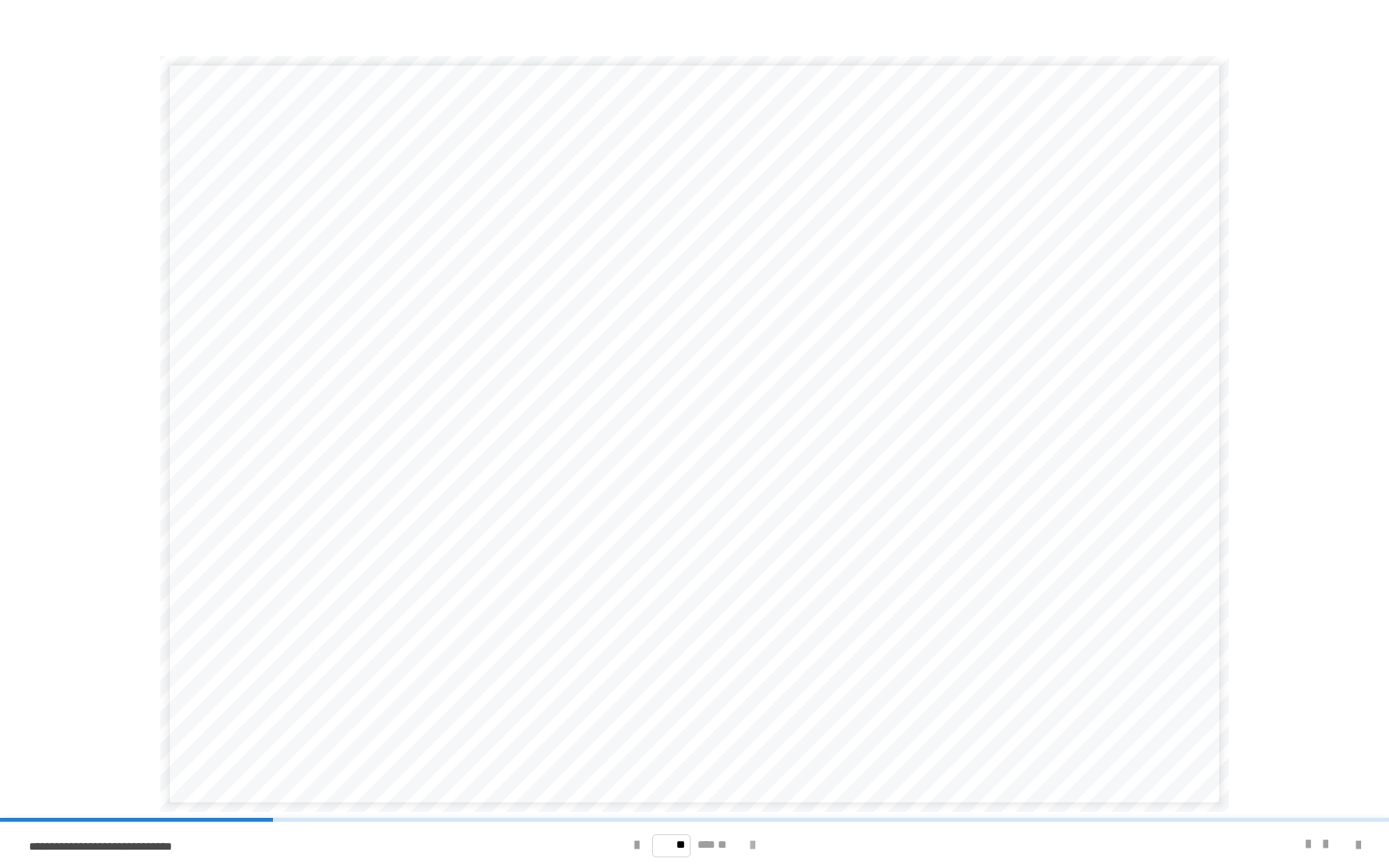 click at bounding box center (752, 846) 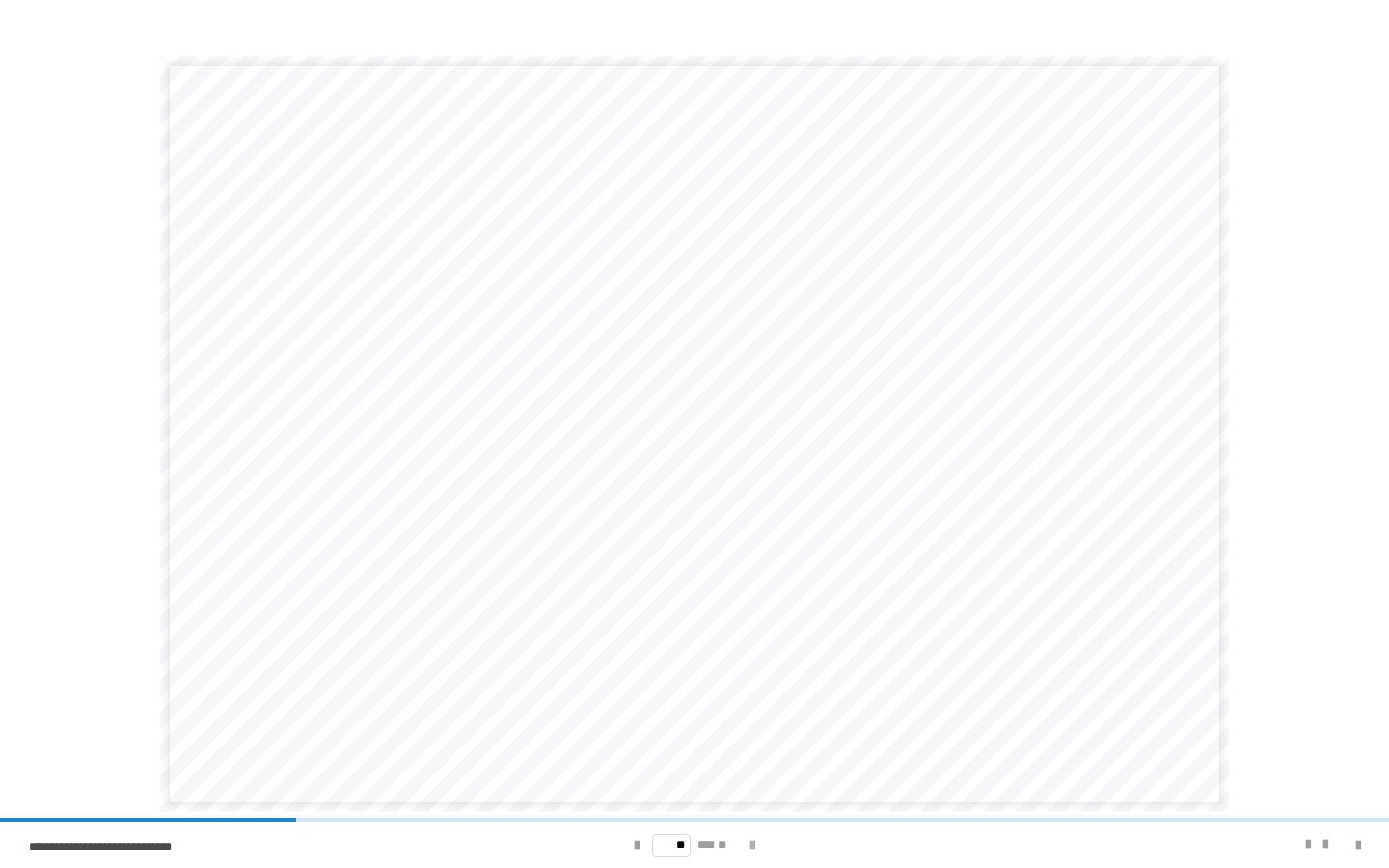 click at bounding box center [752, 846] 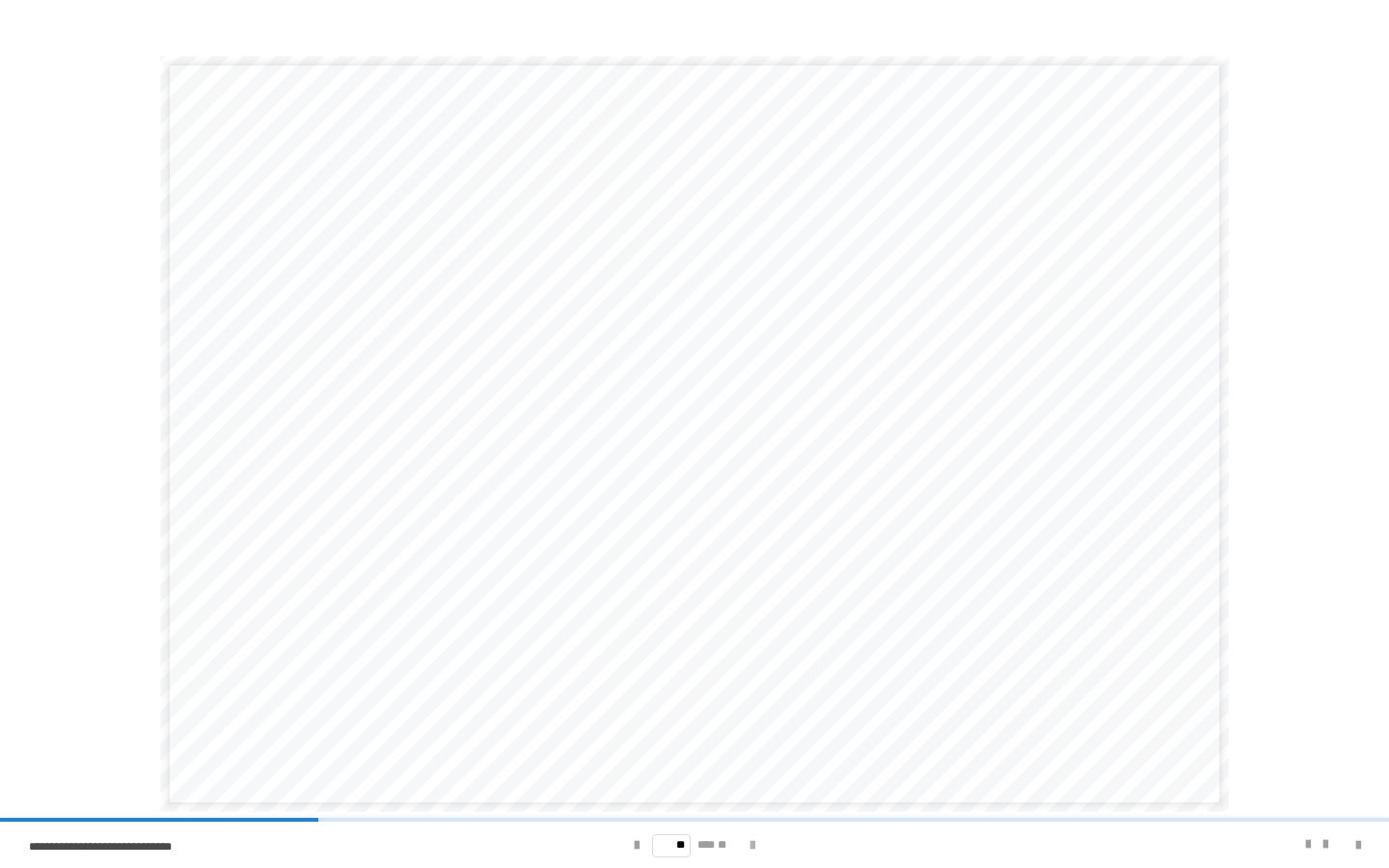 click at bounding box center (752, 846) 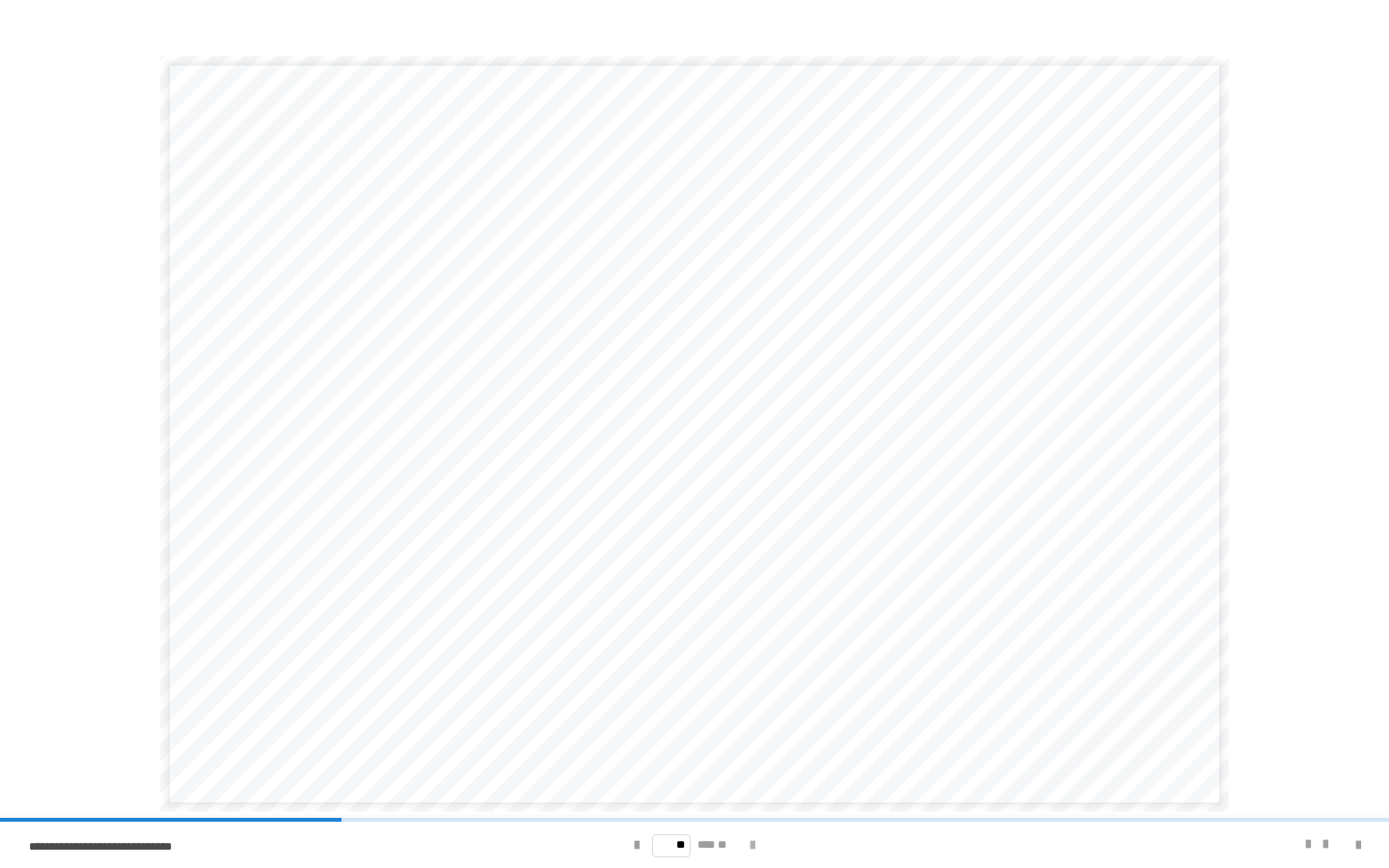 click at bounding box center [752, 846] 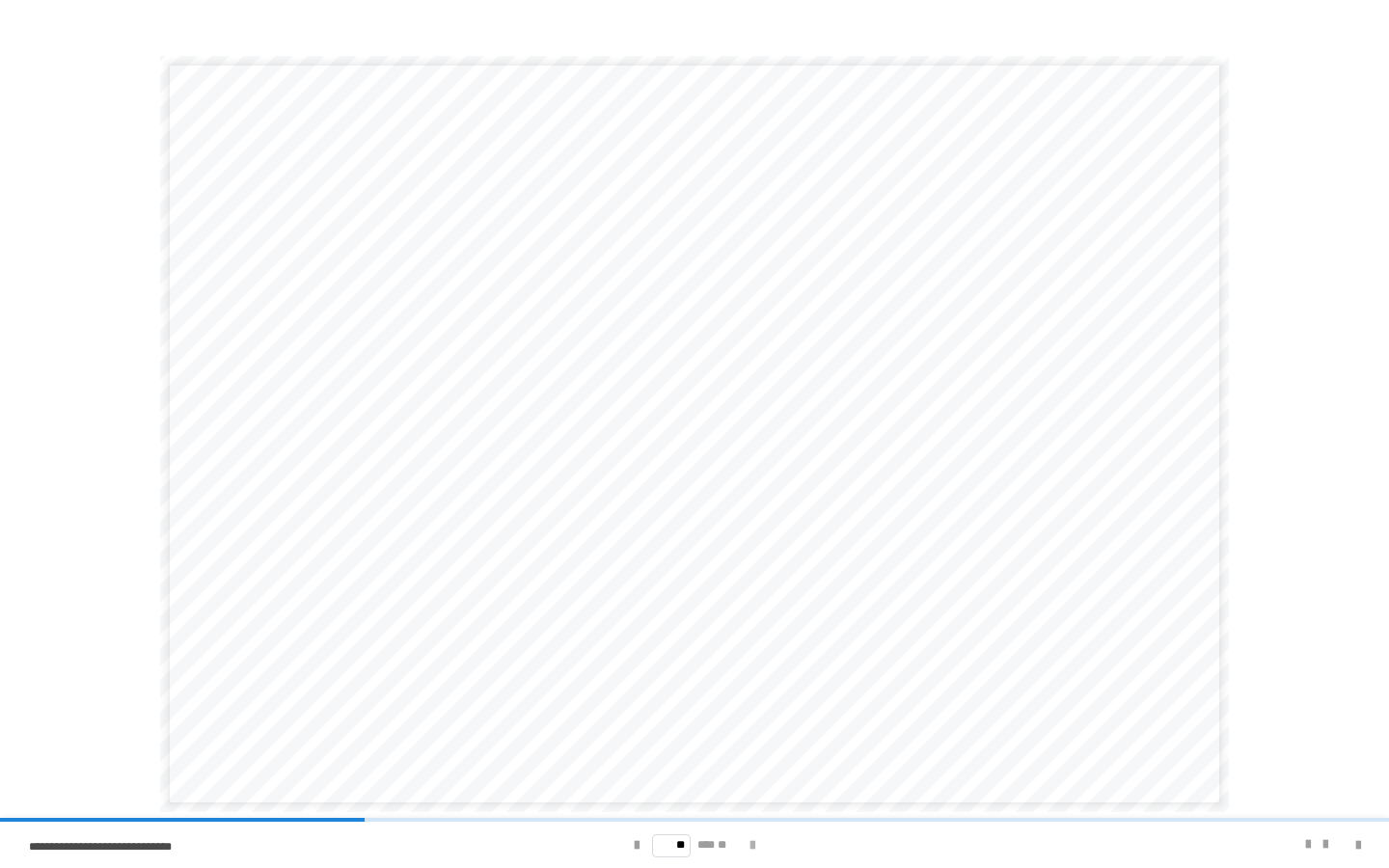 click at bounding box center [752, 846] 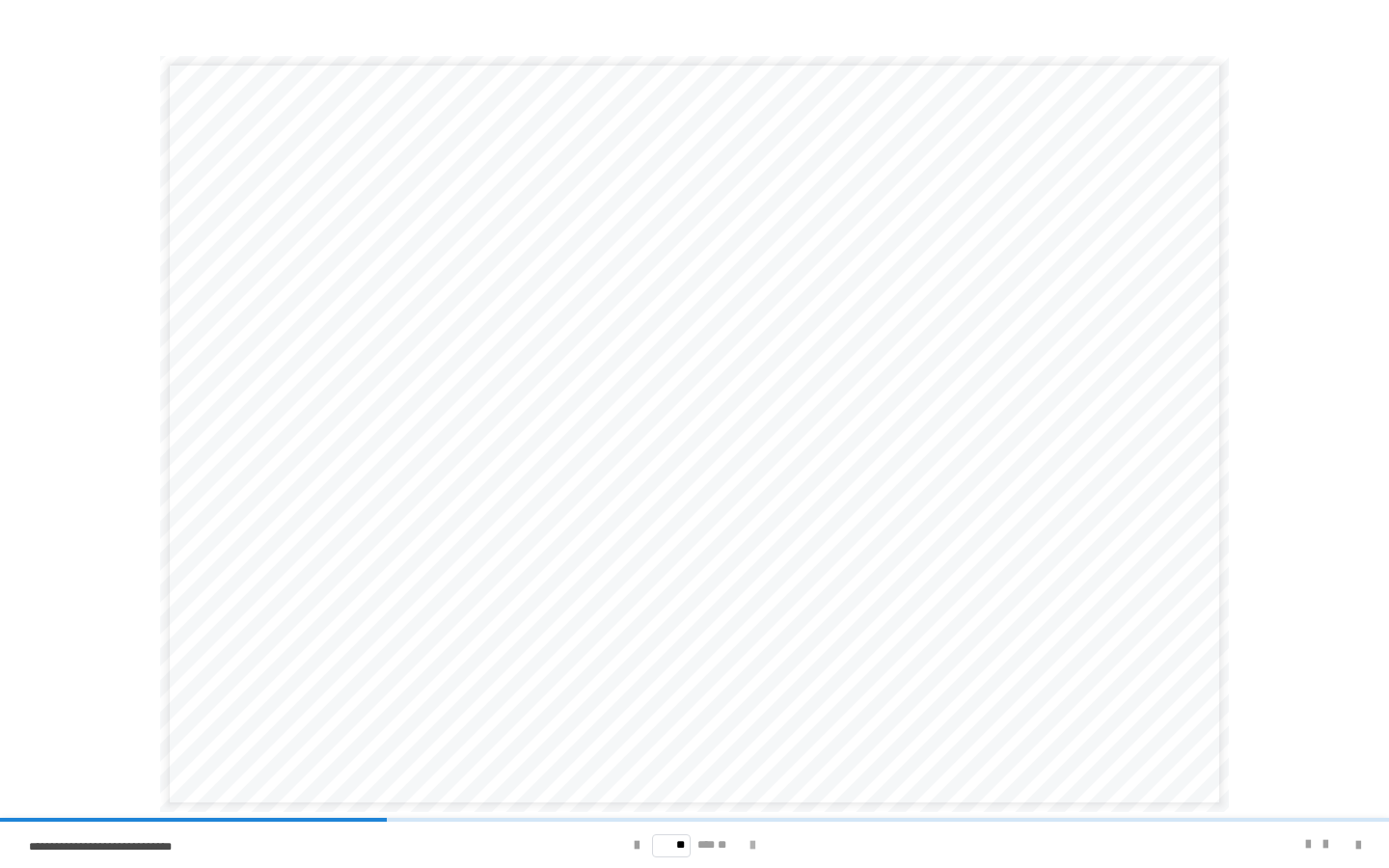 click at bounding box center [752, 846] 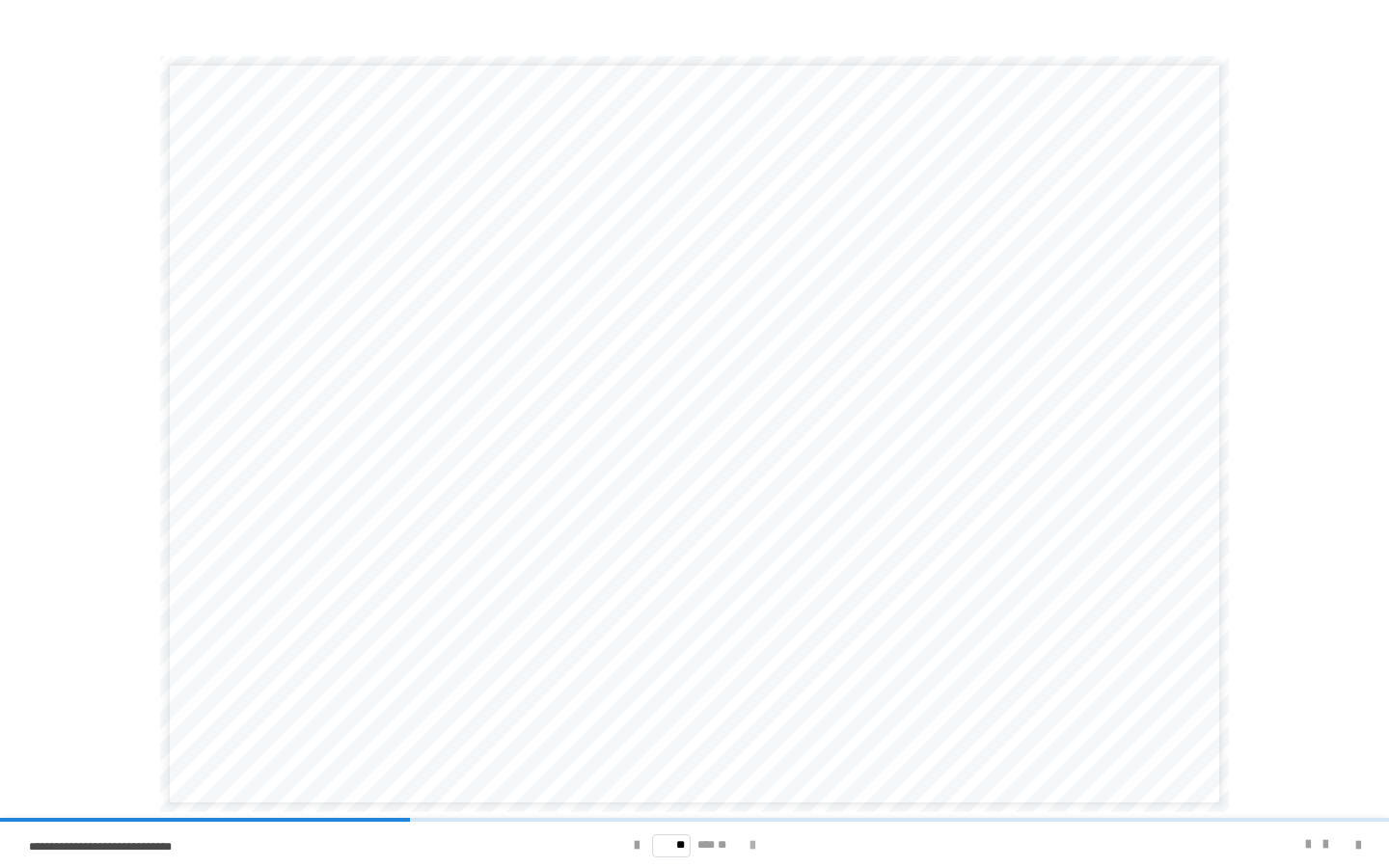click at bounding box center (752, 846) 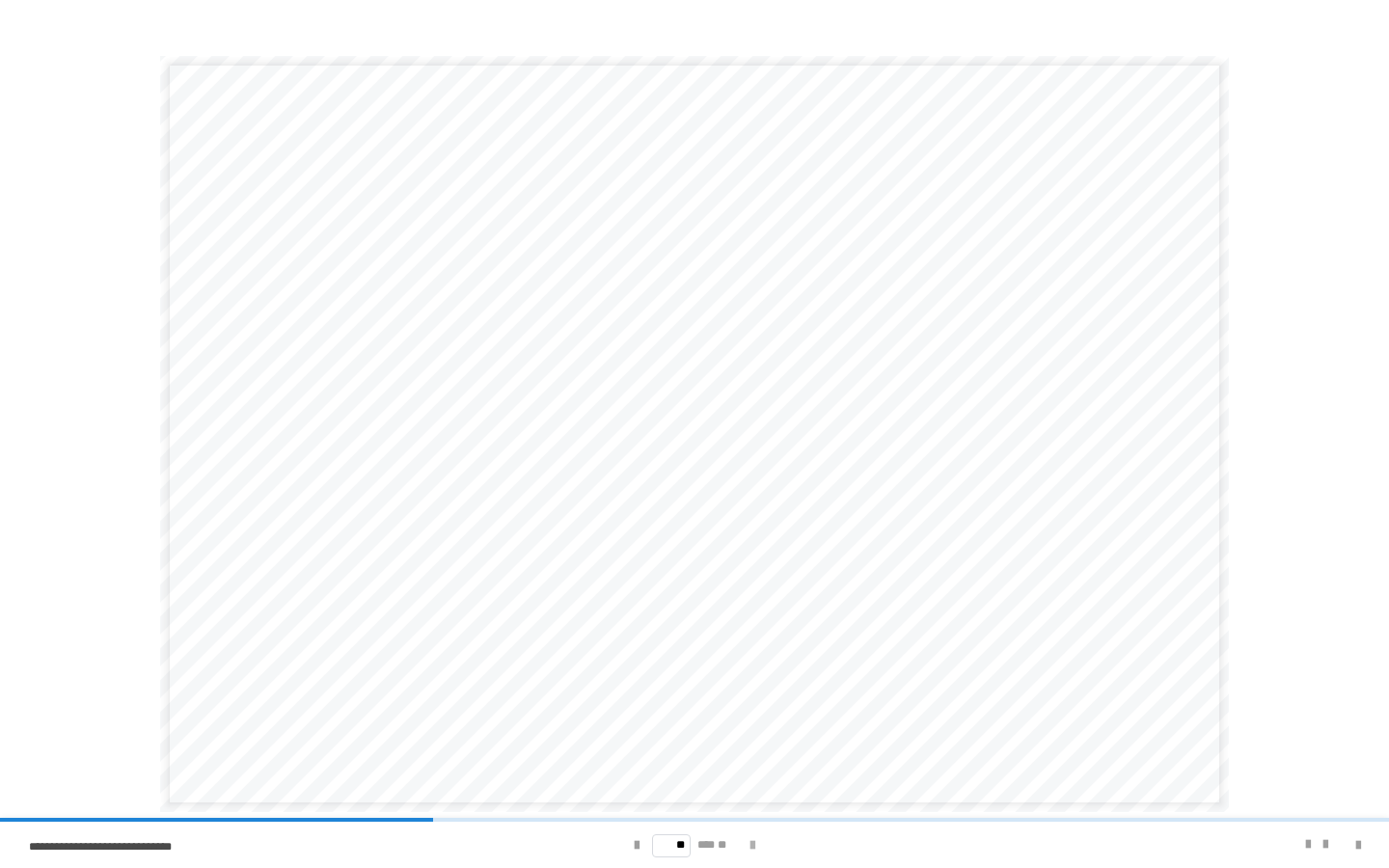 click at bounding box center (752, 846) 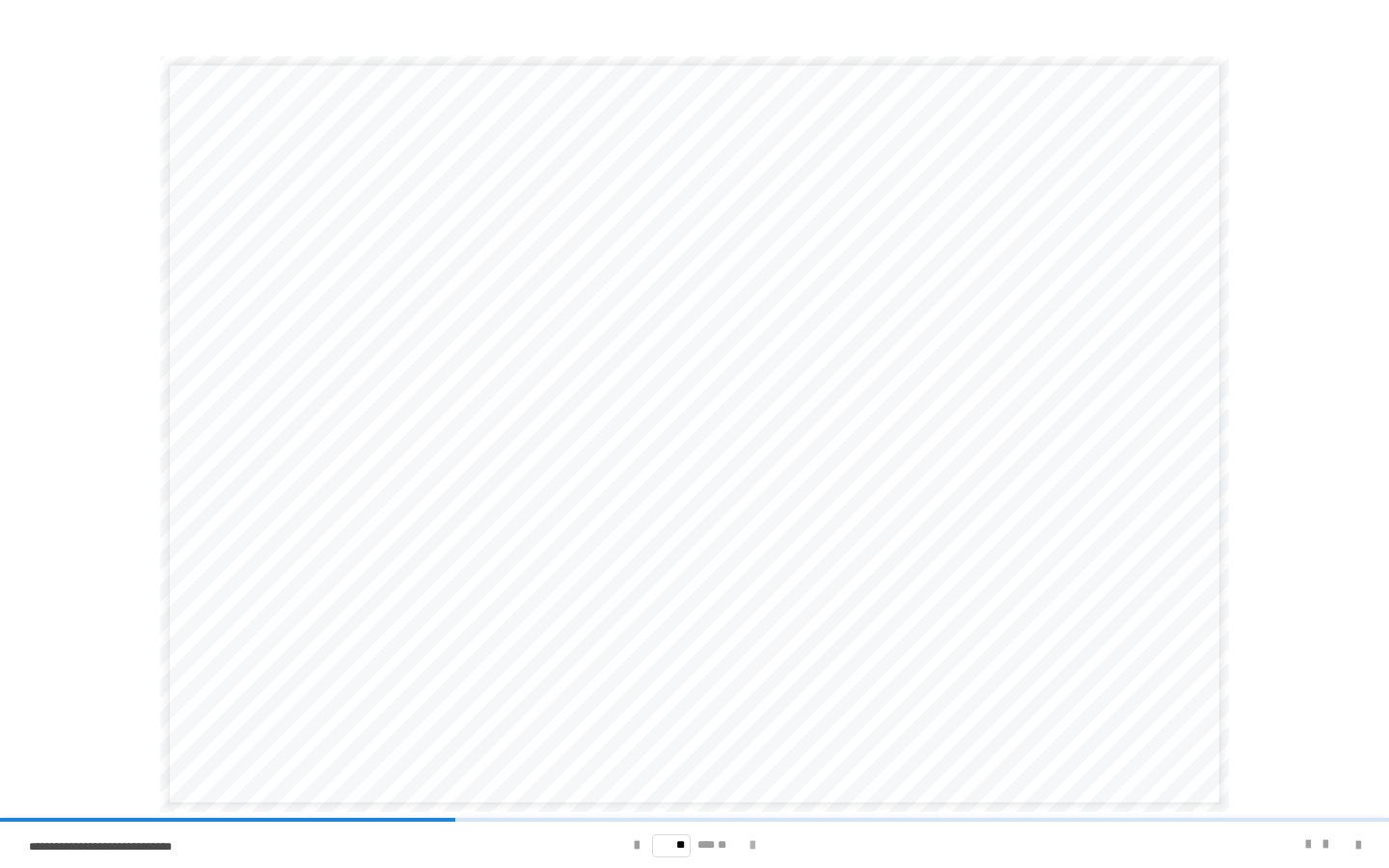 click at bounding box center (752, 846) 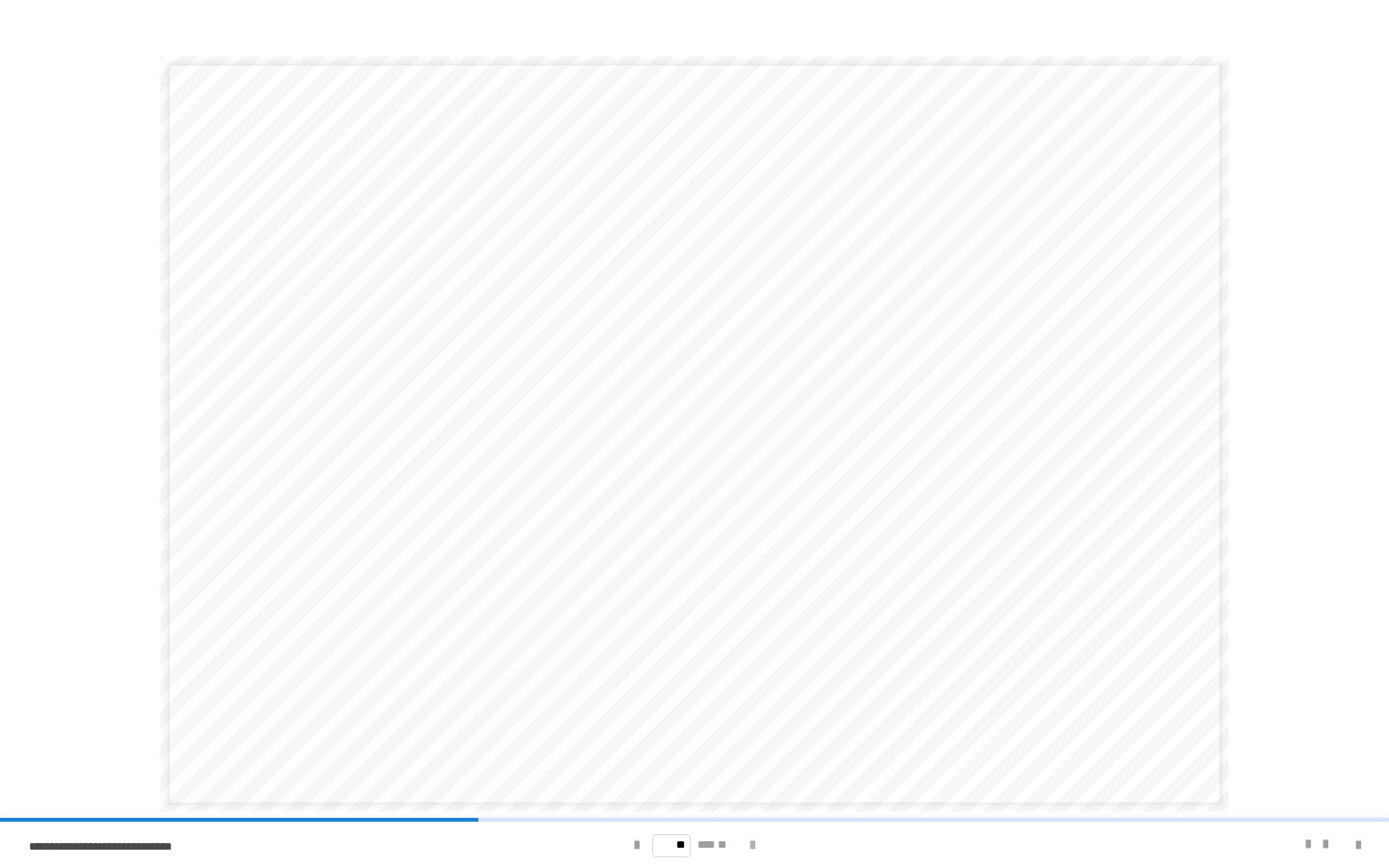 click at bounding box center [752, 846] 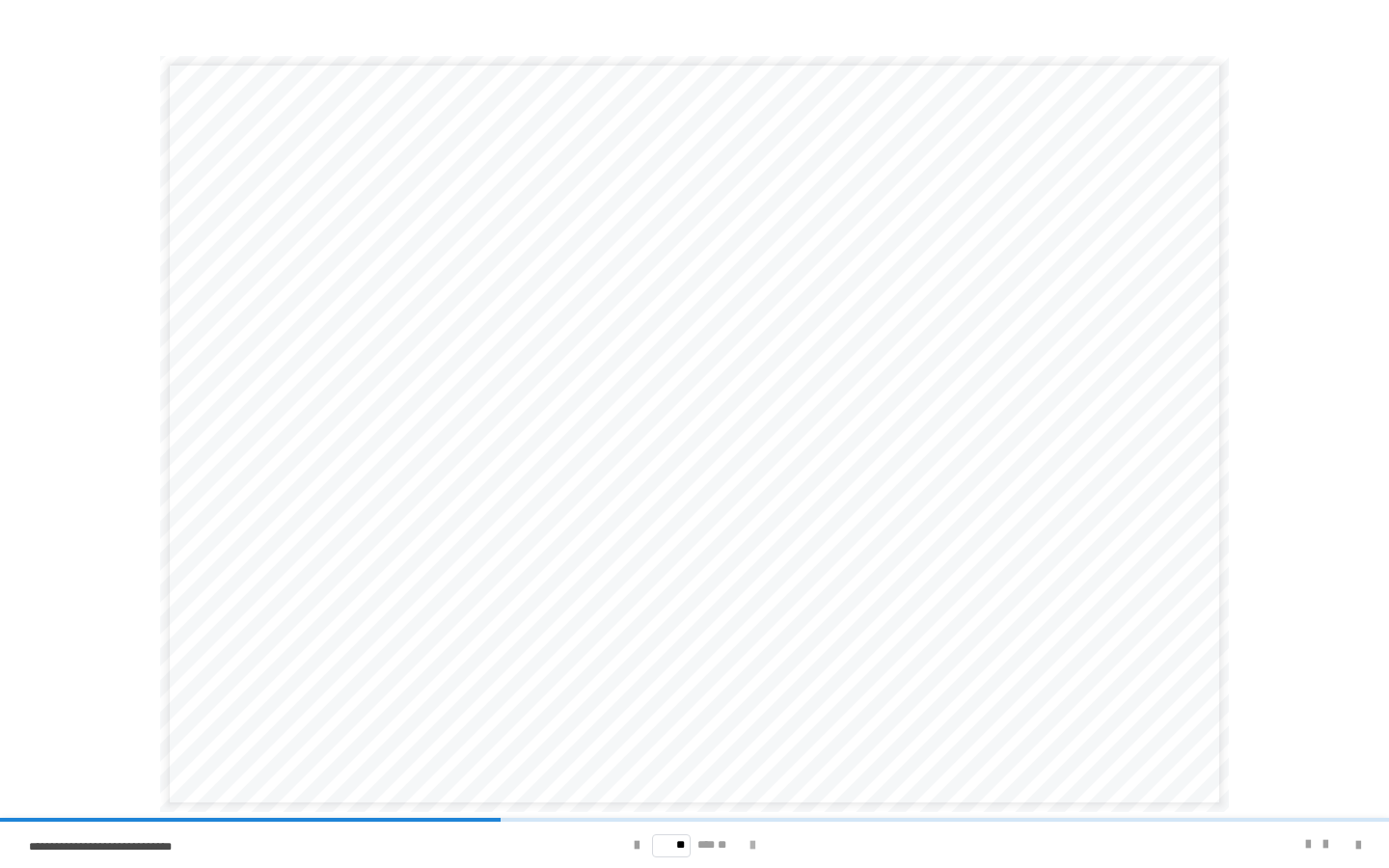 click at bounding box center (752, 846) 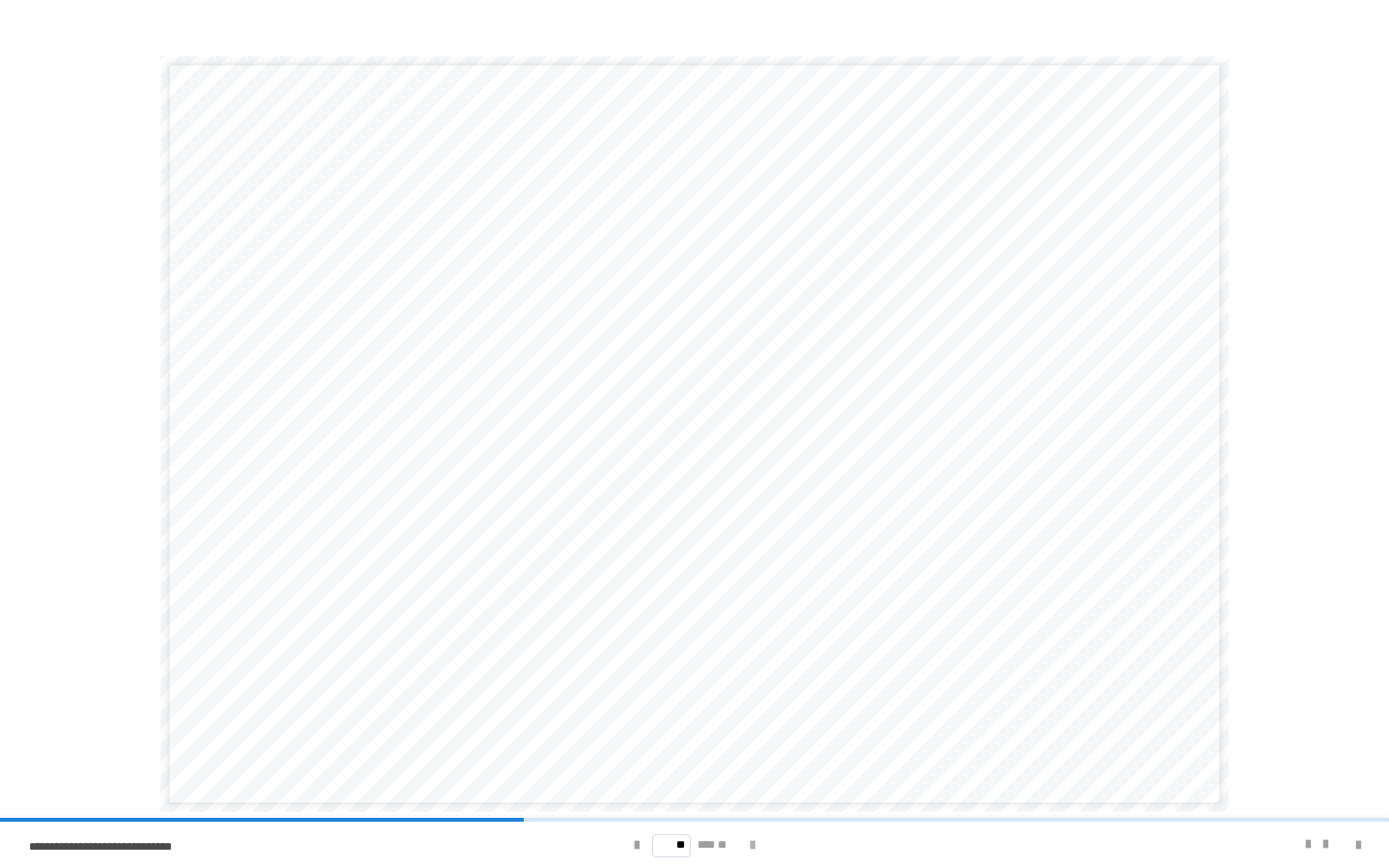 click at bounding box center (752, 846) 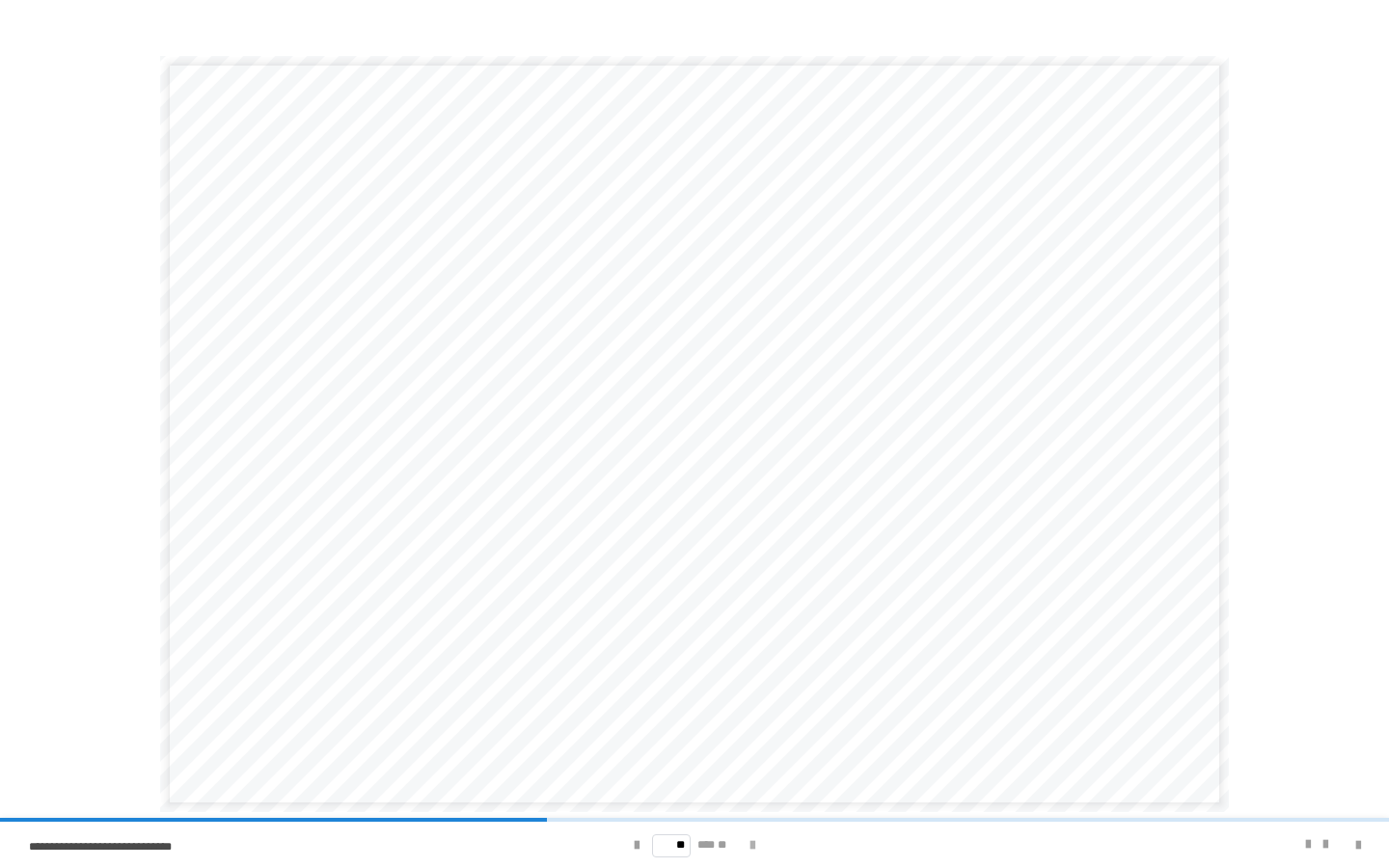 click at bounding box center (752, 846) 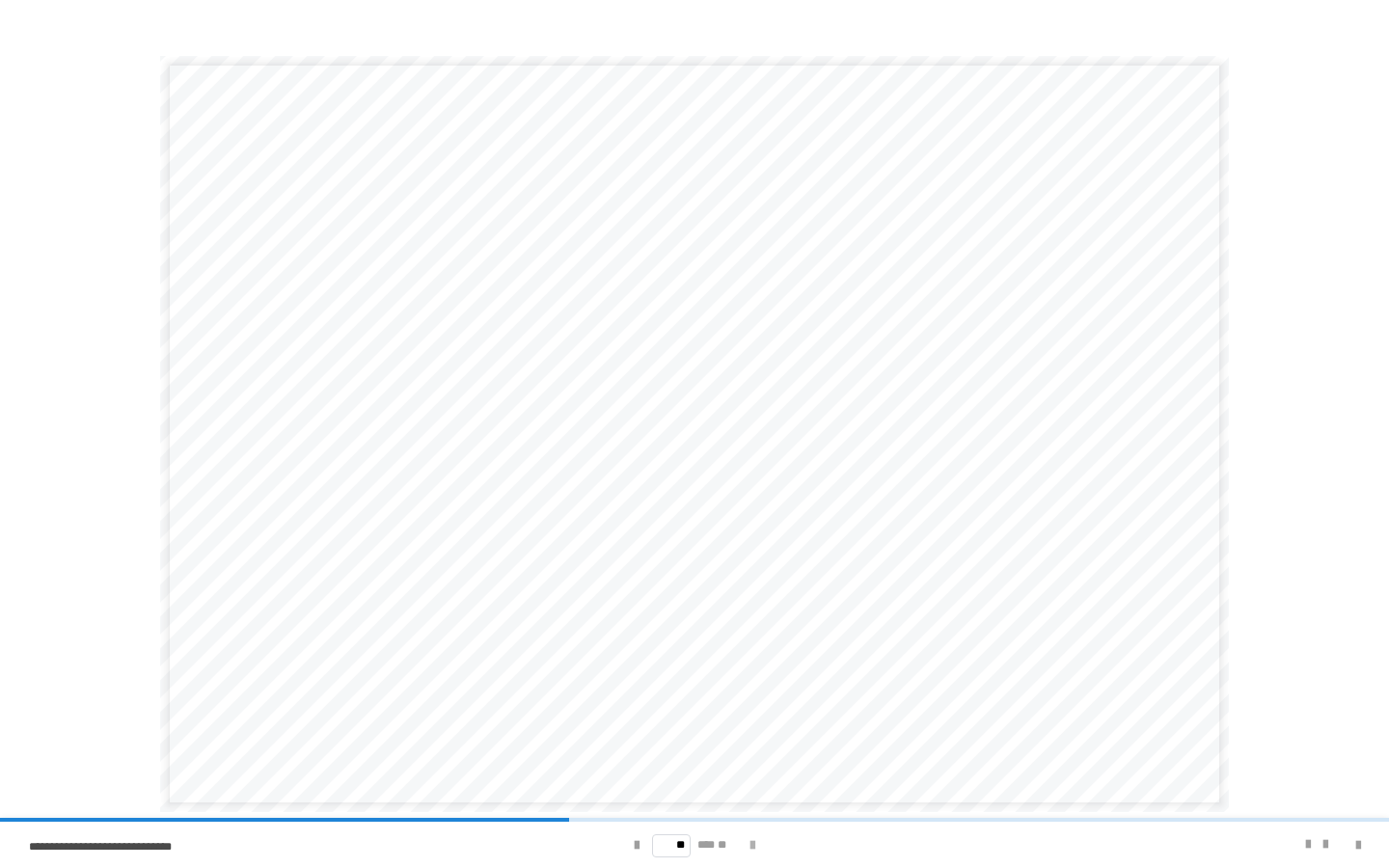 click at bounding box center [752, 846] 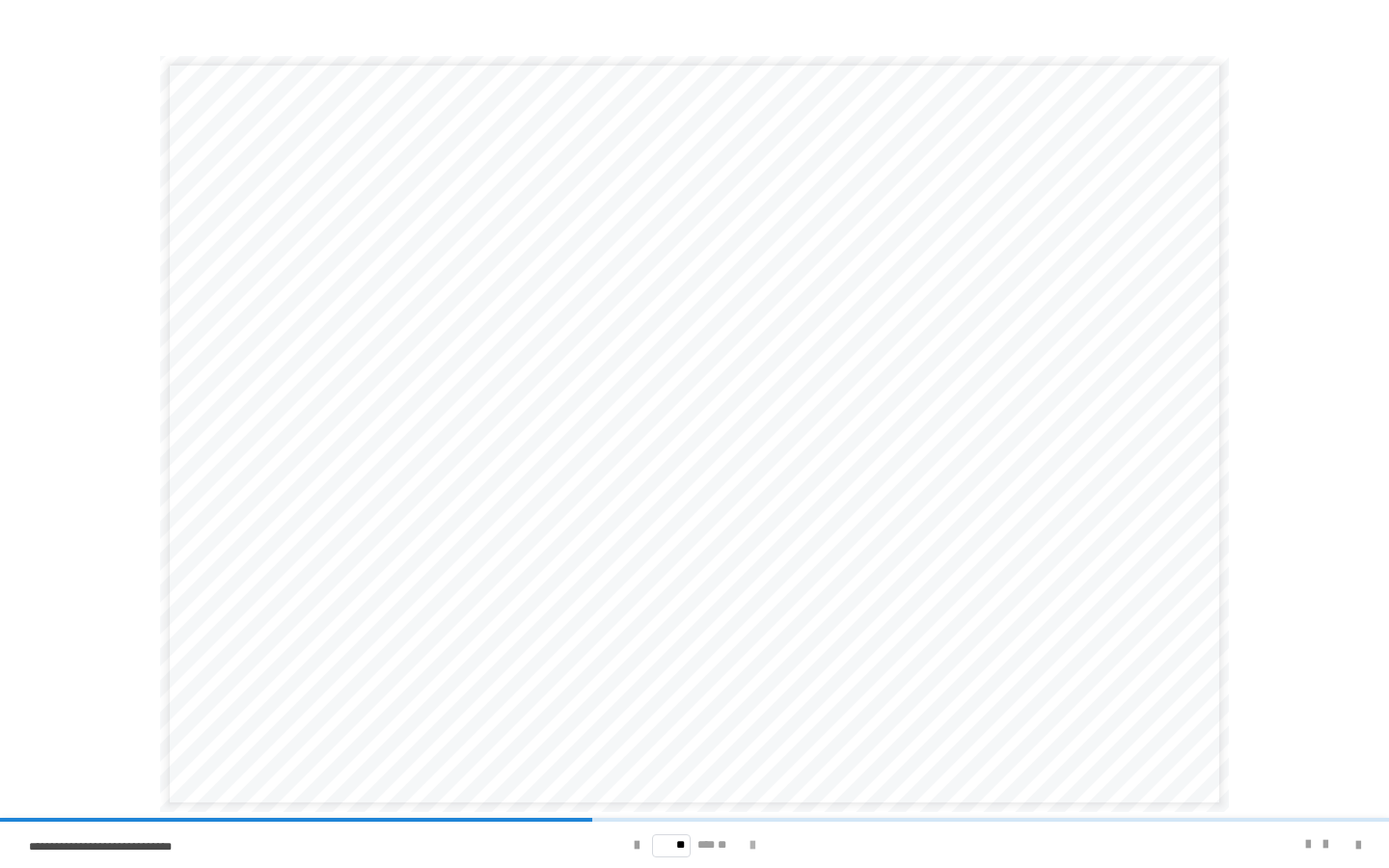 click at bounding box center (752, 846) 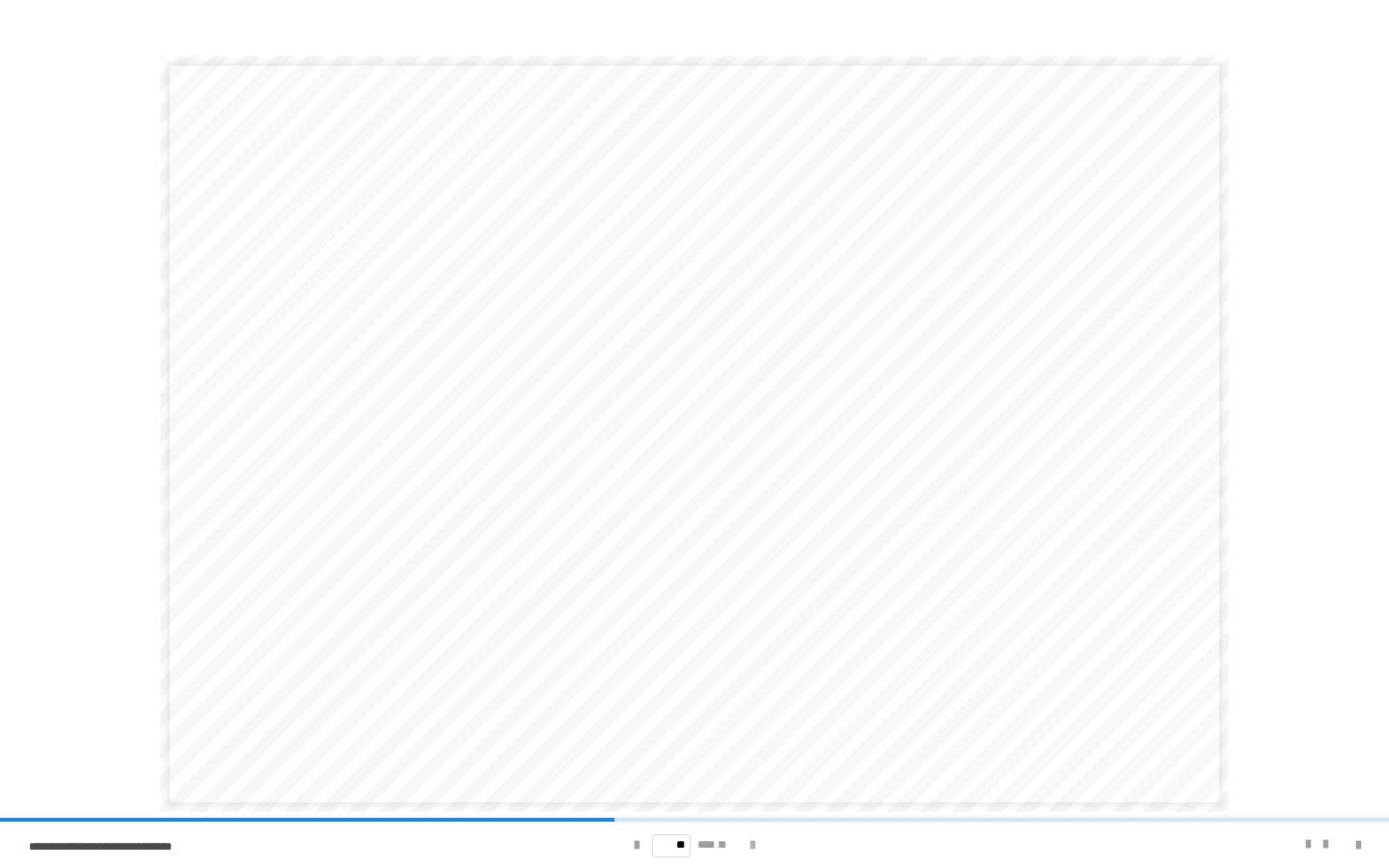 click at bounding box center (752, 846) 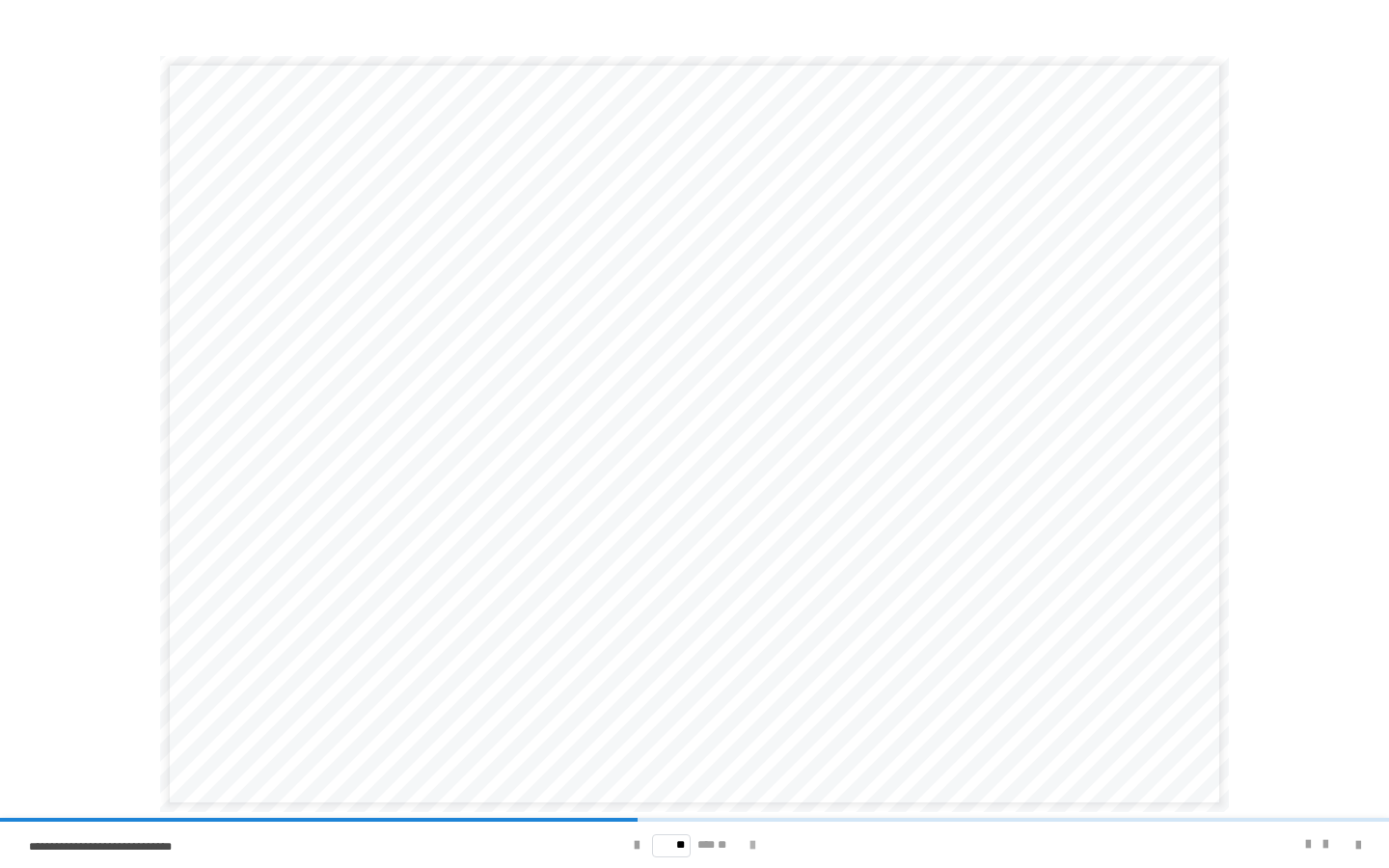 click at bounding box center [752, 846] 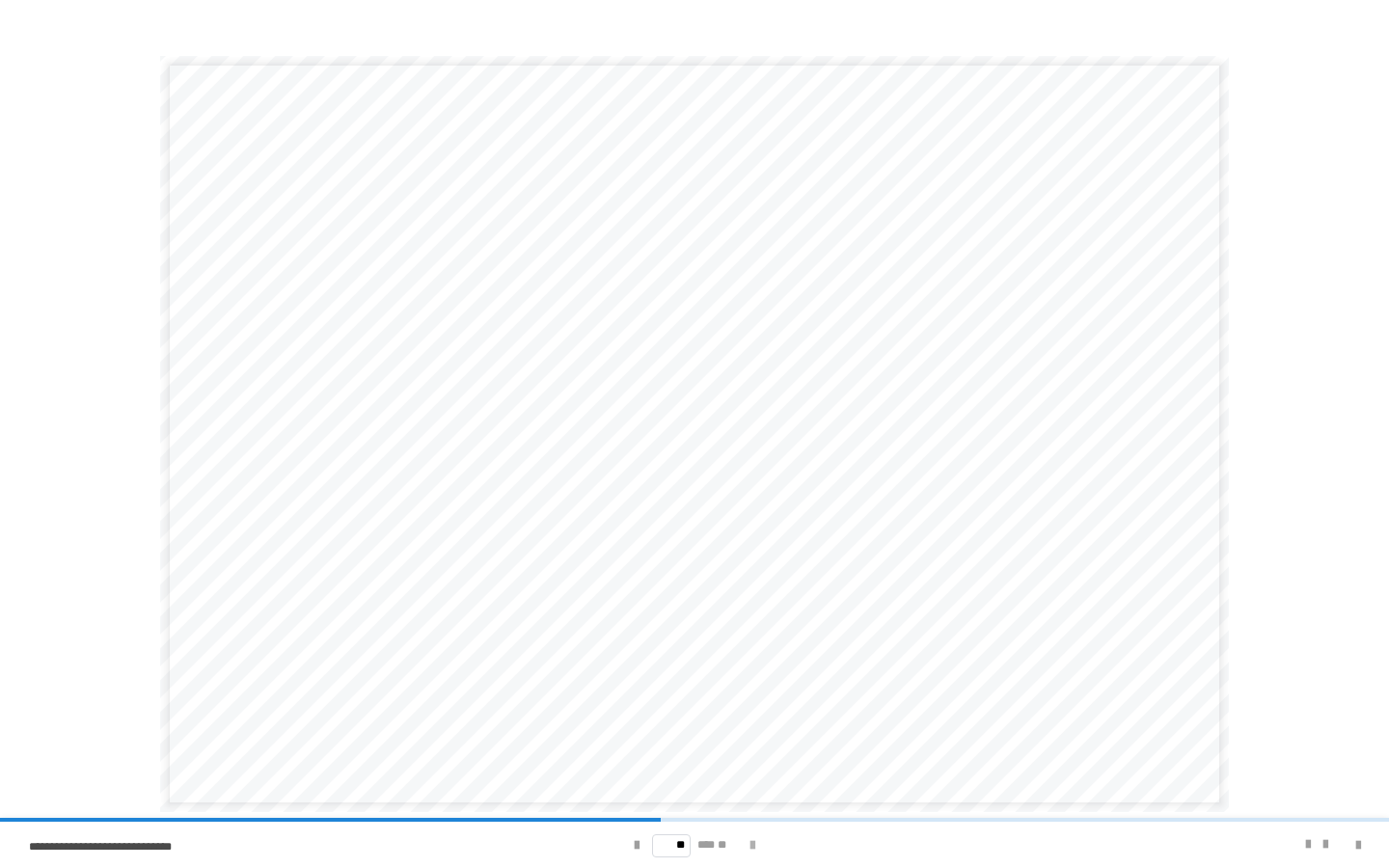 click at bounding box center [752, 846] 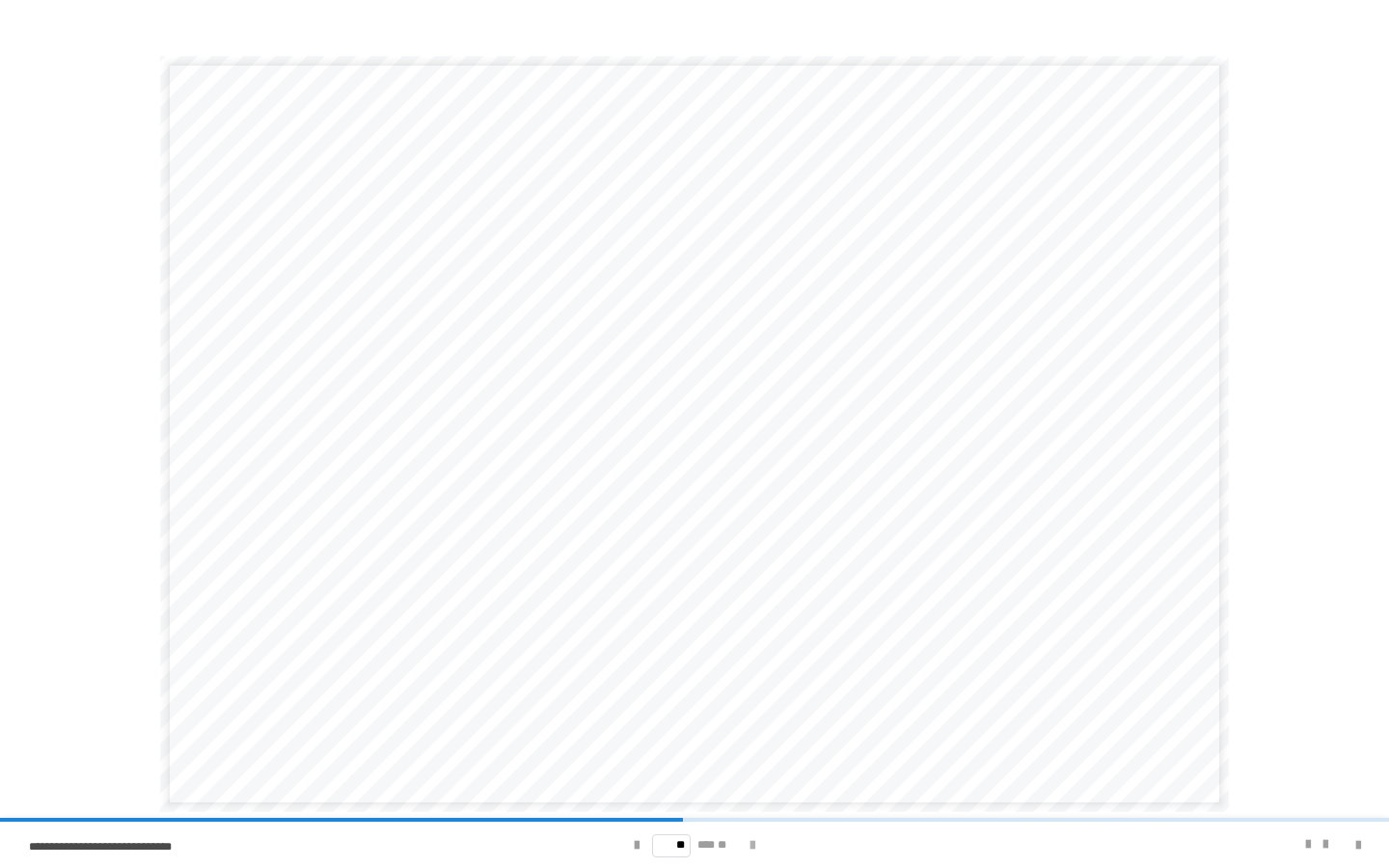 click at bounding box center [752, 846] 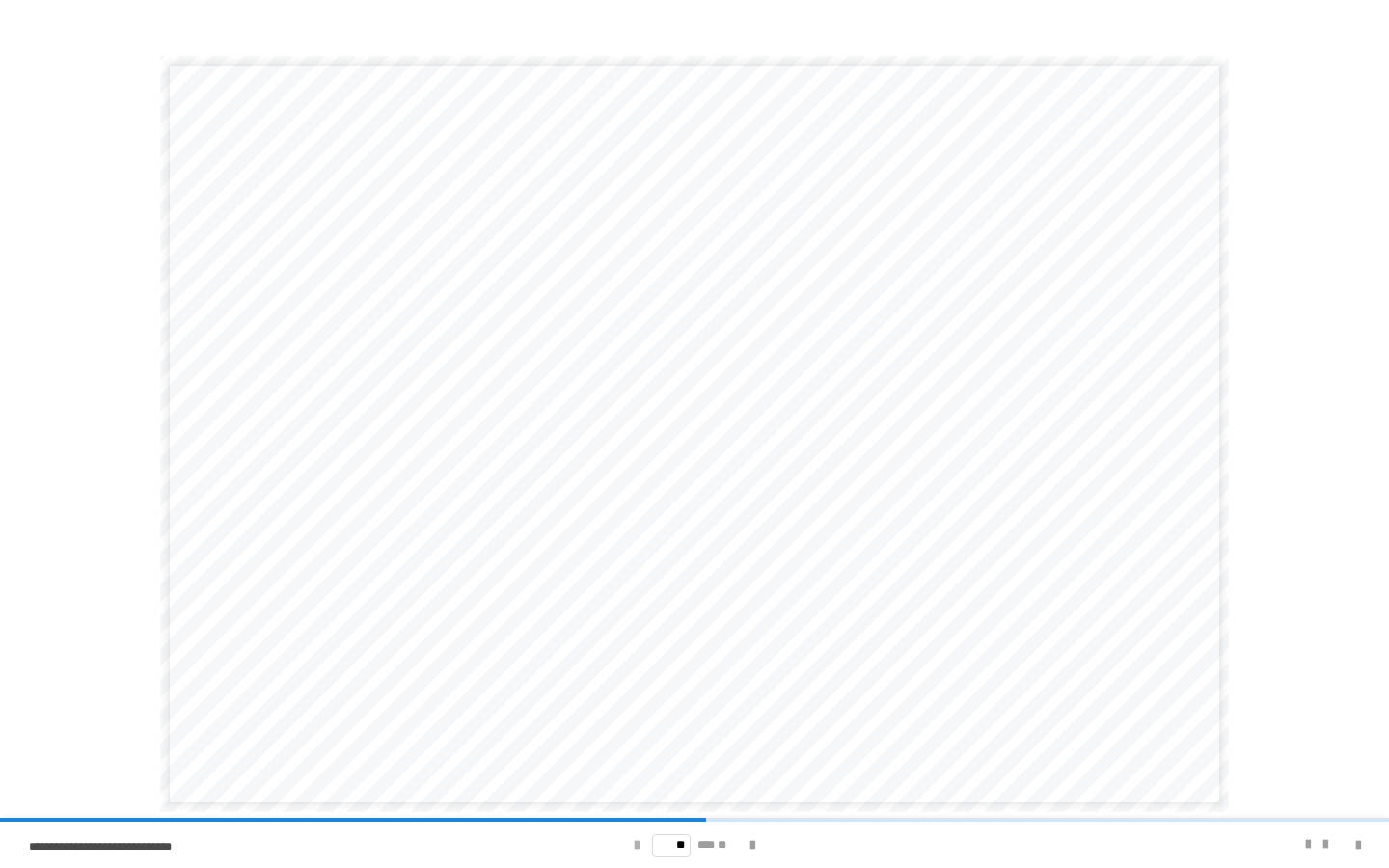 click at bounding box center (637, 846) 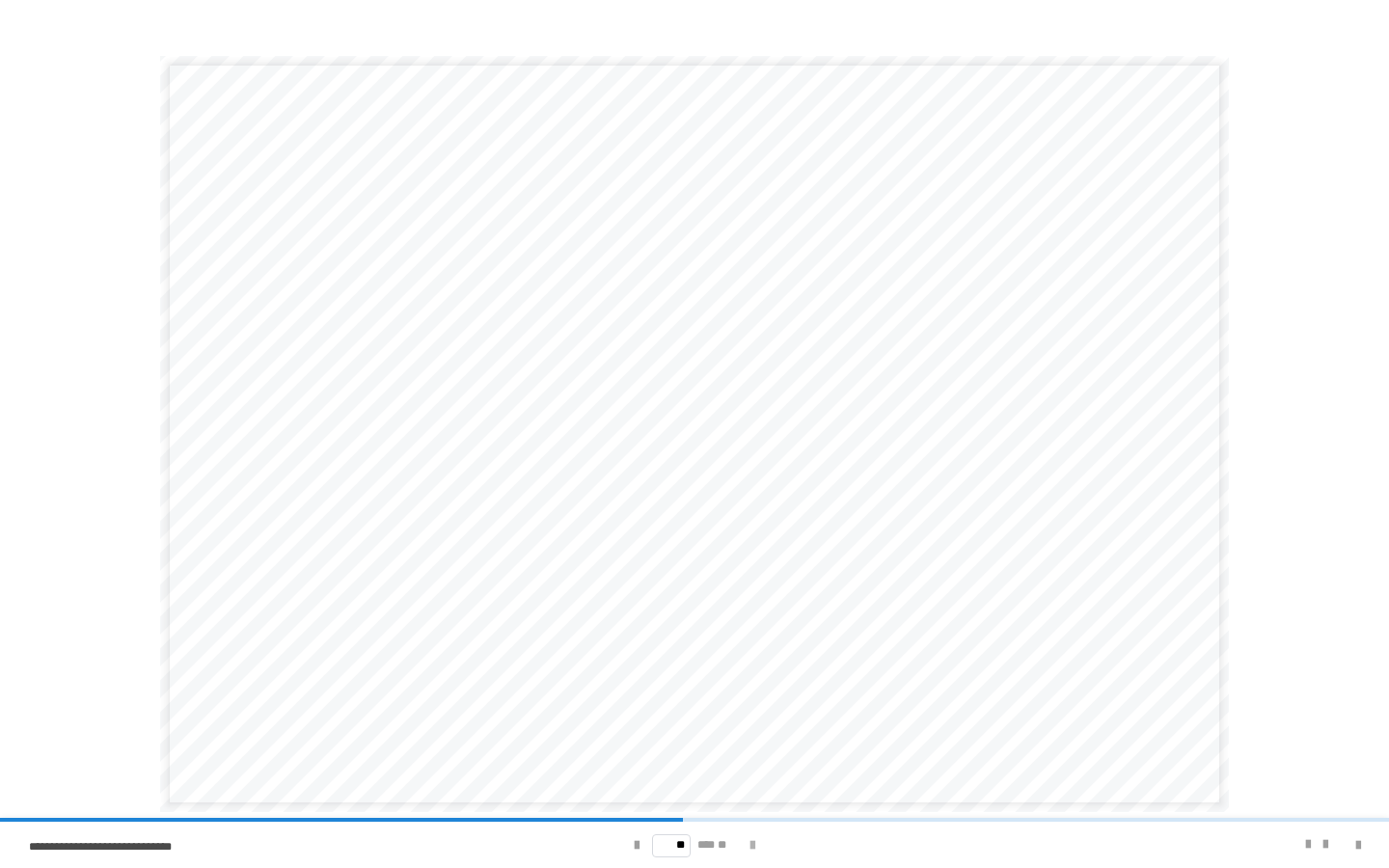 click at bounding box center [752, 846] 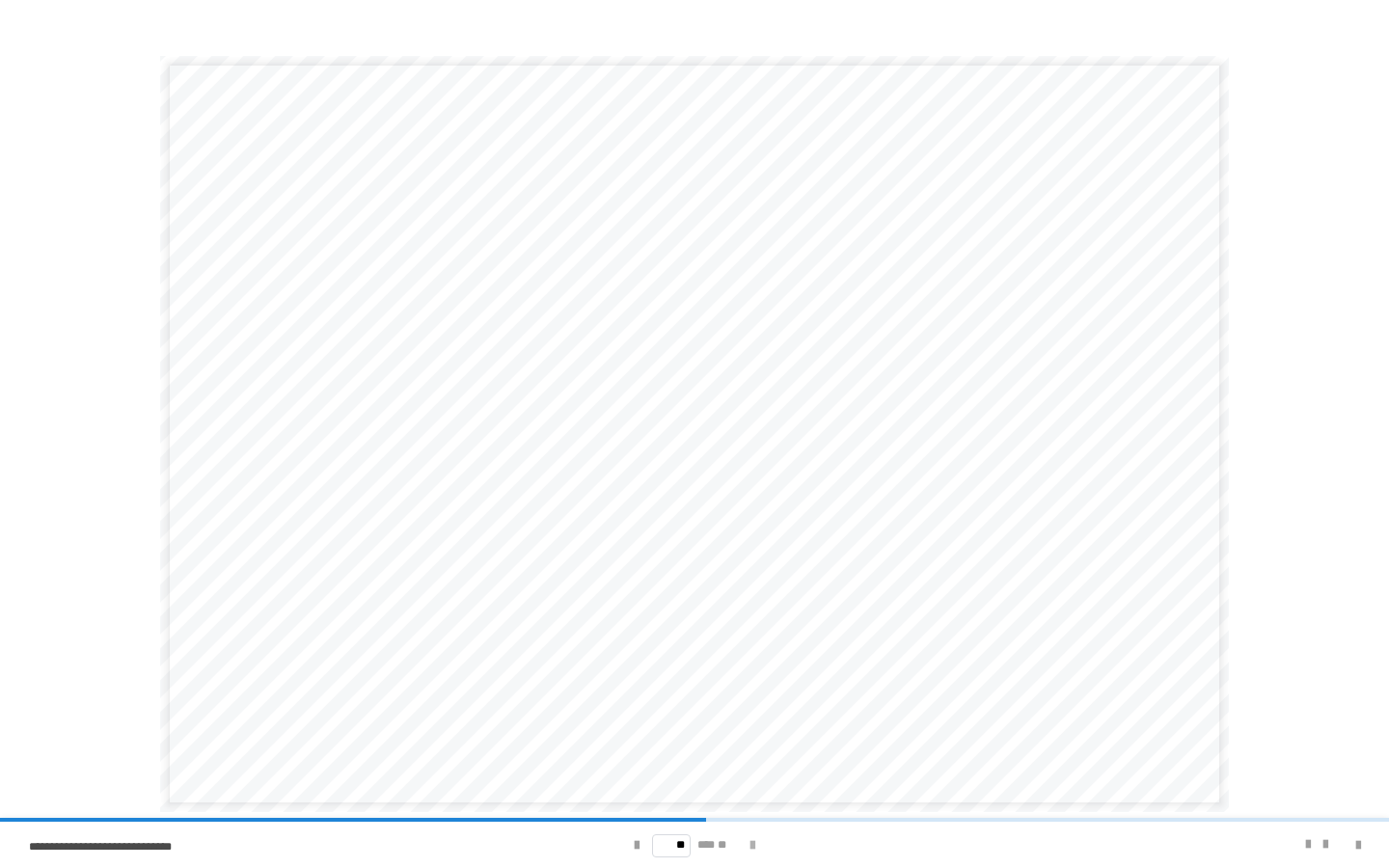 click at bounding box center (752, 846) 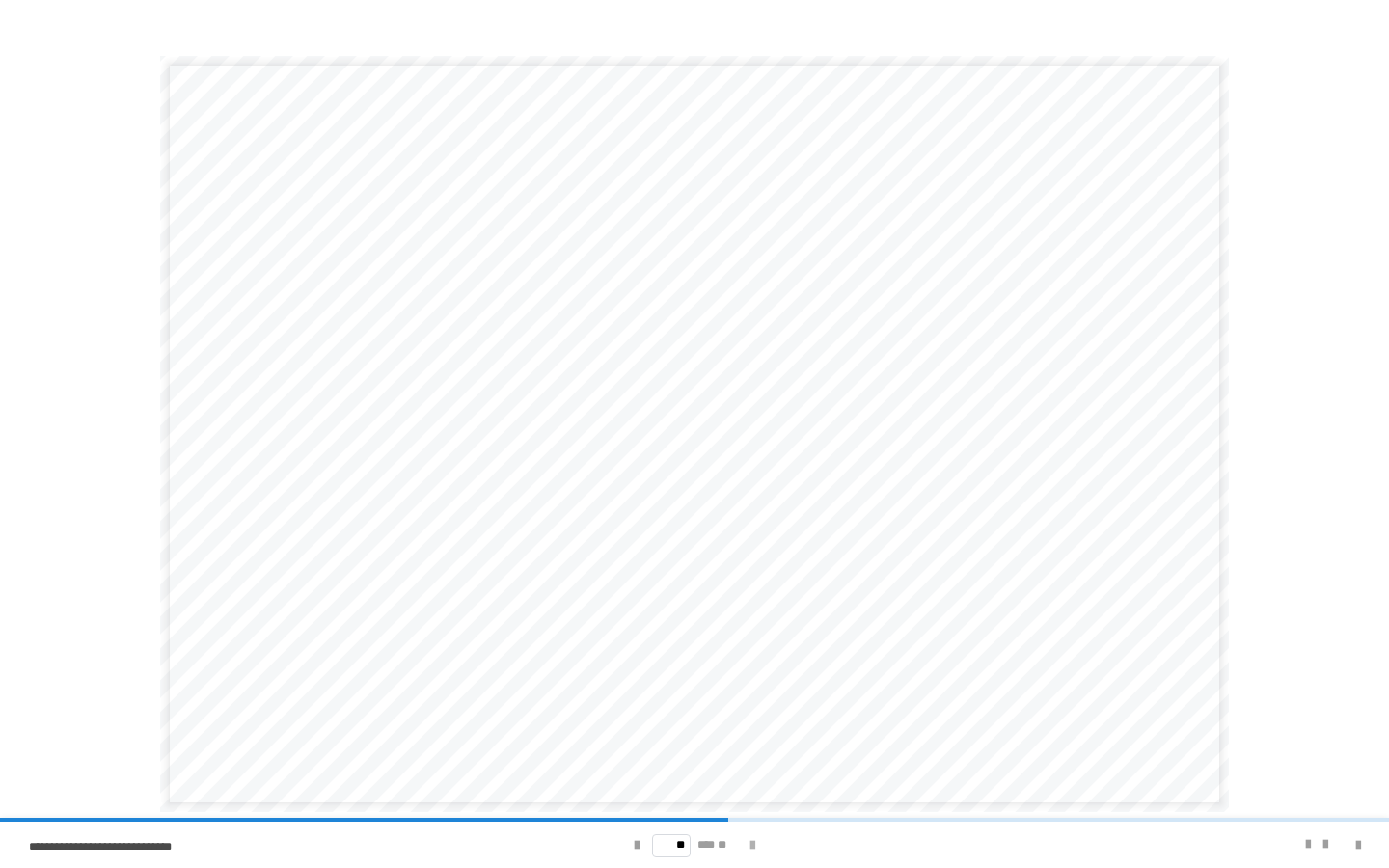 click at bounding box center [752, 846] 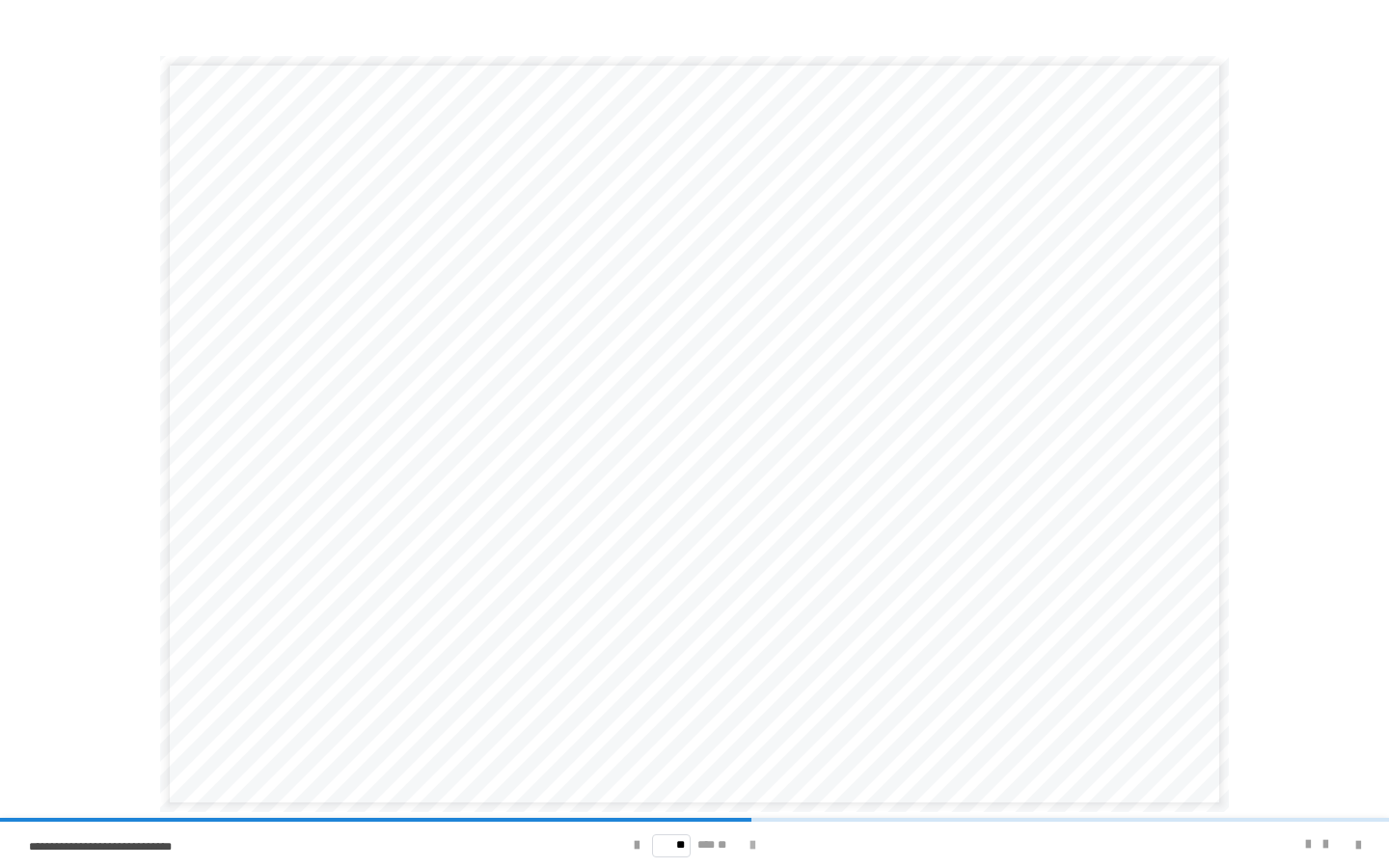 click at bounding box center (752, 846) 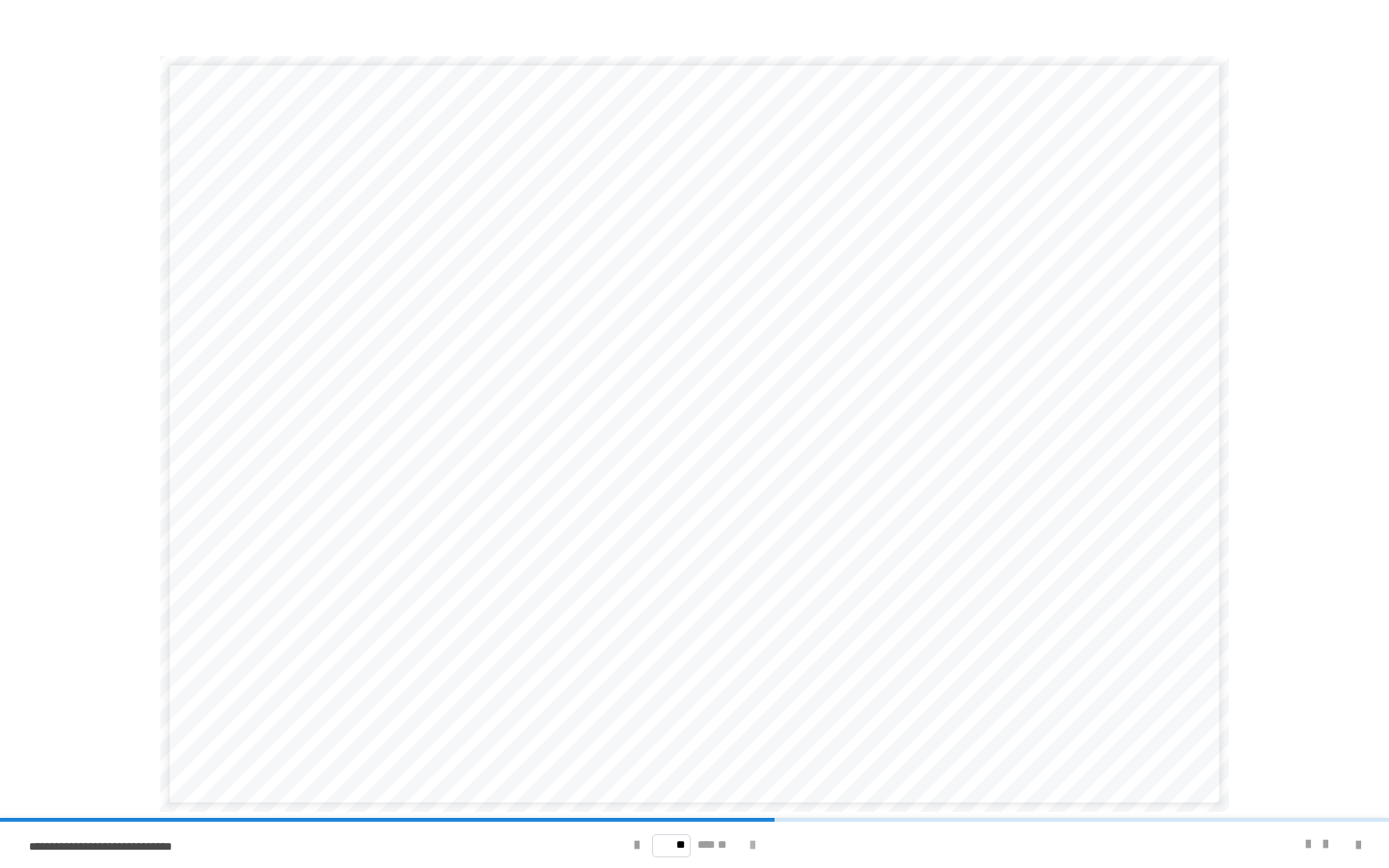 click at bounding box center (752, 846) 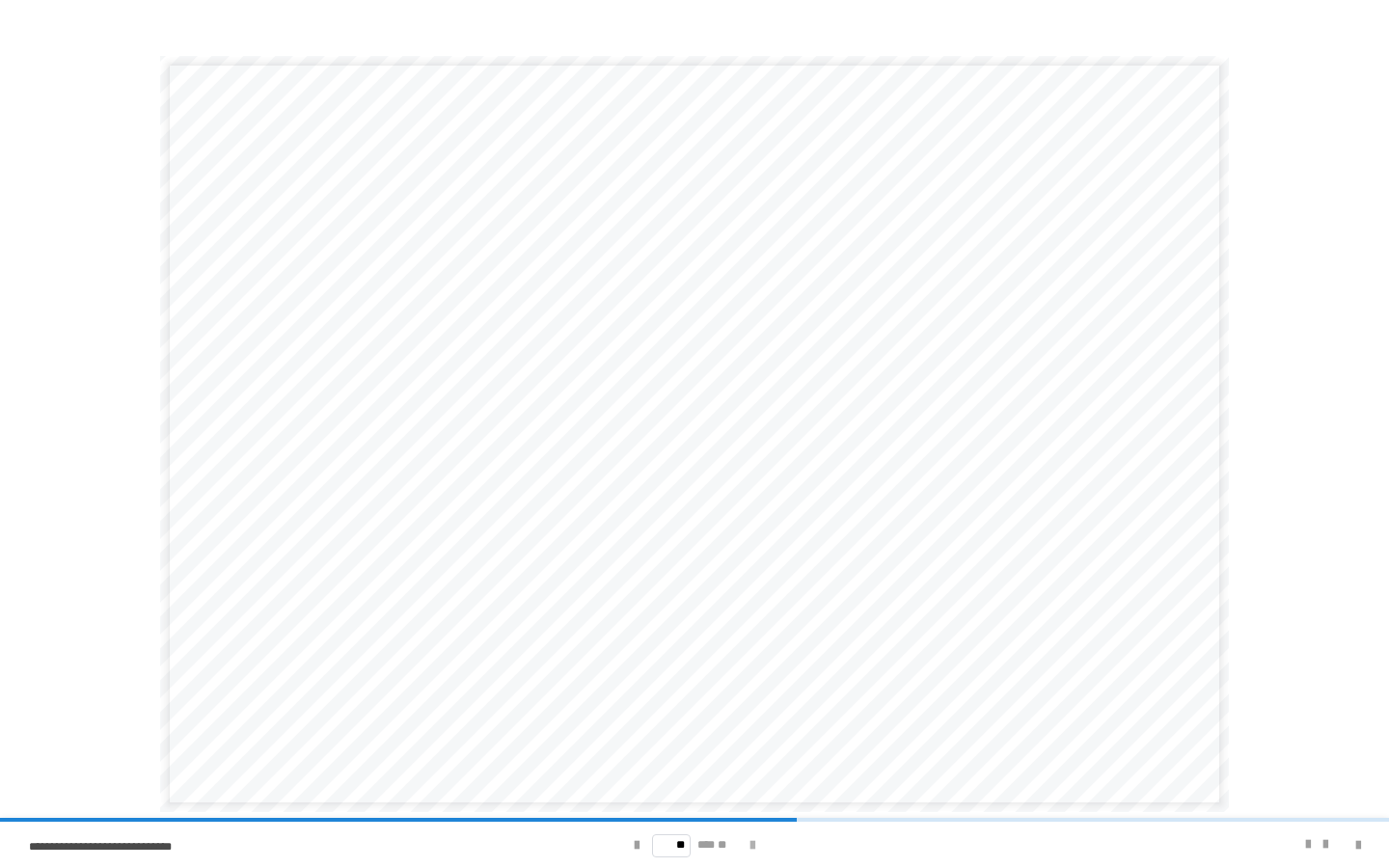 click at bounding box center (752, 846) 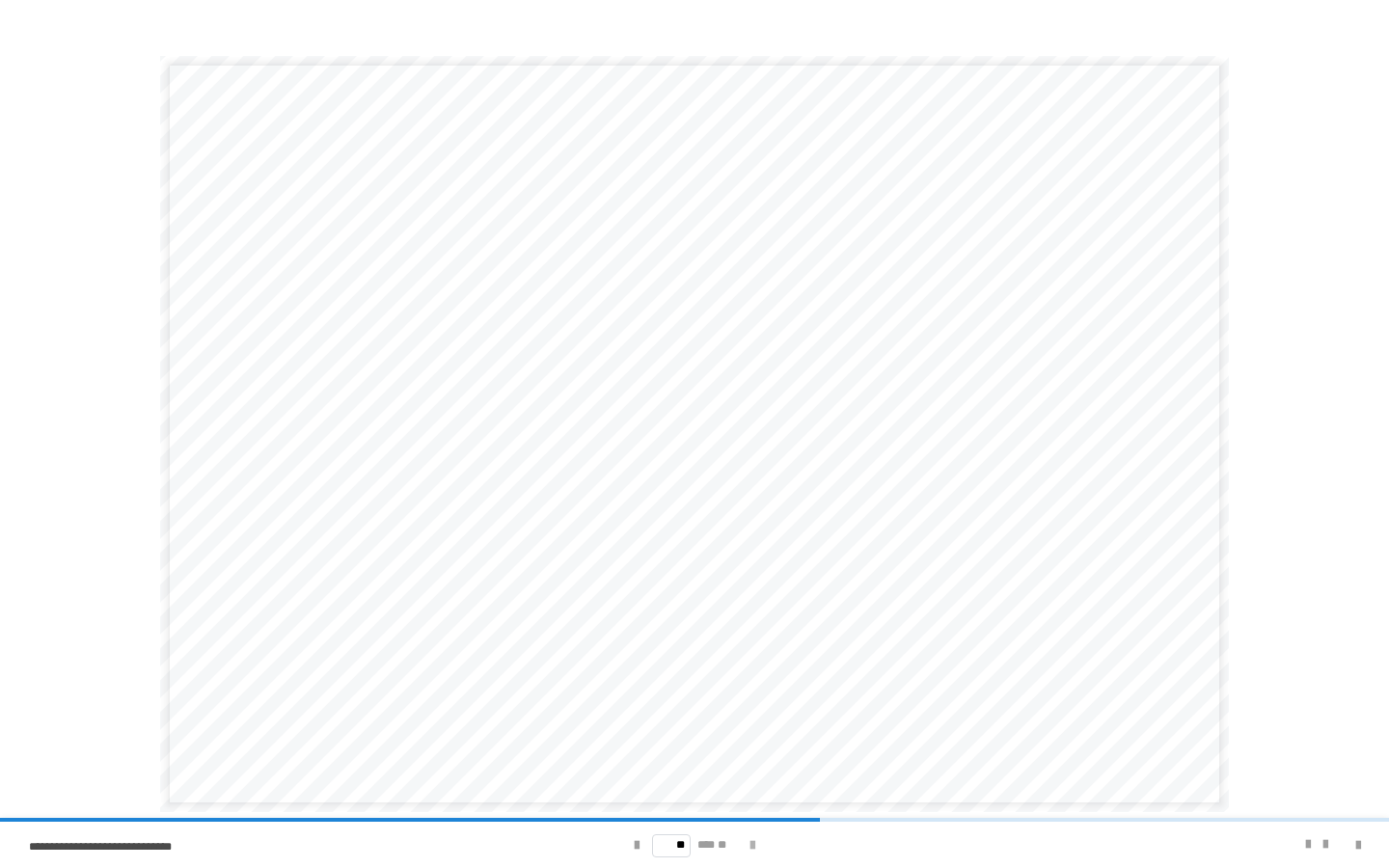 click at bounding box center (752, 846) 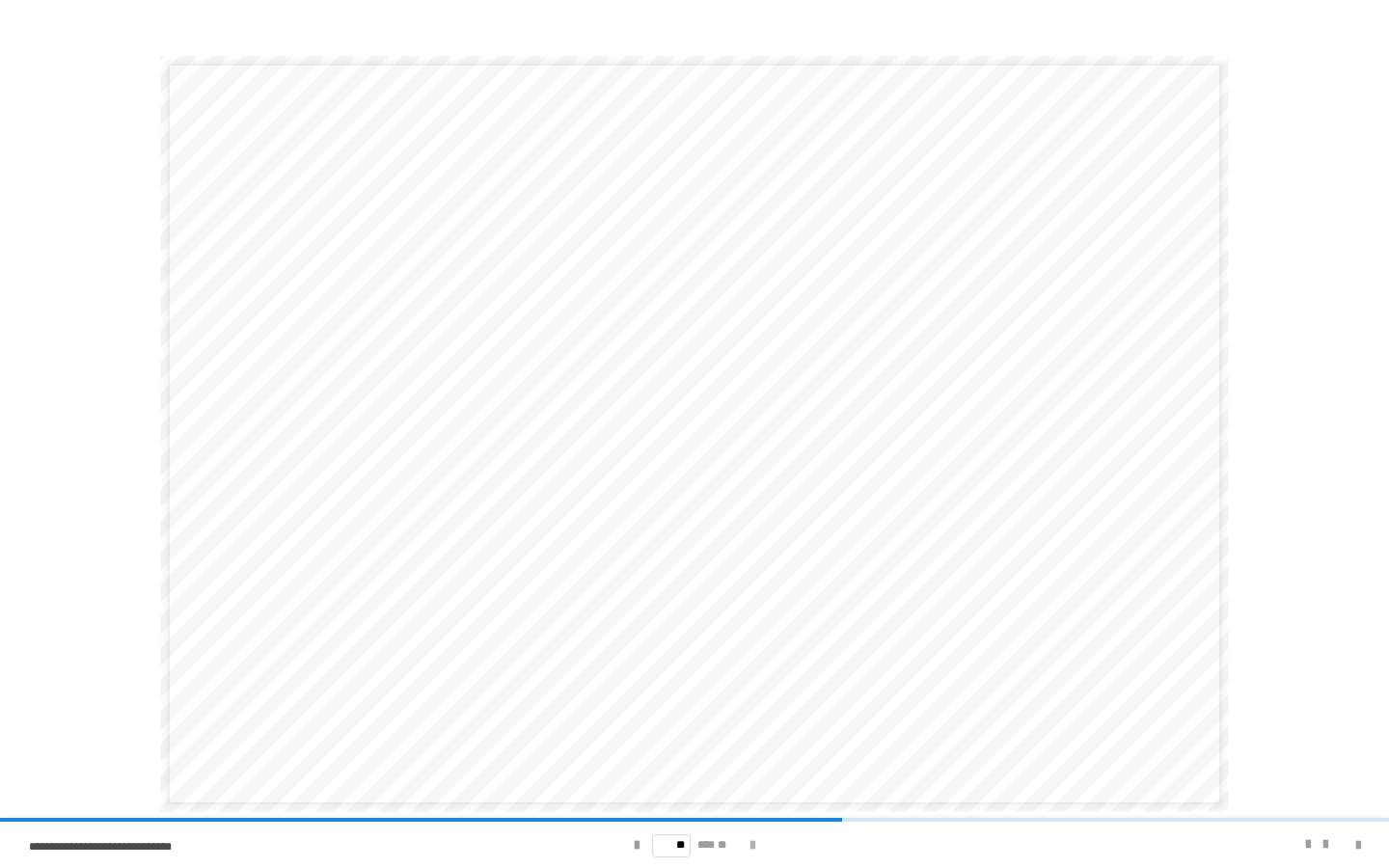 click at bounding box center [752, 846] 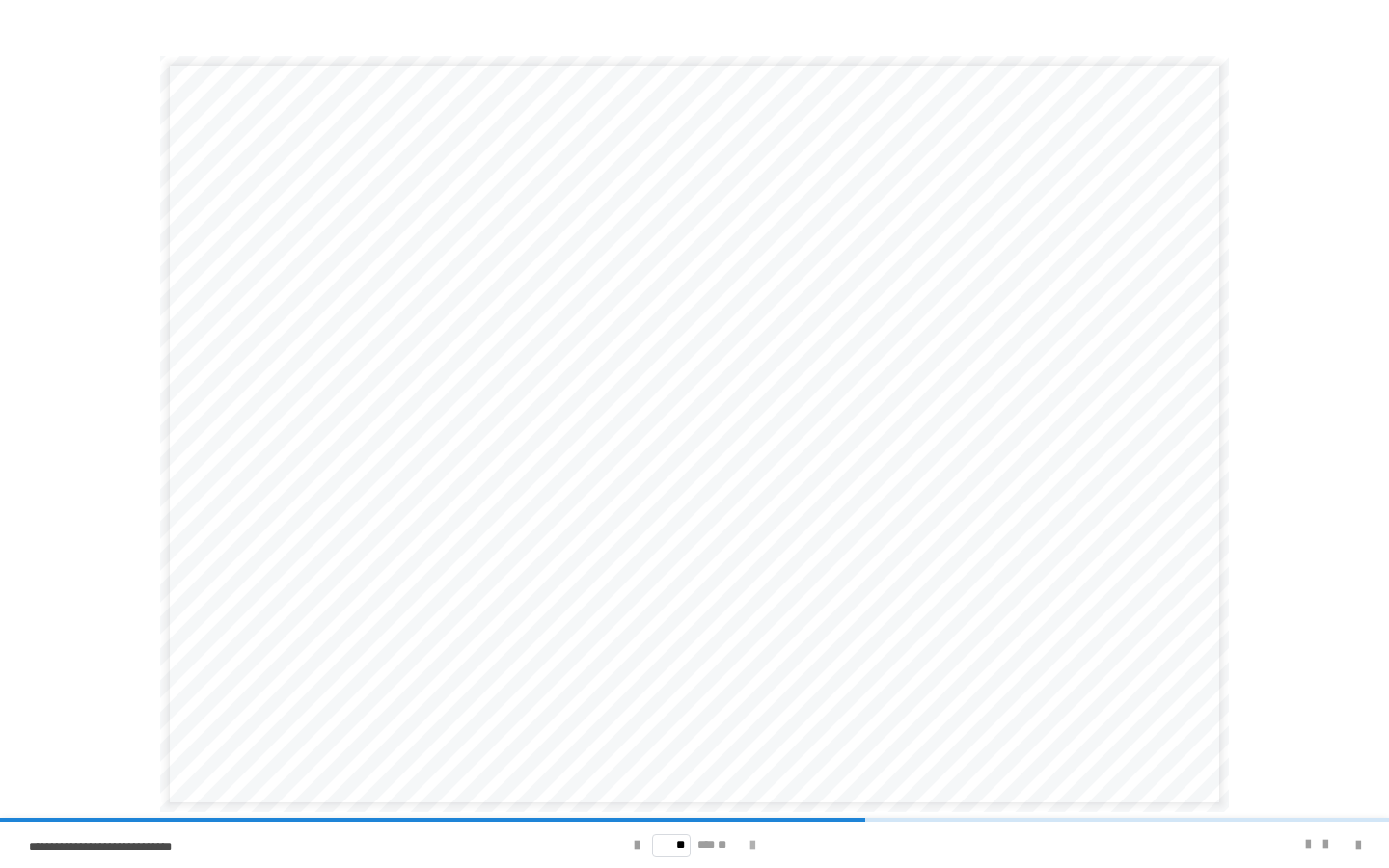 click at bounding box center (752, 846) 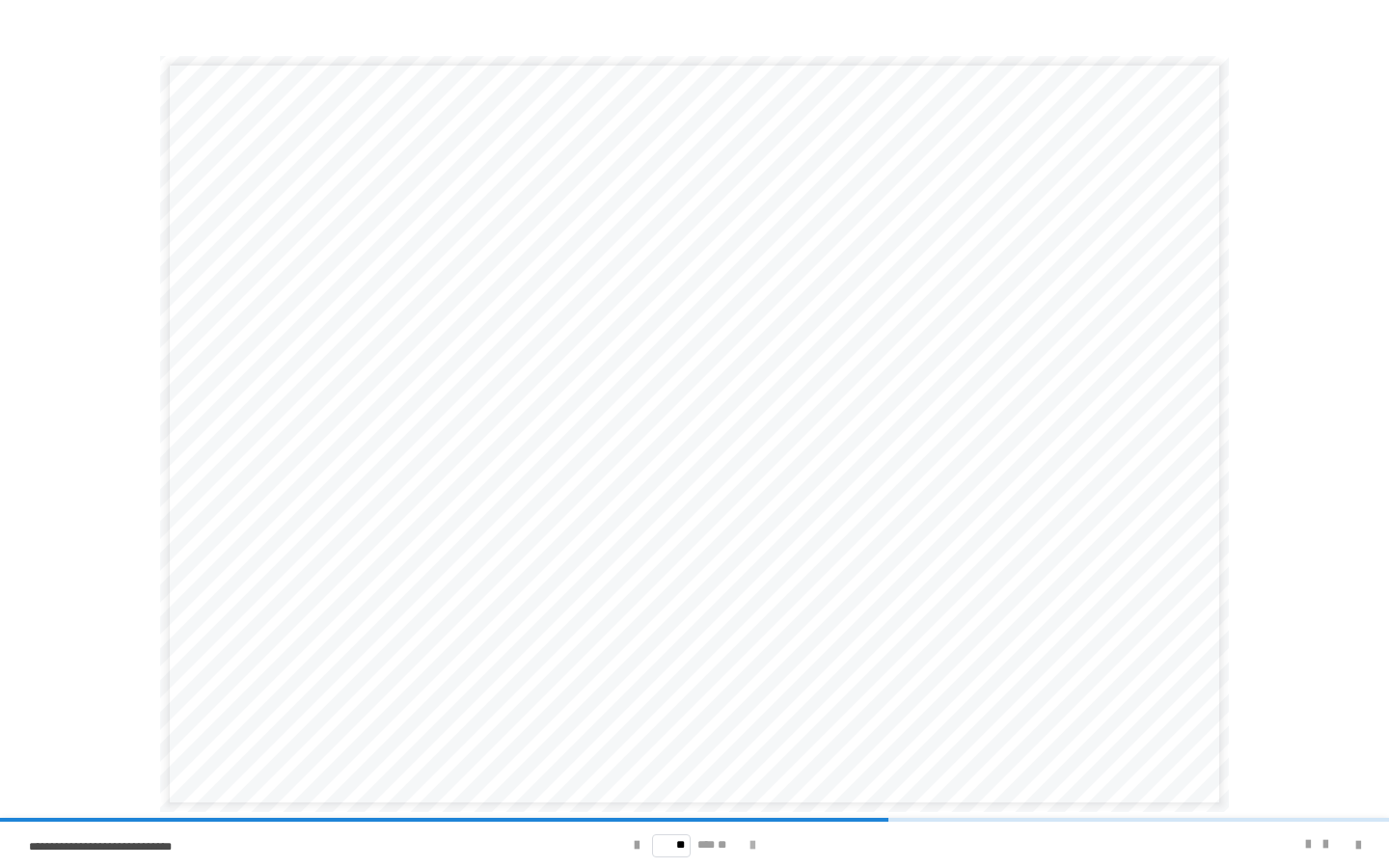 click at bounding box center (752, 846) 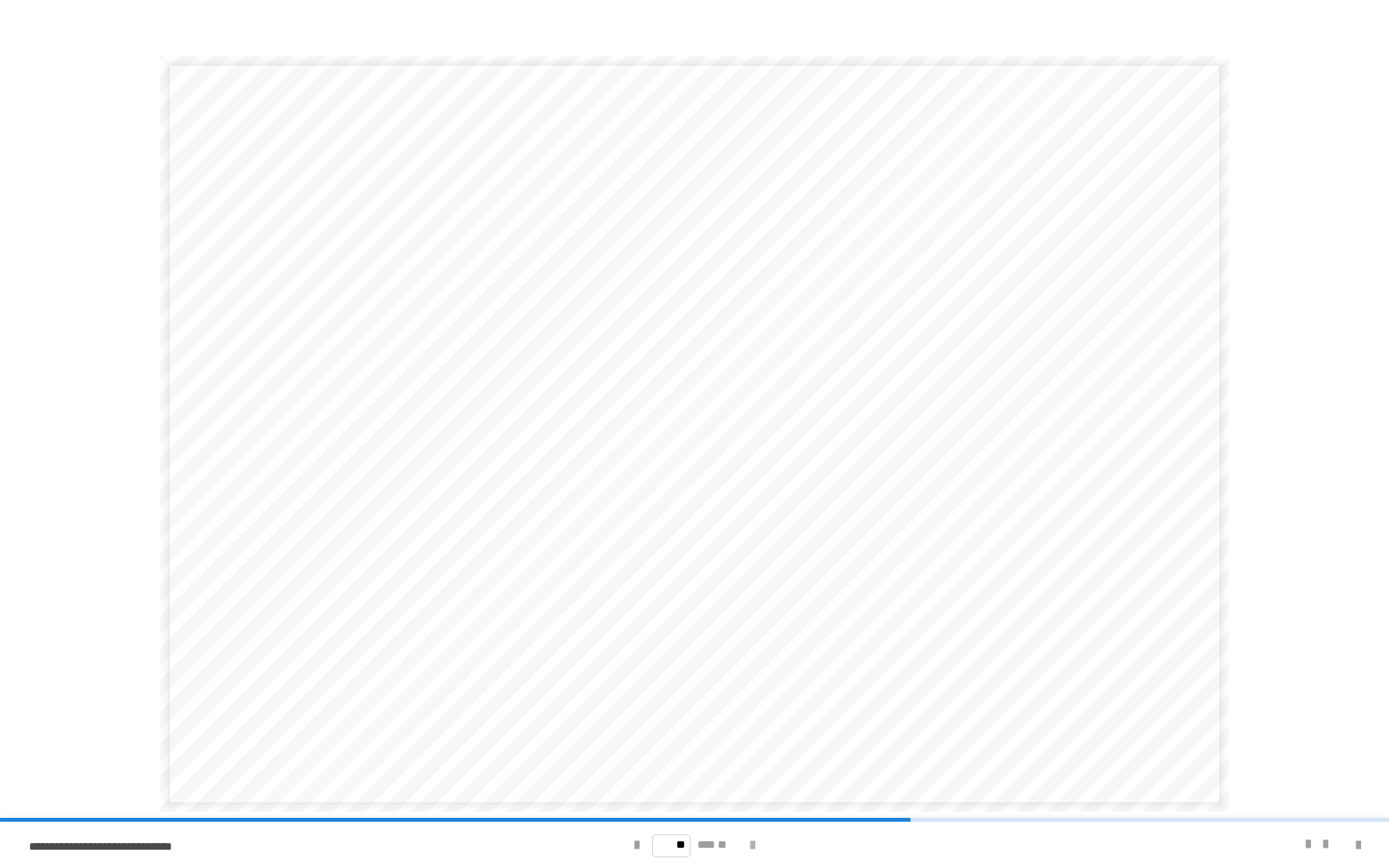 click at bounding box center (752, 846) 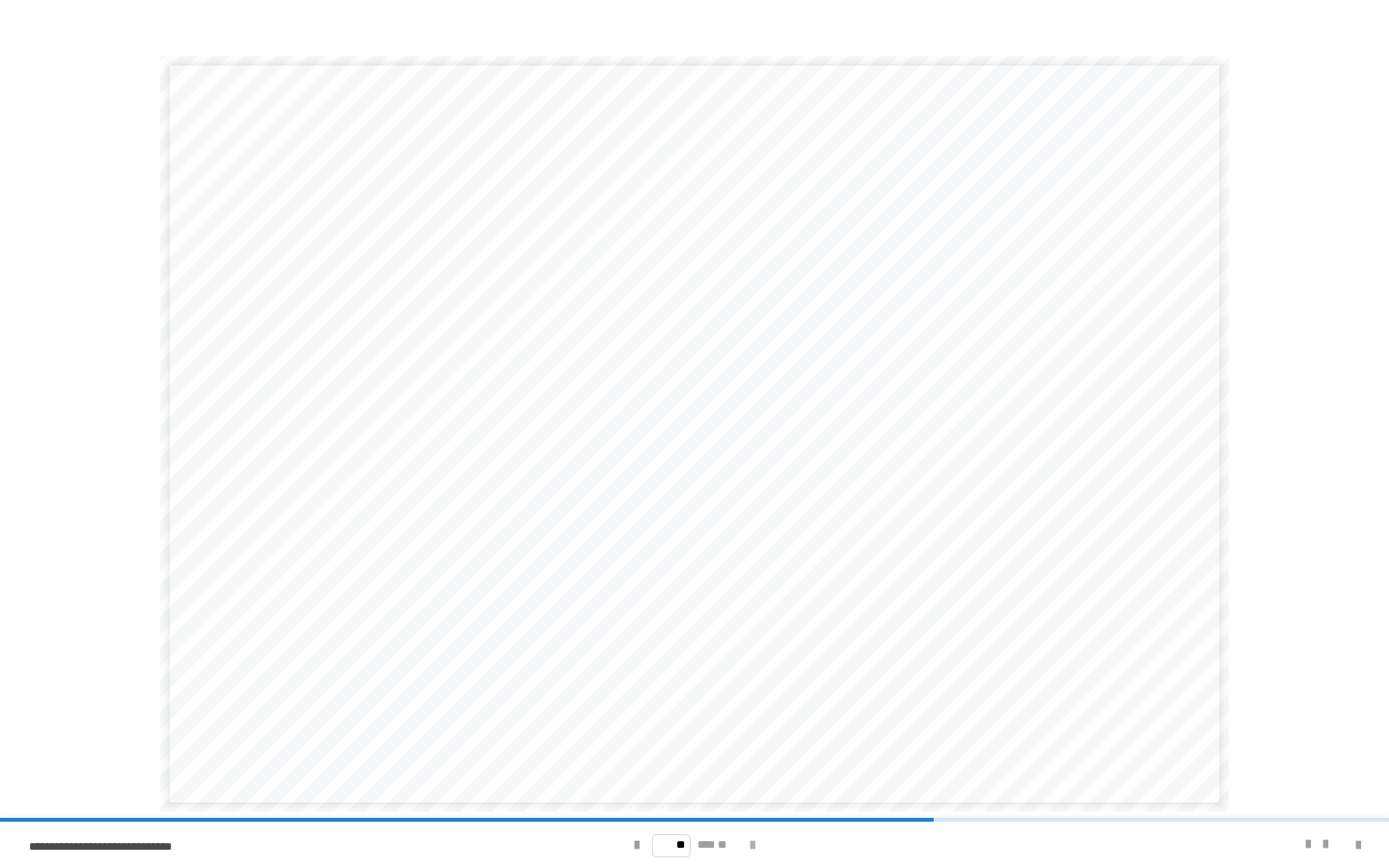 click at bounding box center (752, 846) 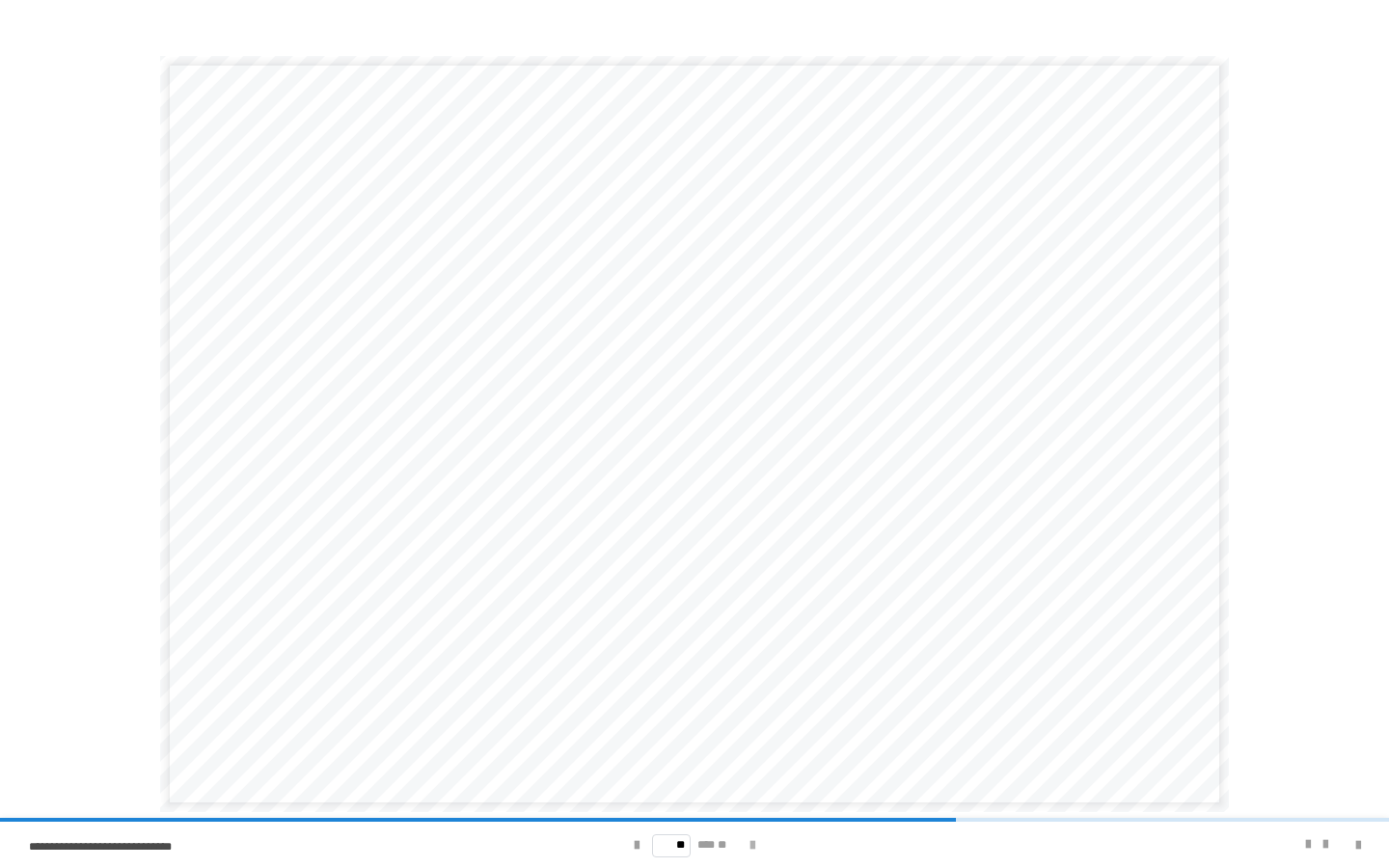 click at bounding box center [752, 846] 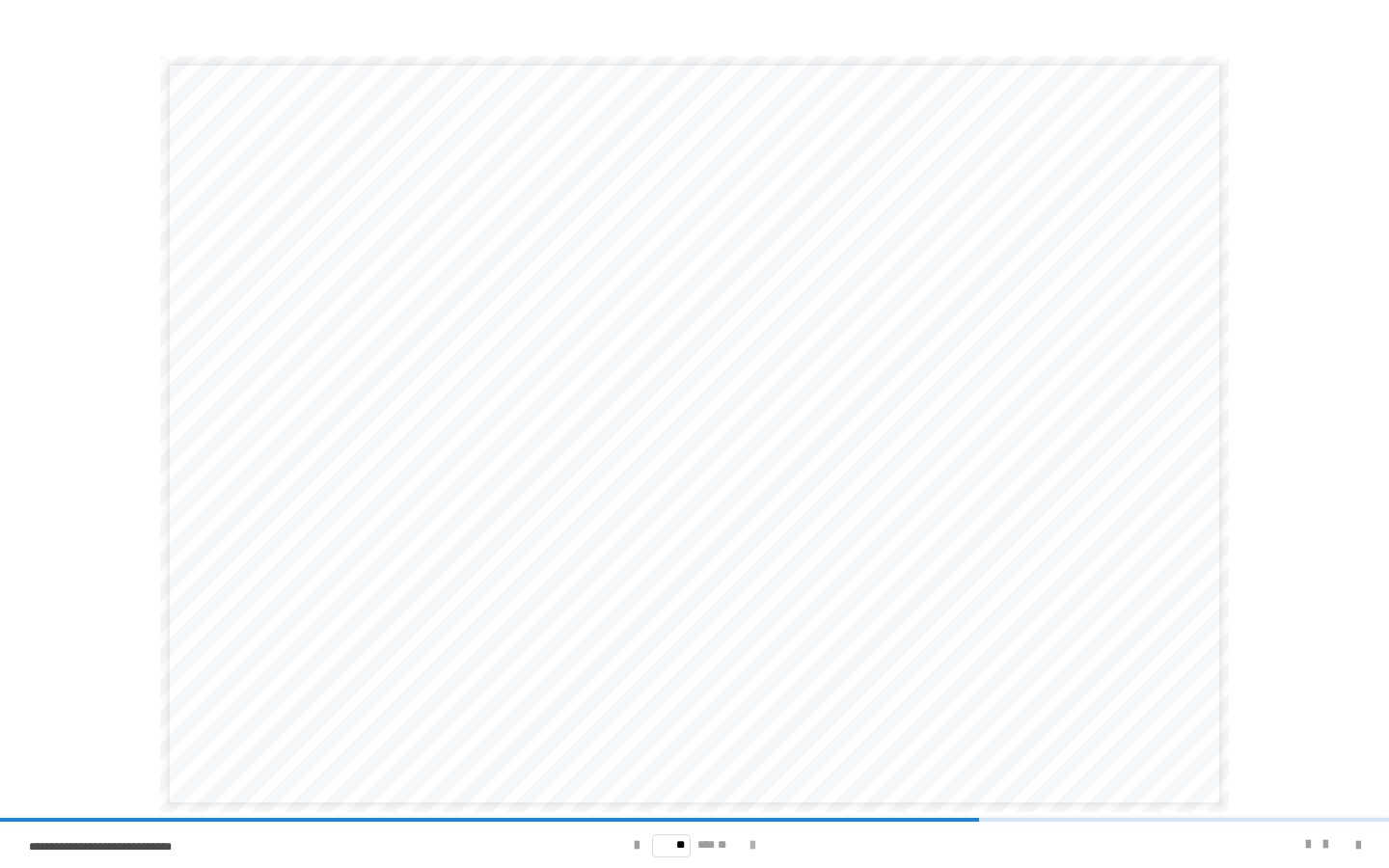 click at bounding box center [752, 846] 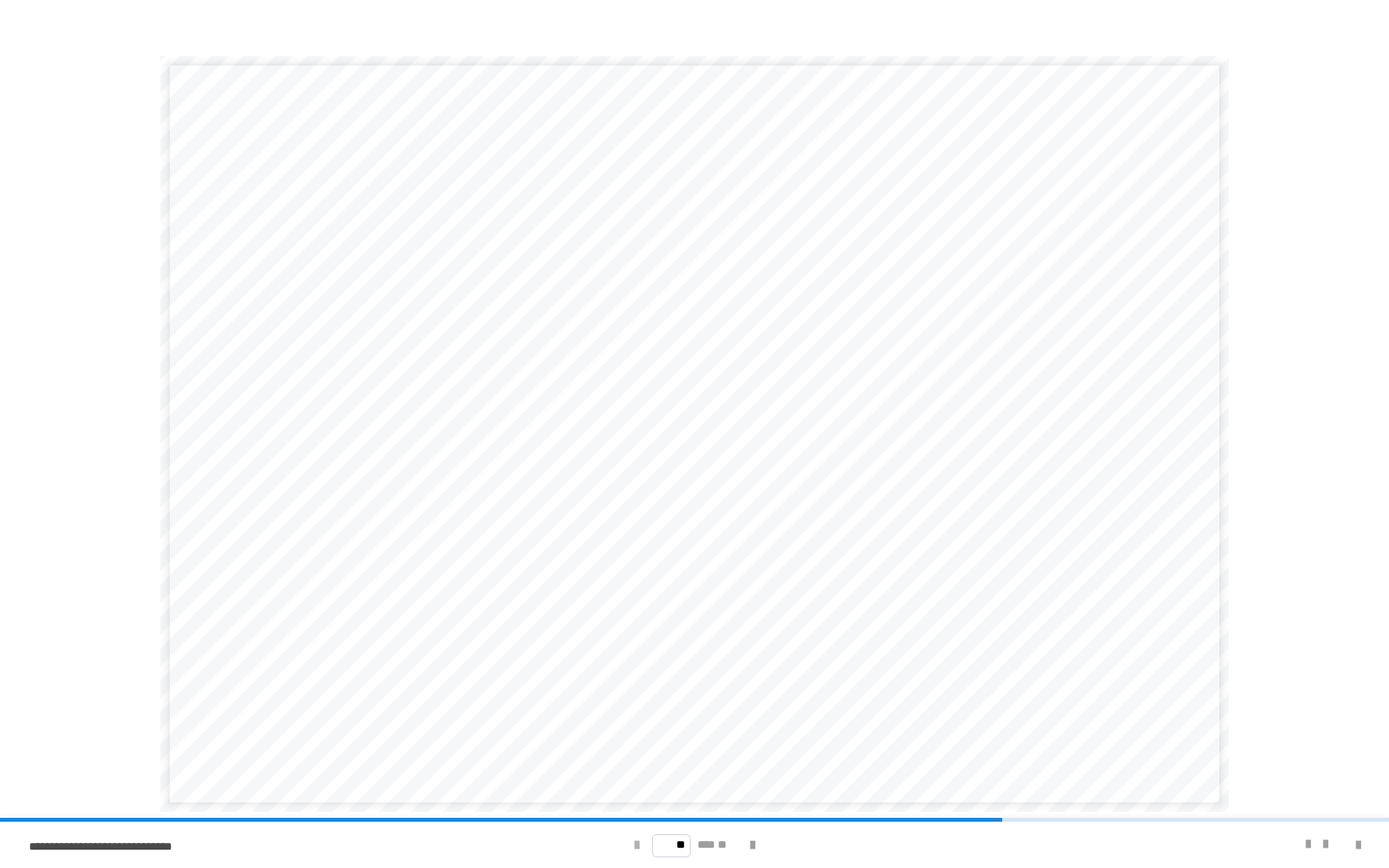 click at bounding box center (637, 846) 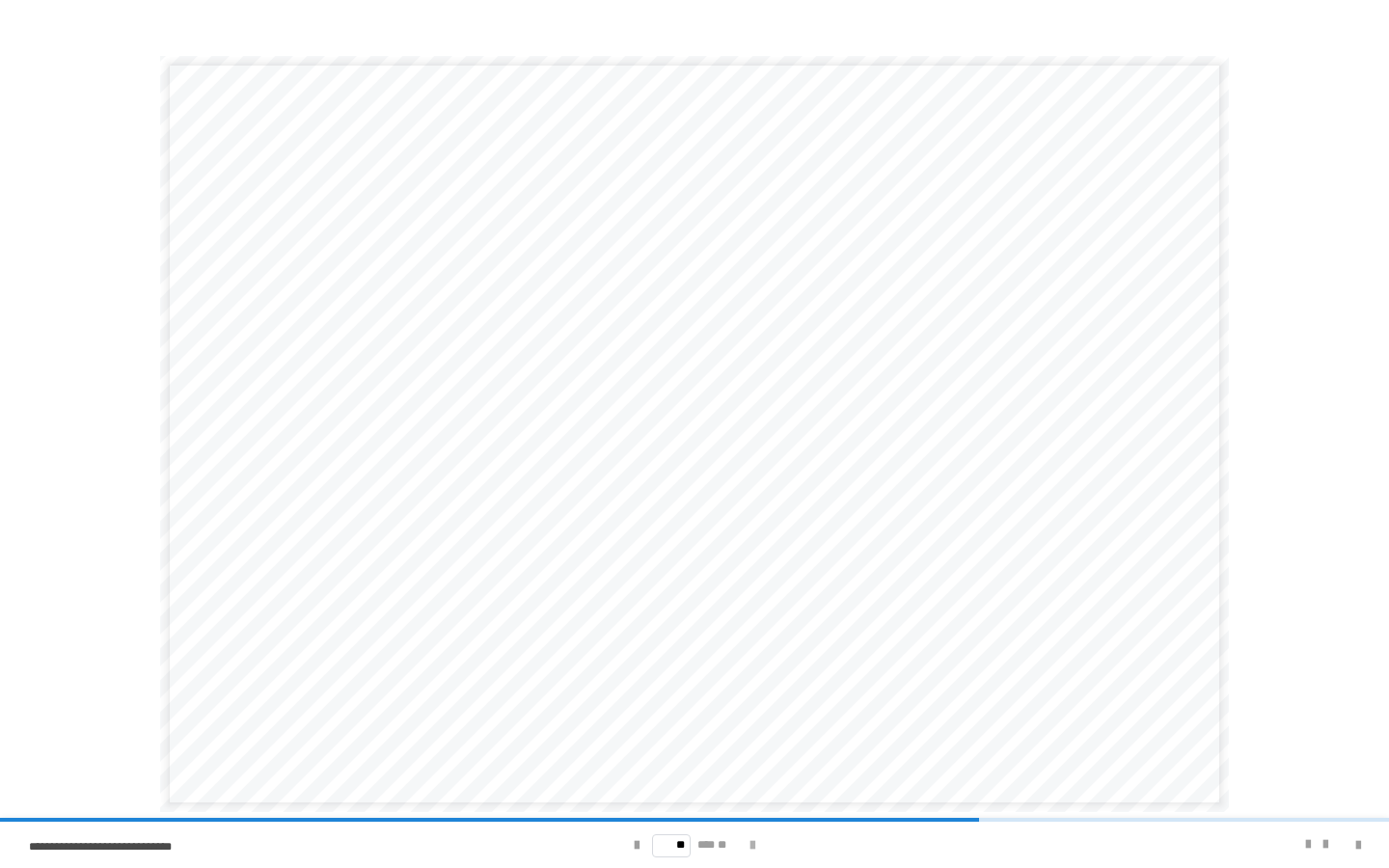 click at bounding box center [752, 846] 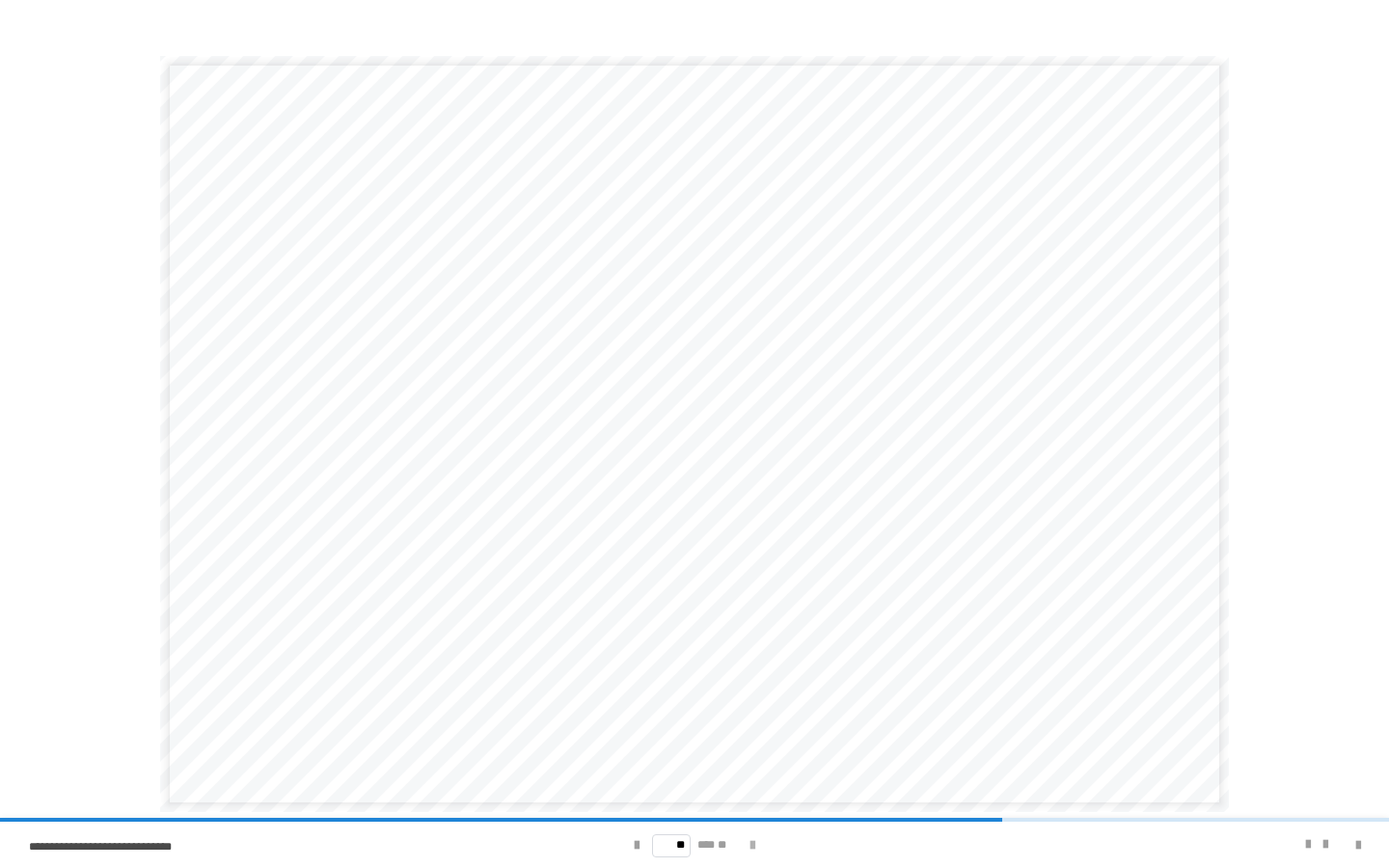 click at bounding box center [752, 846] 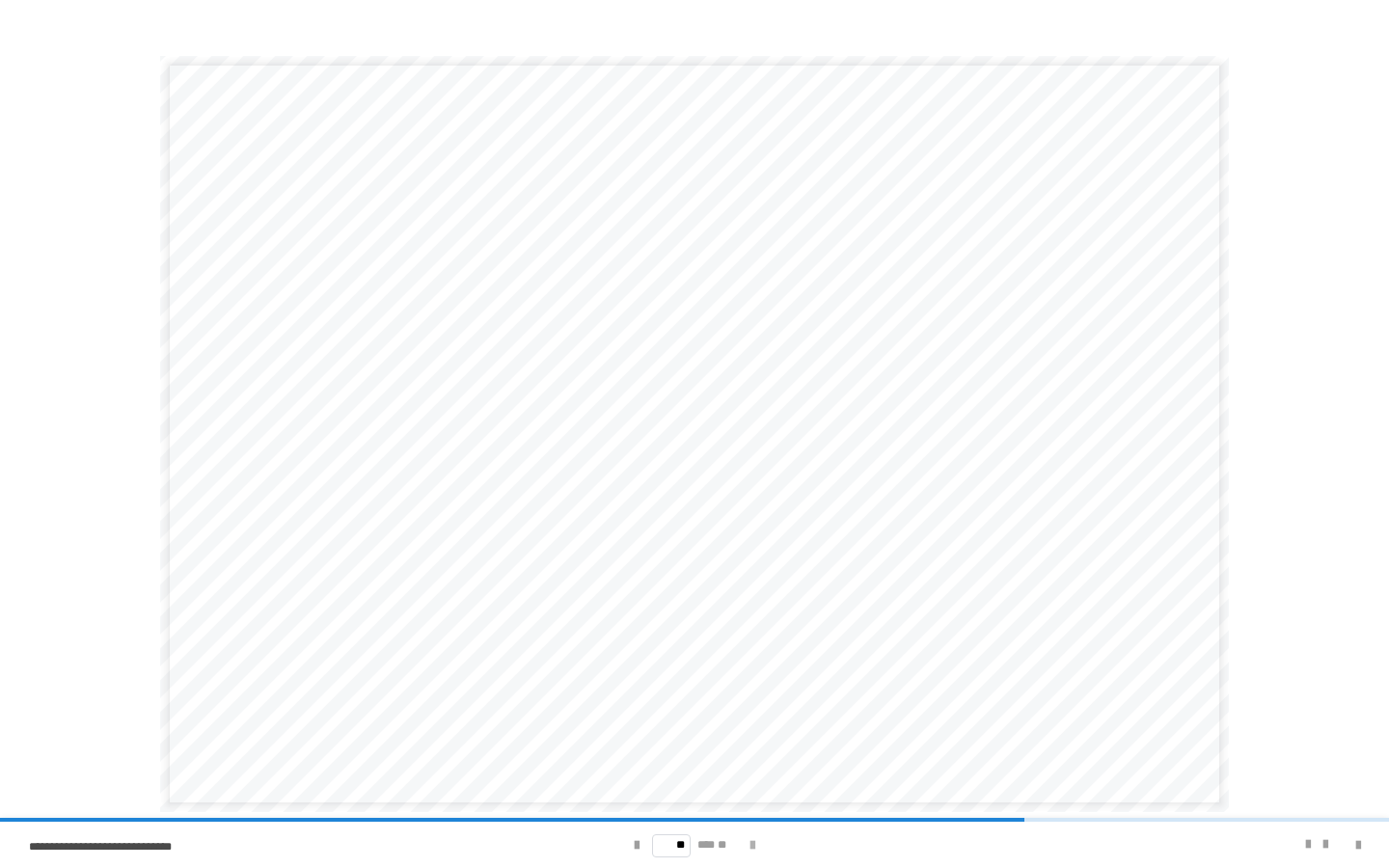 click at bounding box center (752, 846) 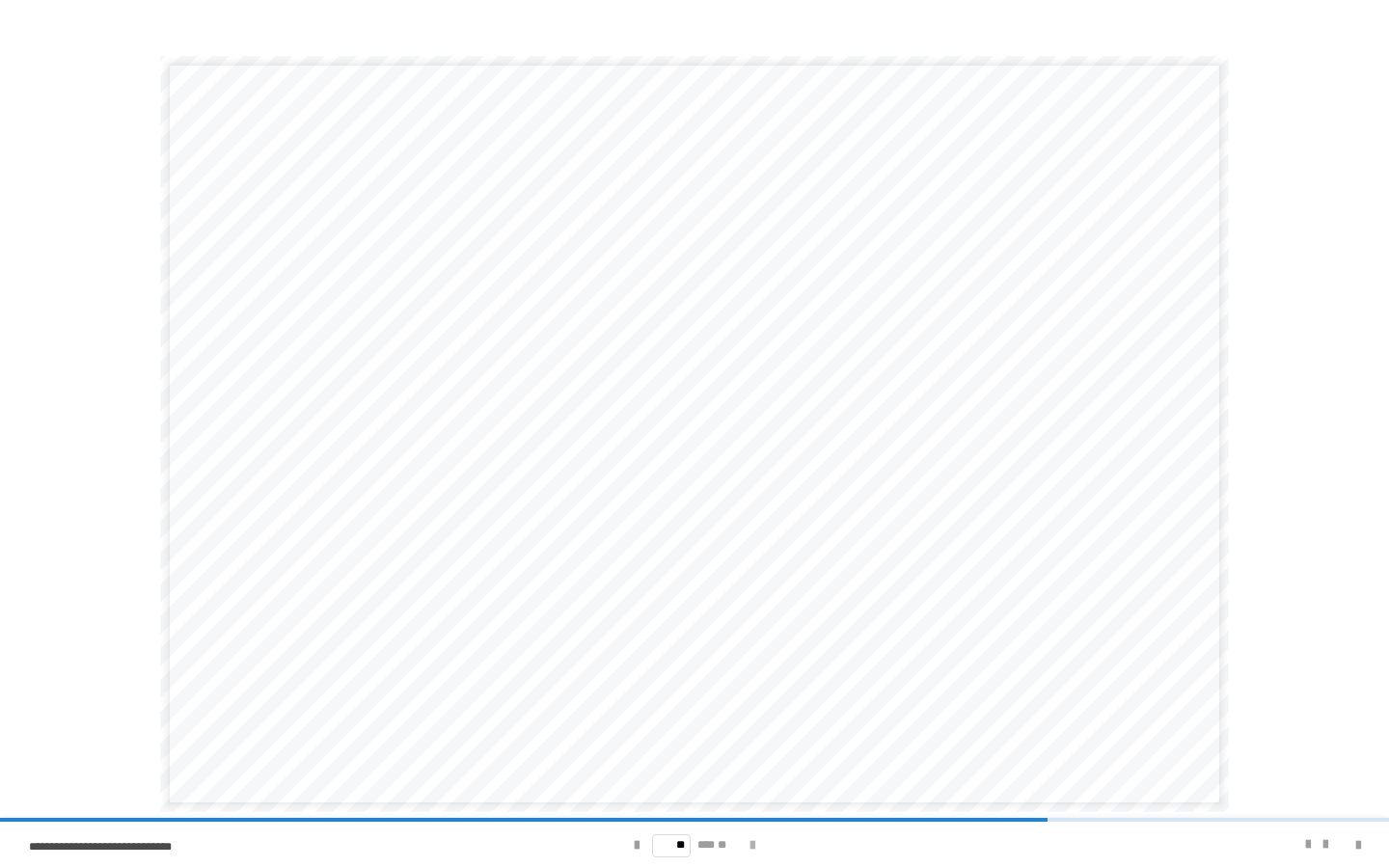 click at bounding box center [752, 846] 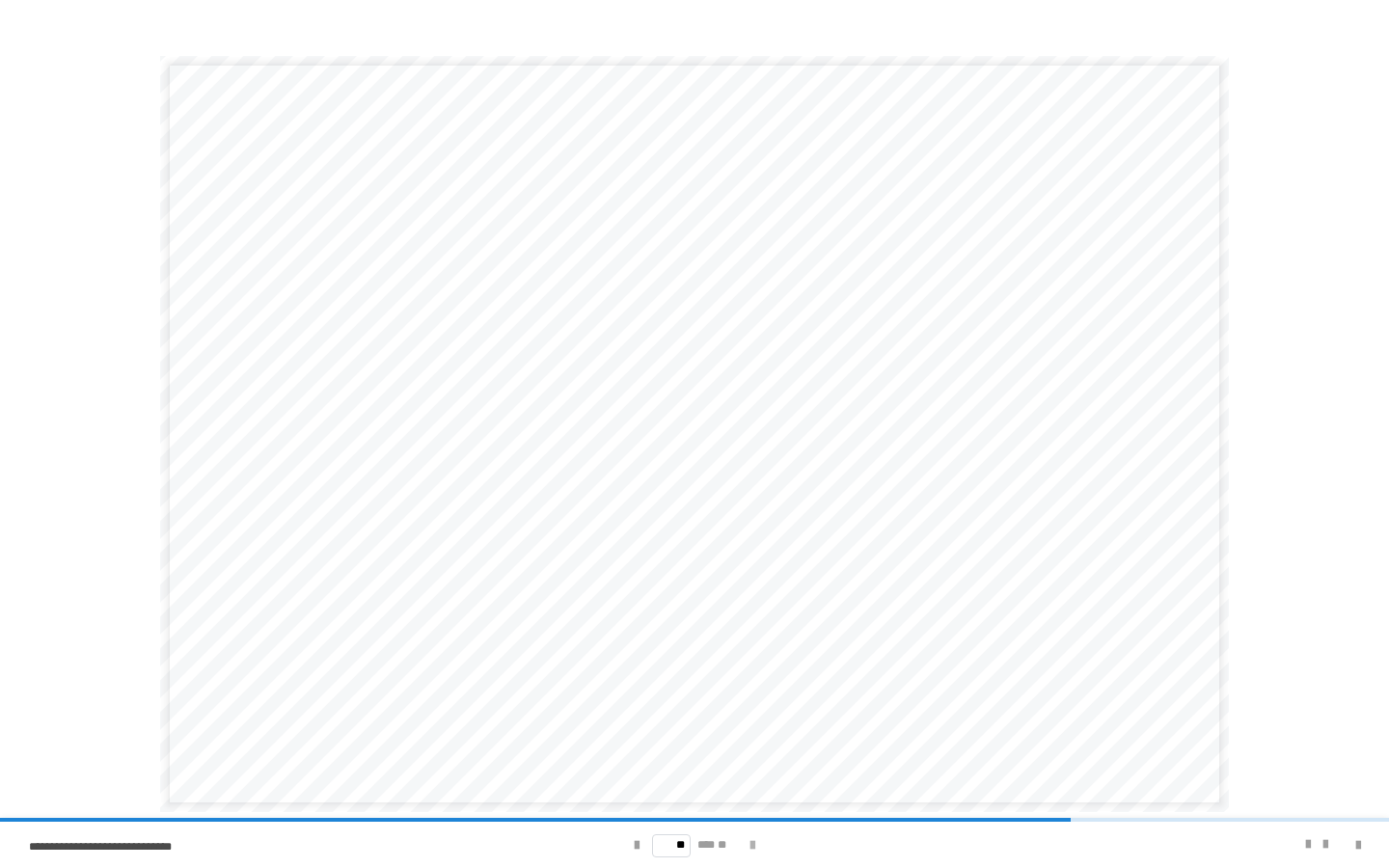click at bounding box center (752, 846) 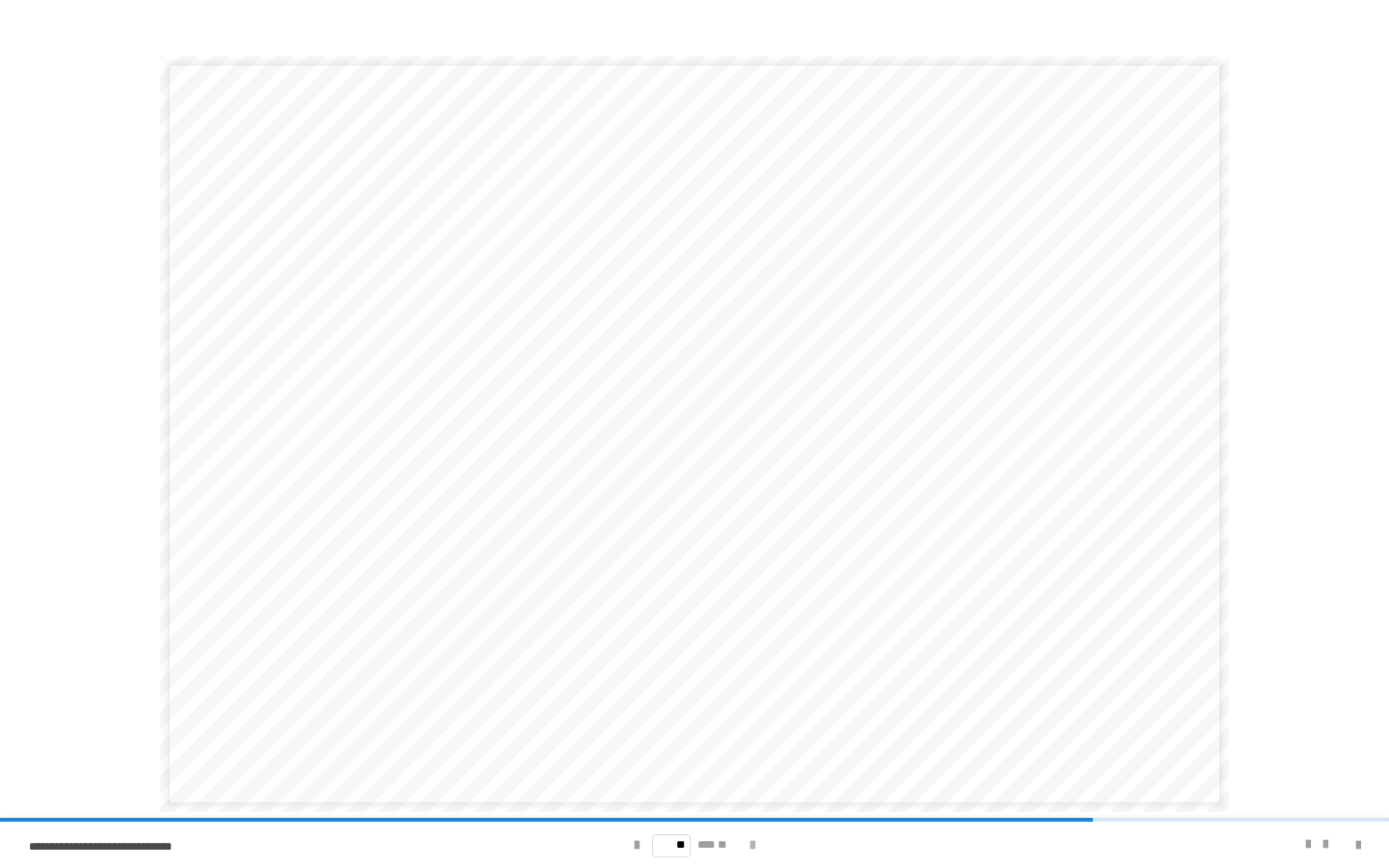 click at bounding box center [752, 846] 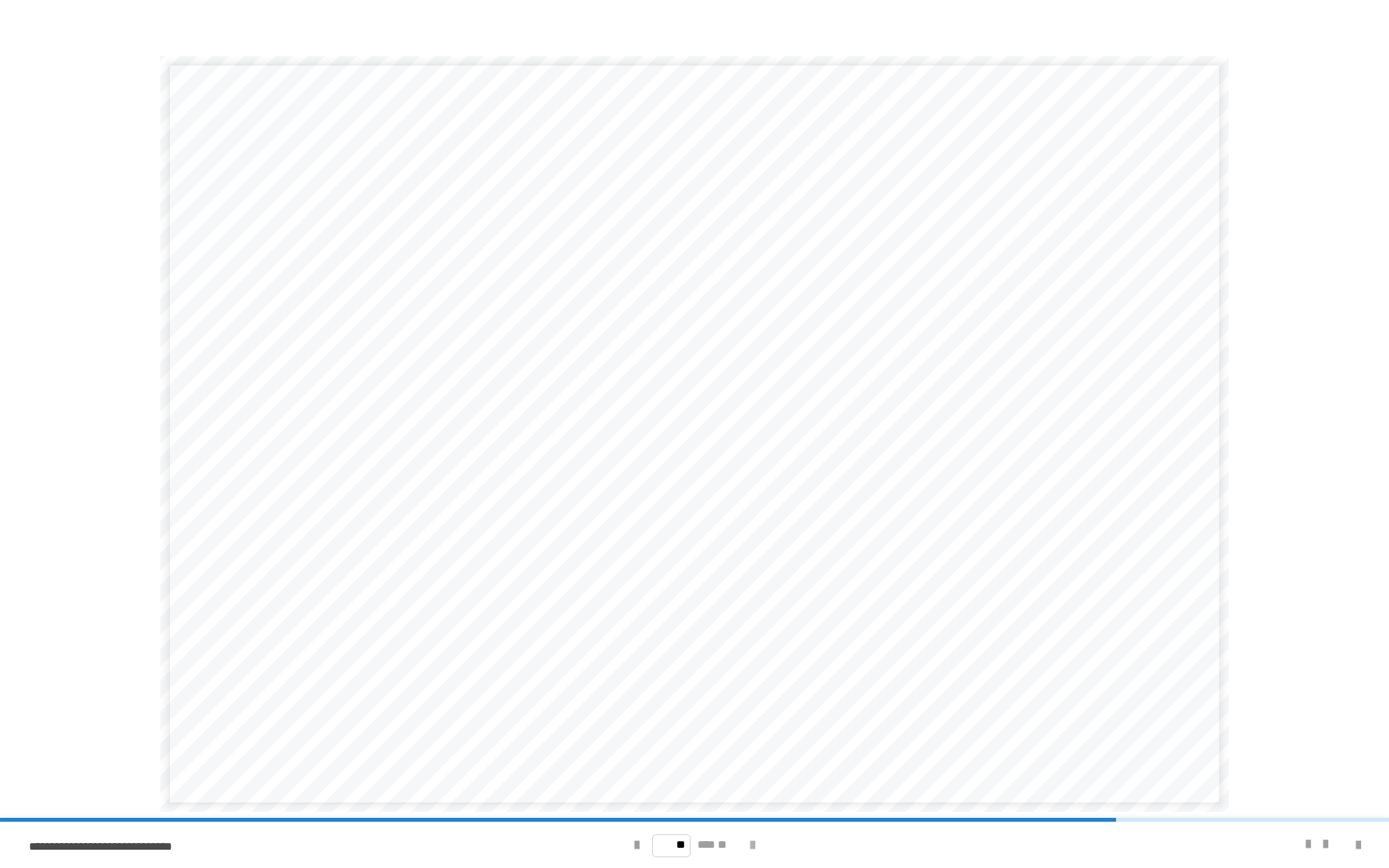 click at bounding box center (752, 846) 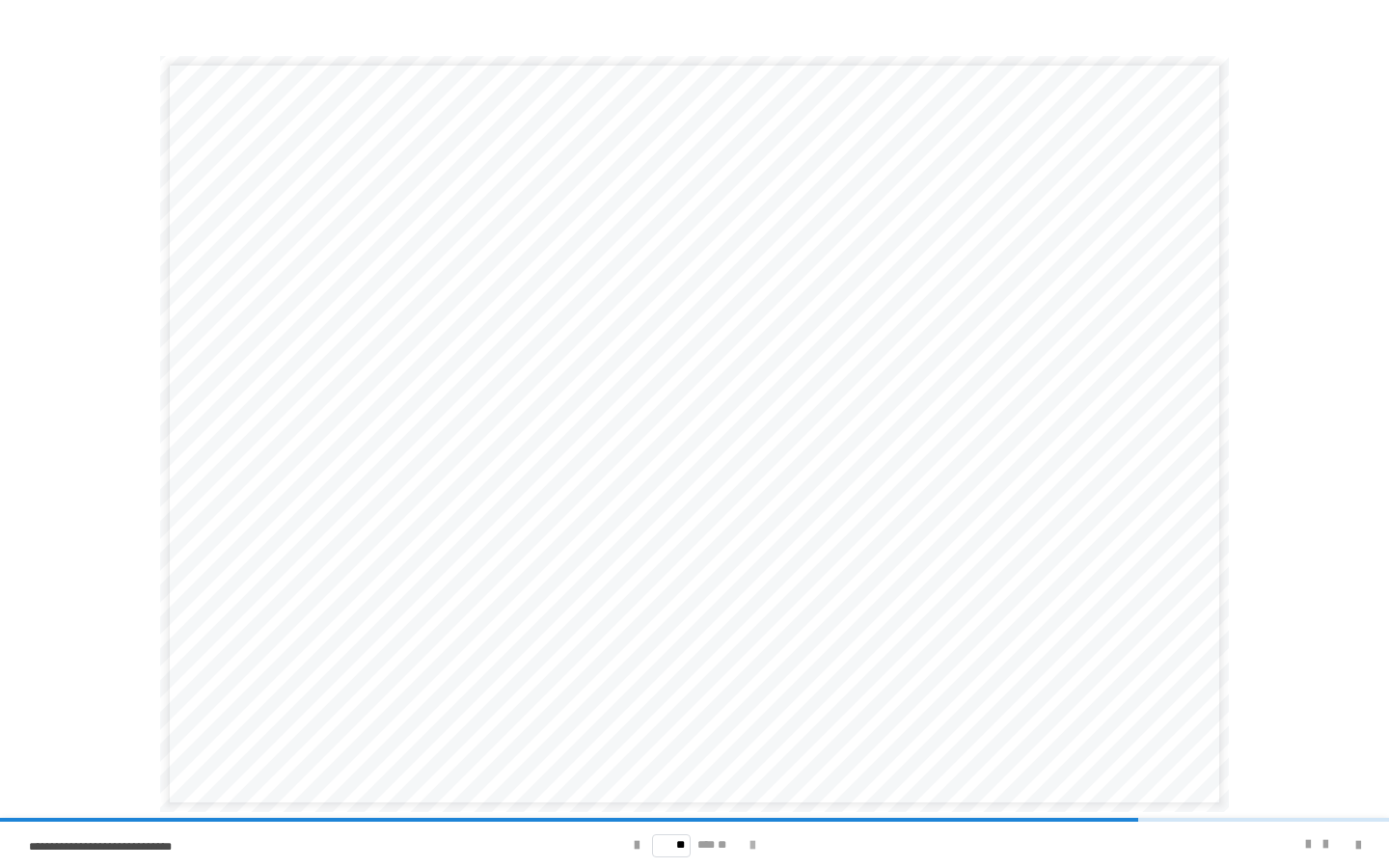 click at bounding box center [752, 846] 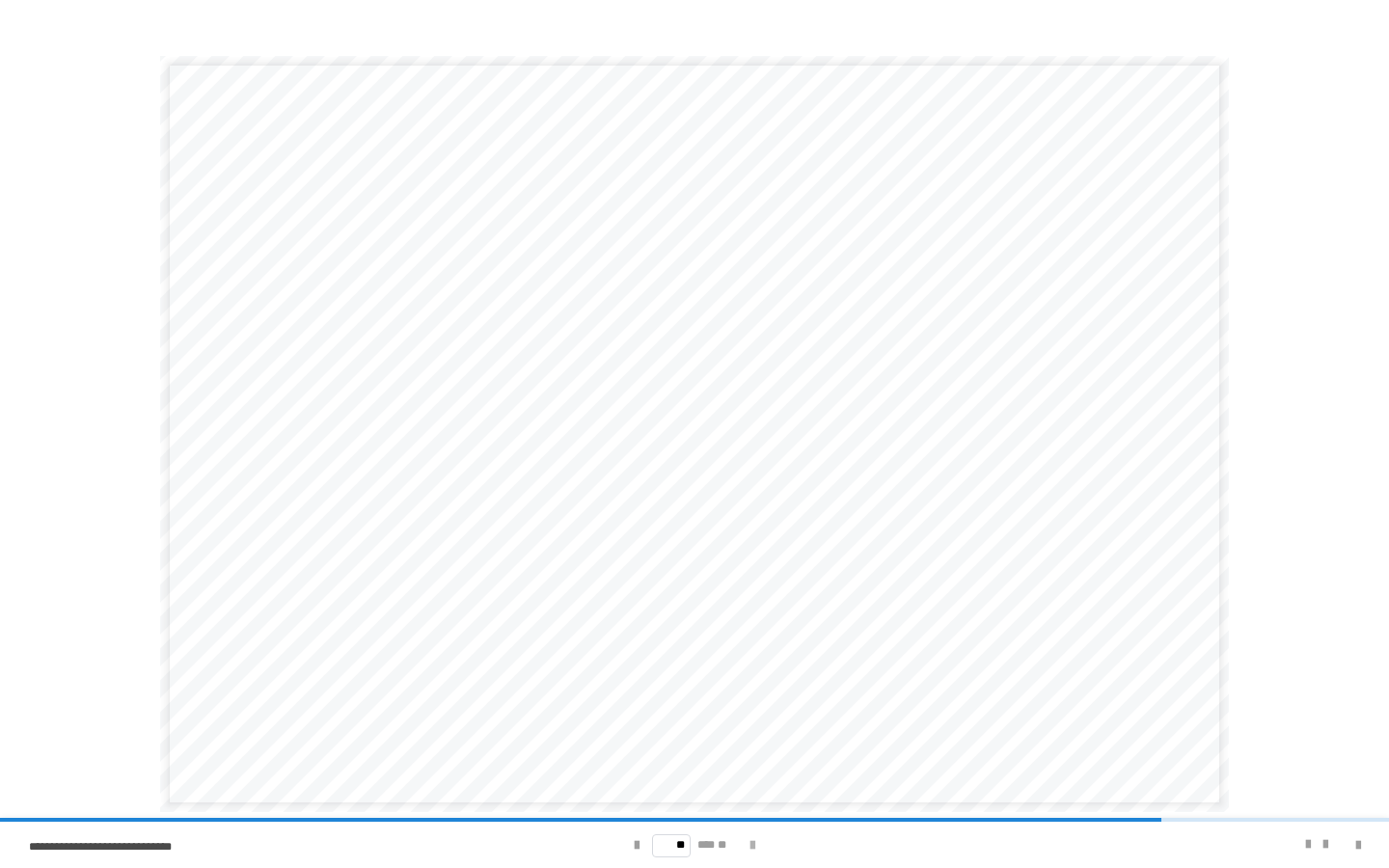 click at bounding box center [752, 846] 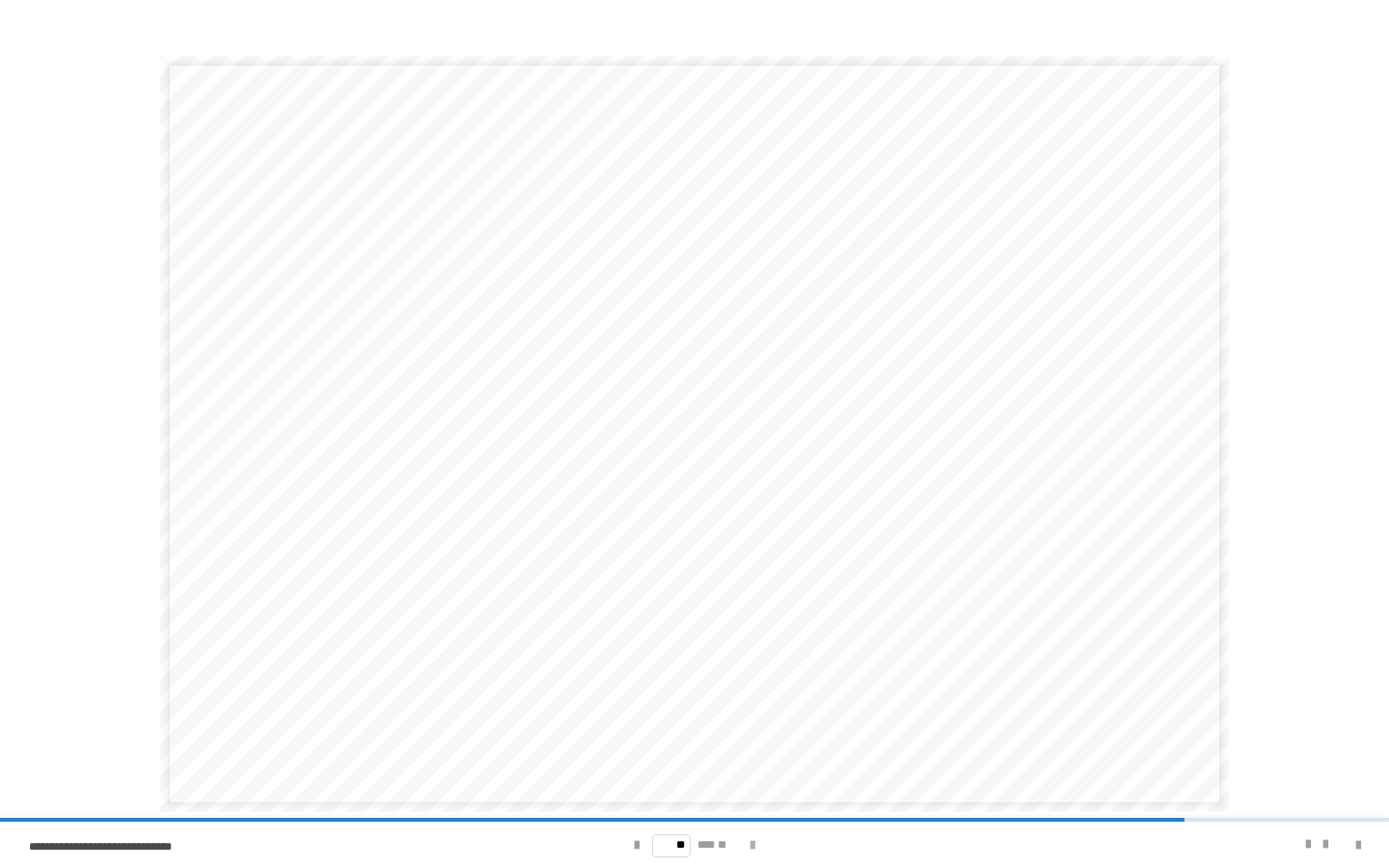 click at bounding box center [752, 846] 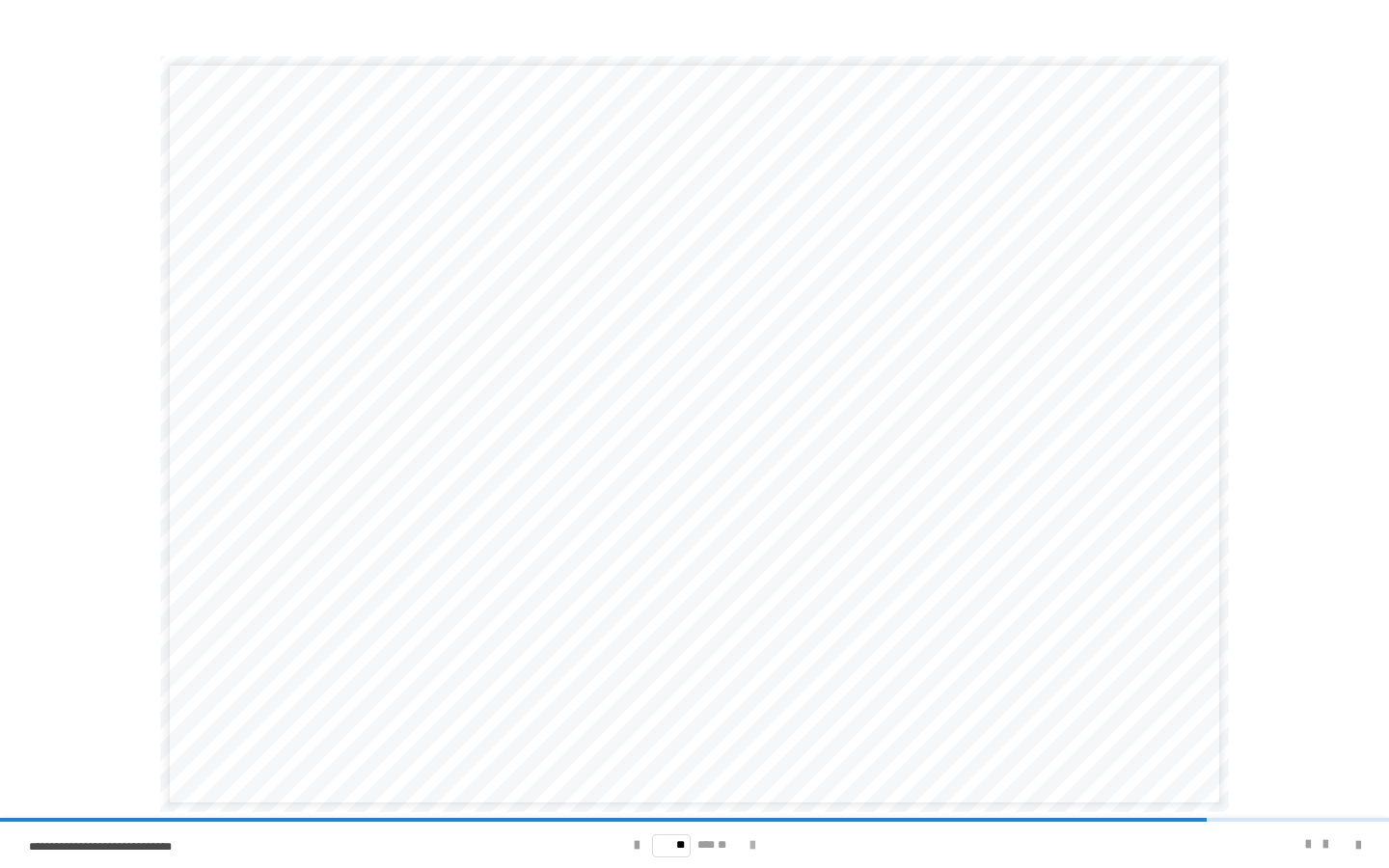 click at bounding box center (752, 846) 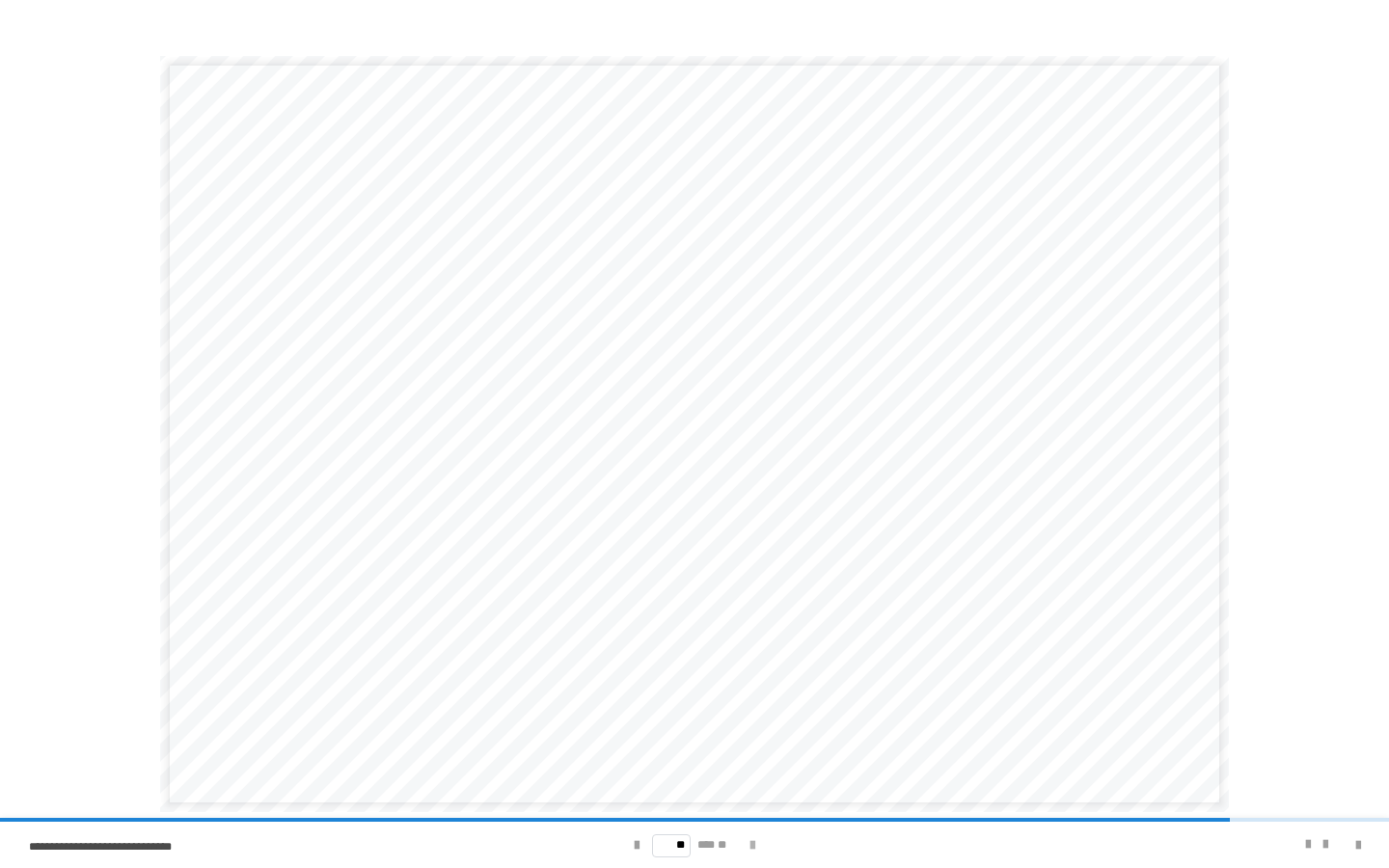 click at bounding box center (752, 846) 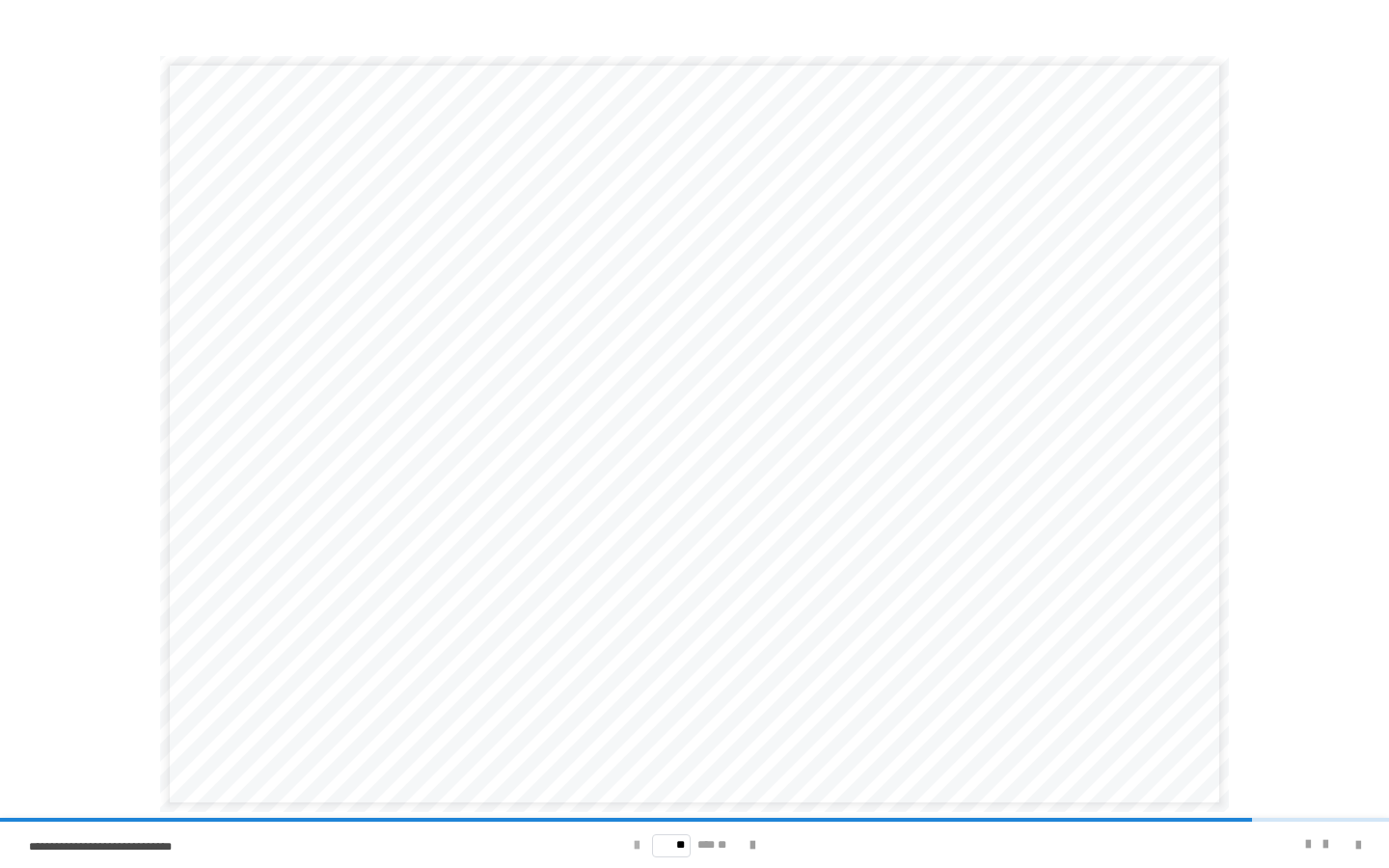 click at bounding box center (637, 846) 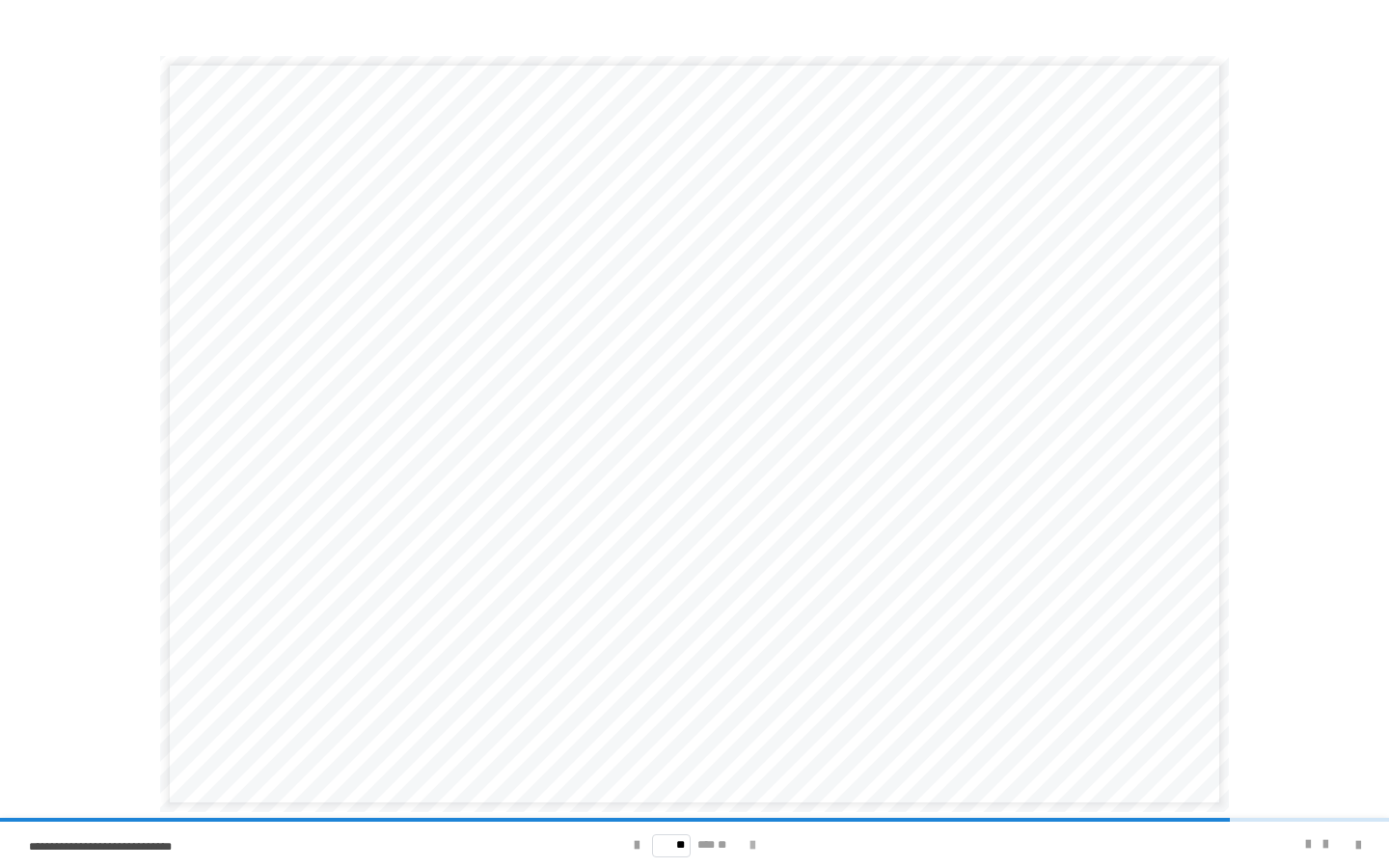 click at bounding box center (752, 846) 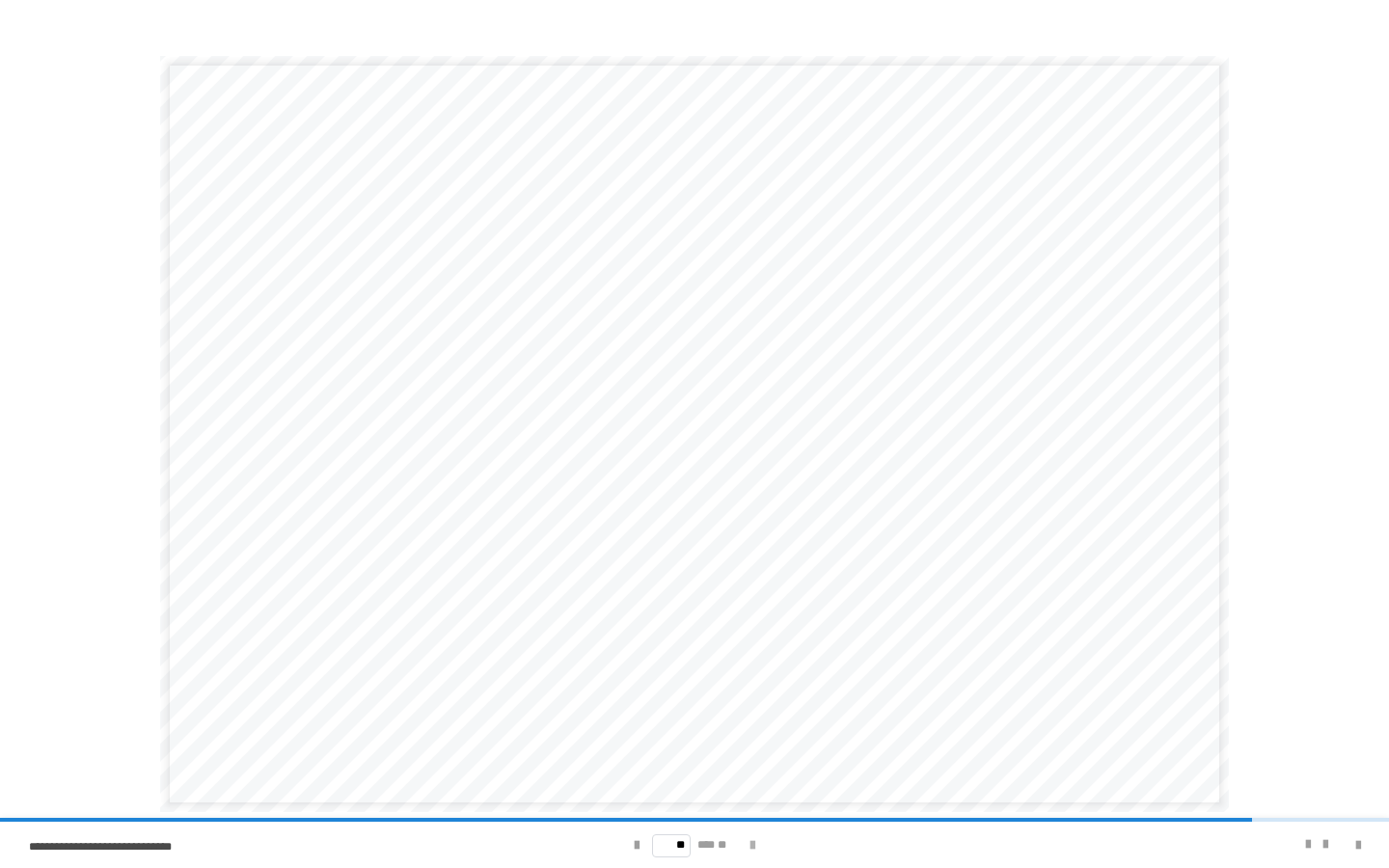 click at bounding box center (752, 846) 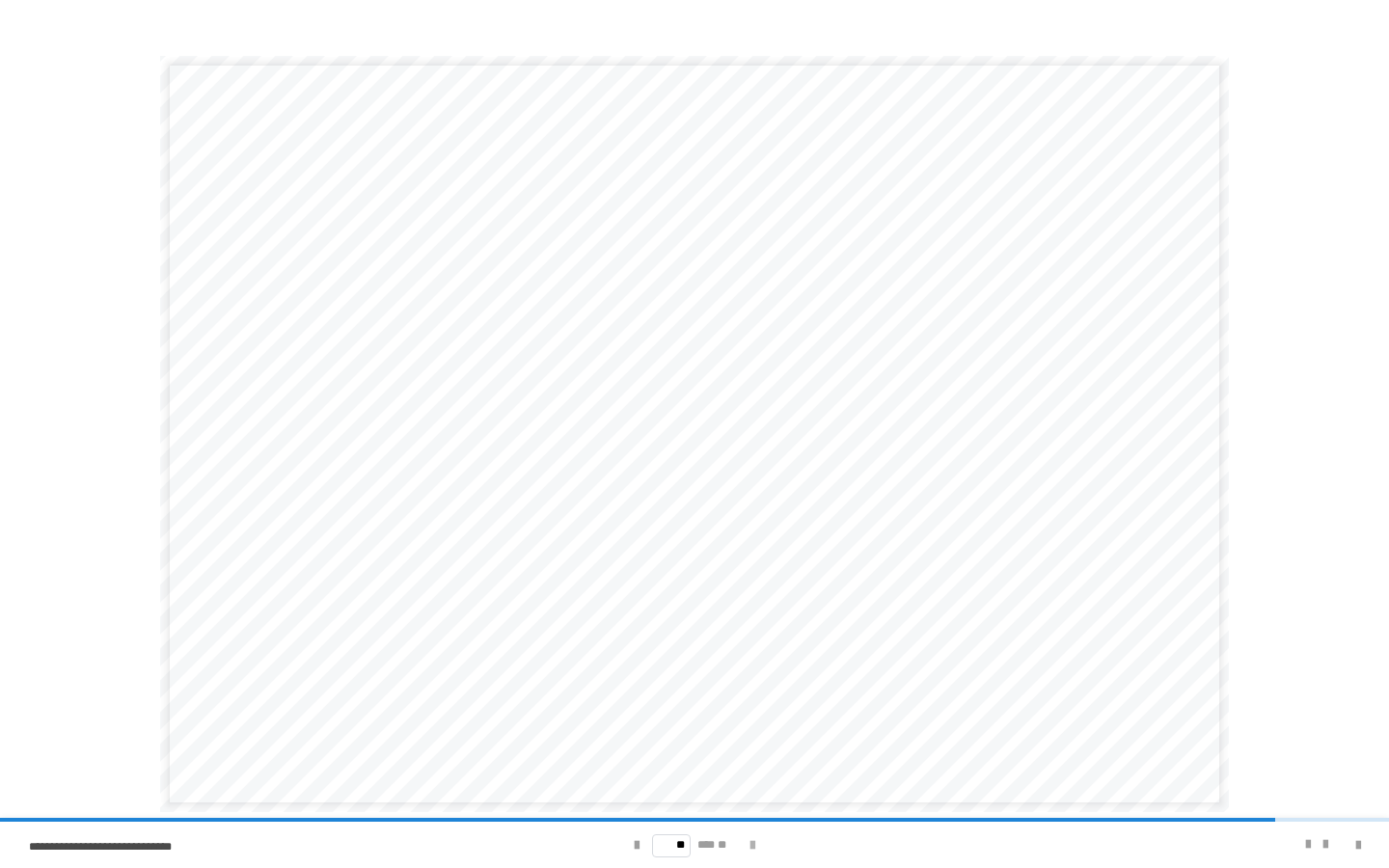 click at bounding box center [752, 846] 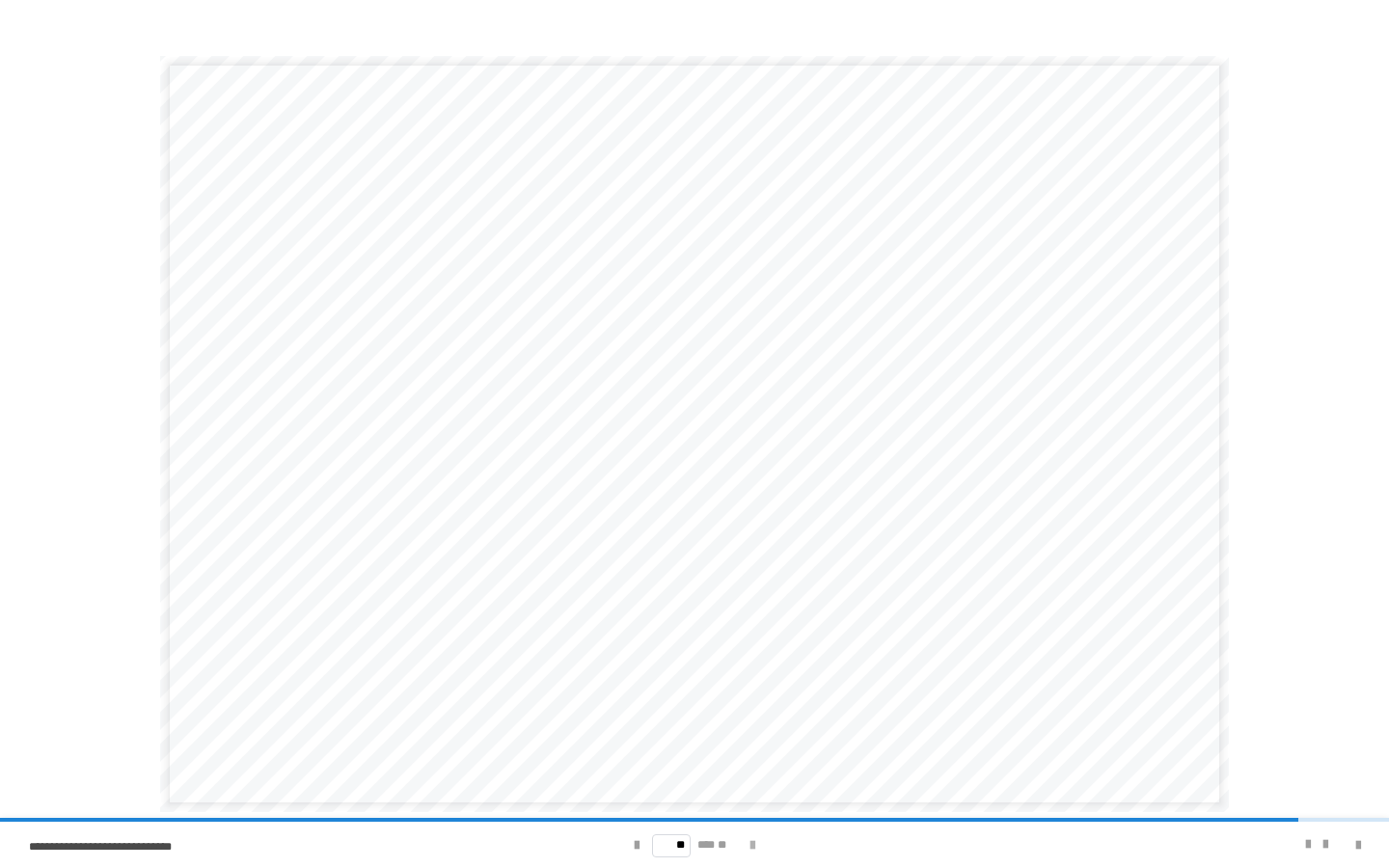 click at bounding box center [752, 846] 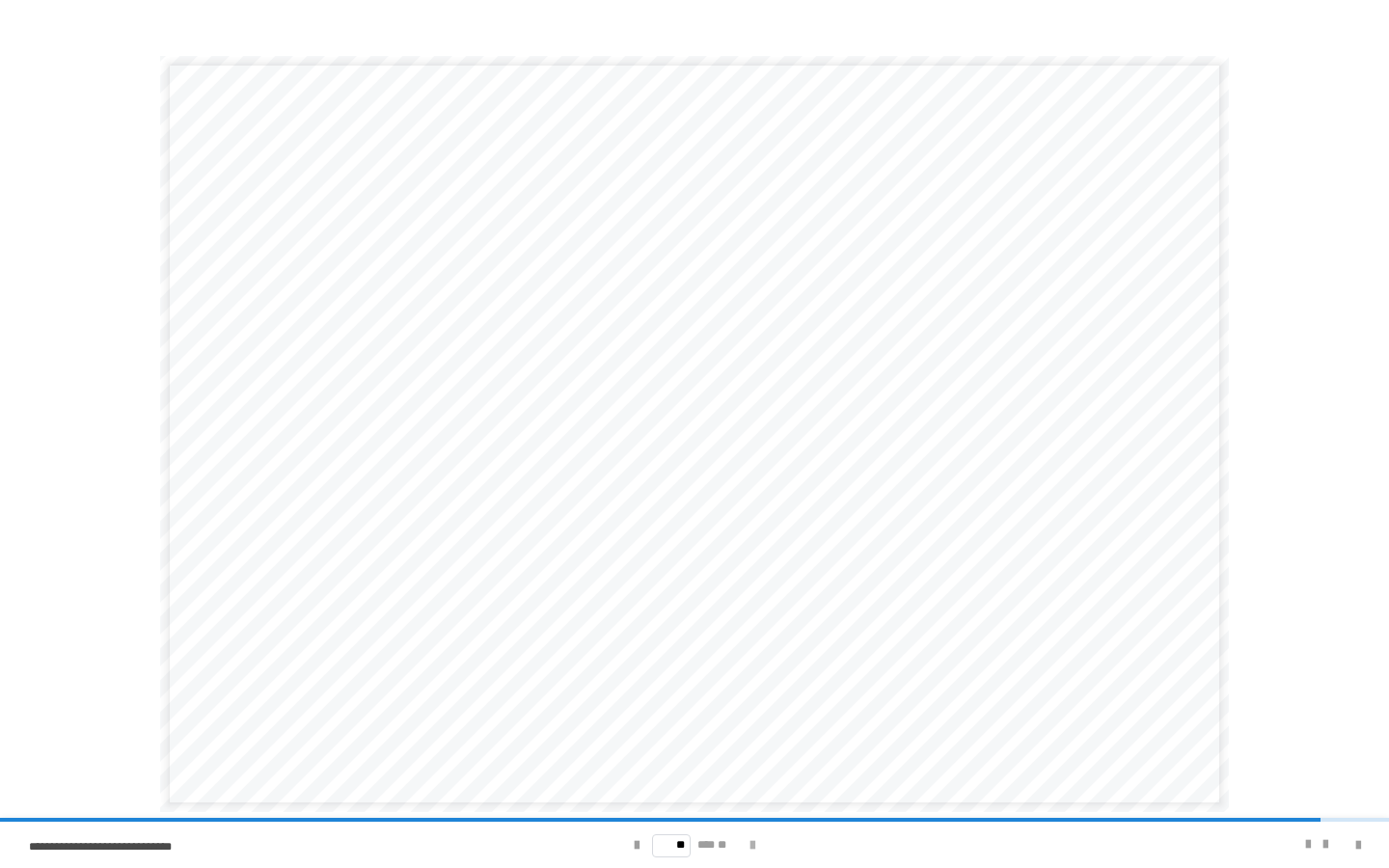 click at bounding box center (752, 846) 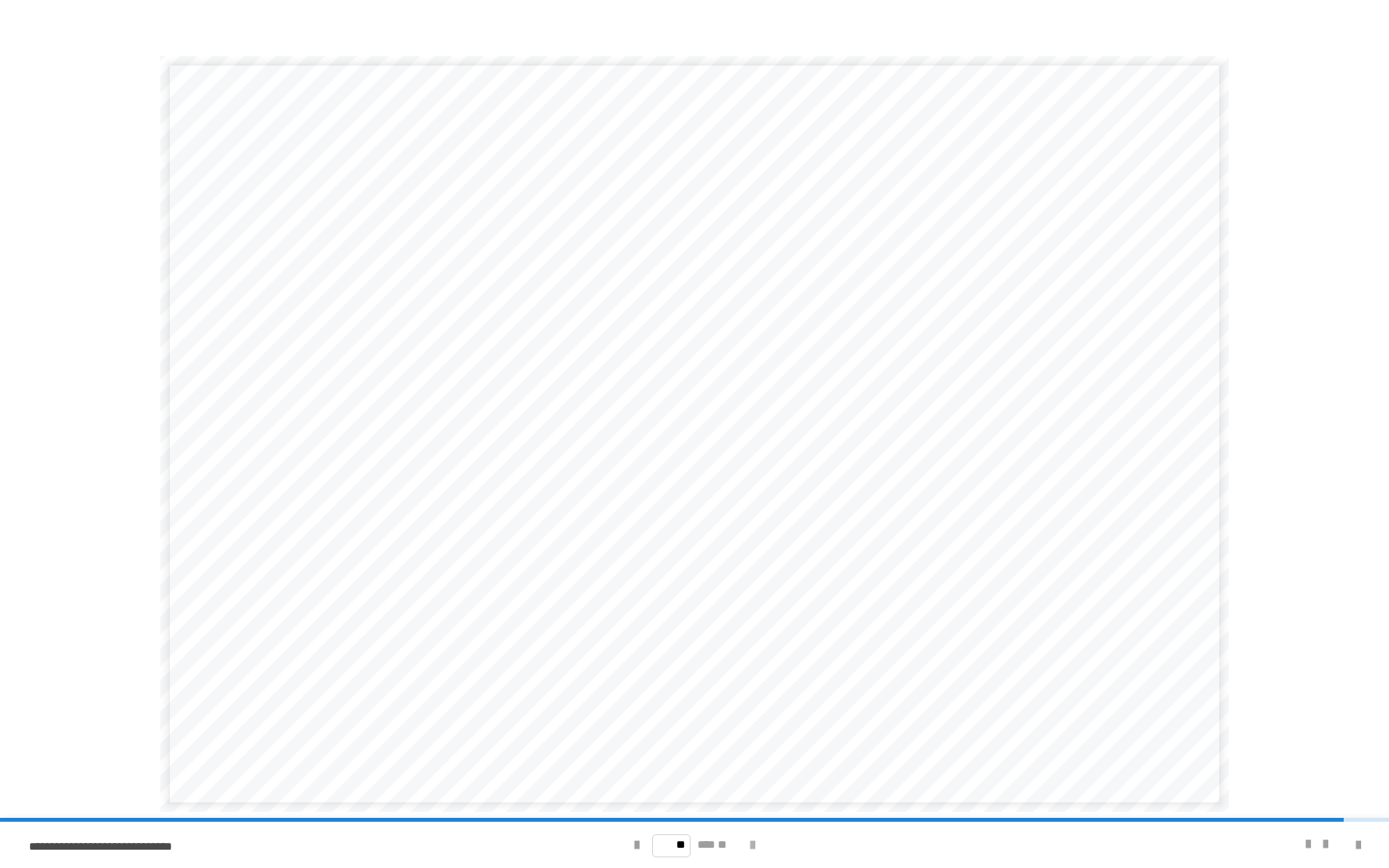 click at bounding box center [752, 846] 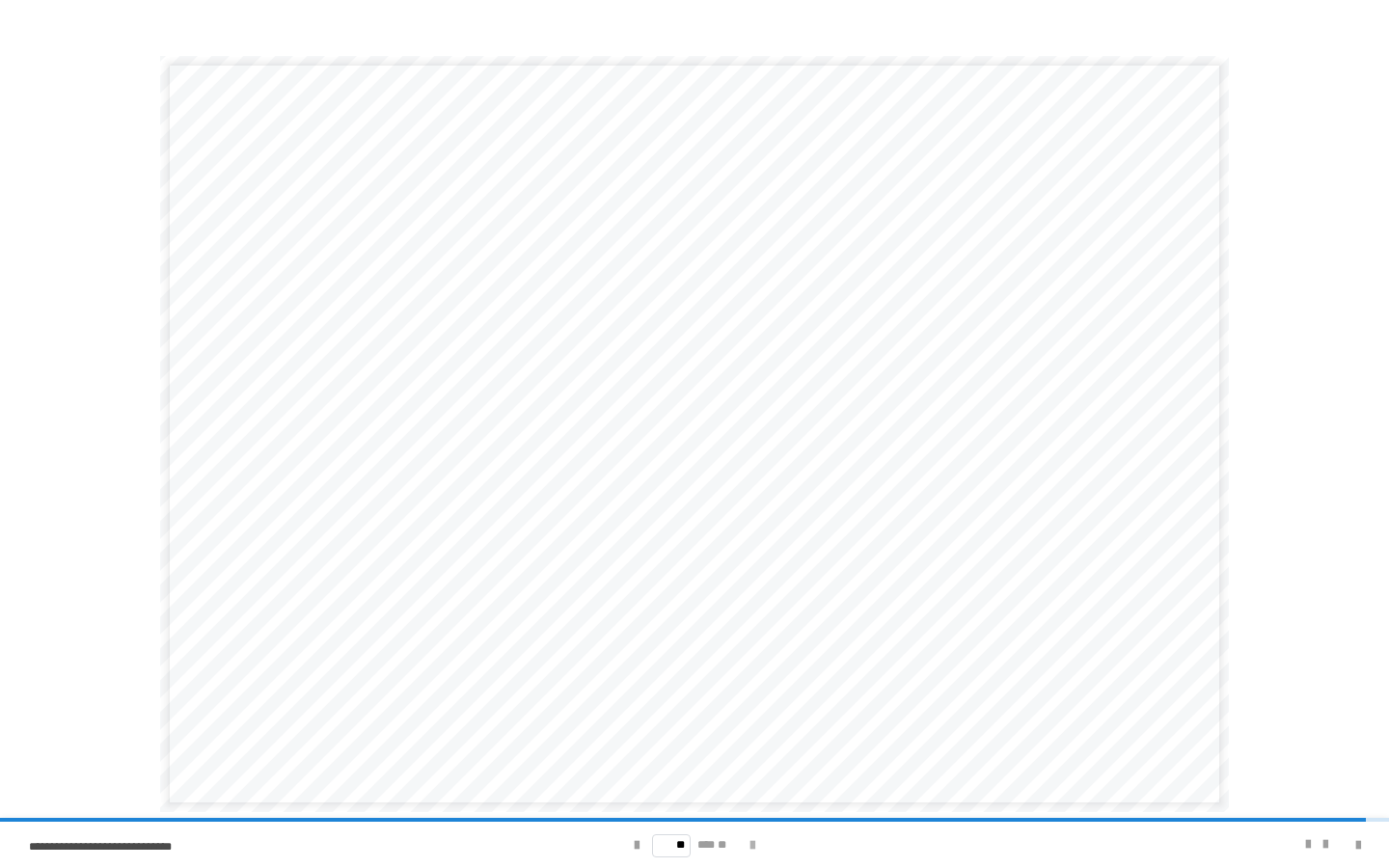 click at bounding box center [752, 846] 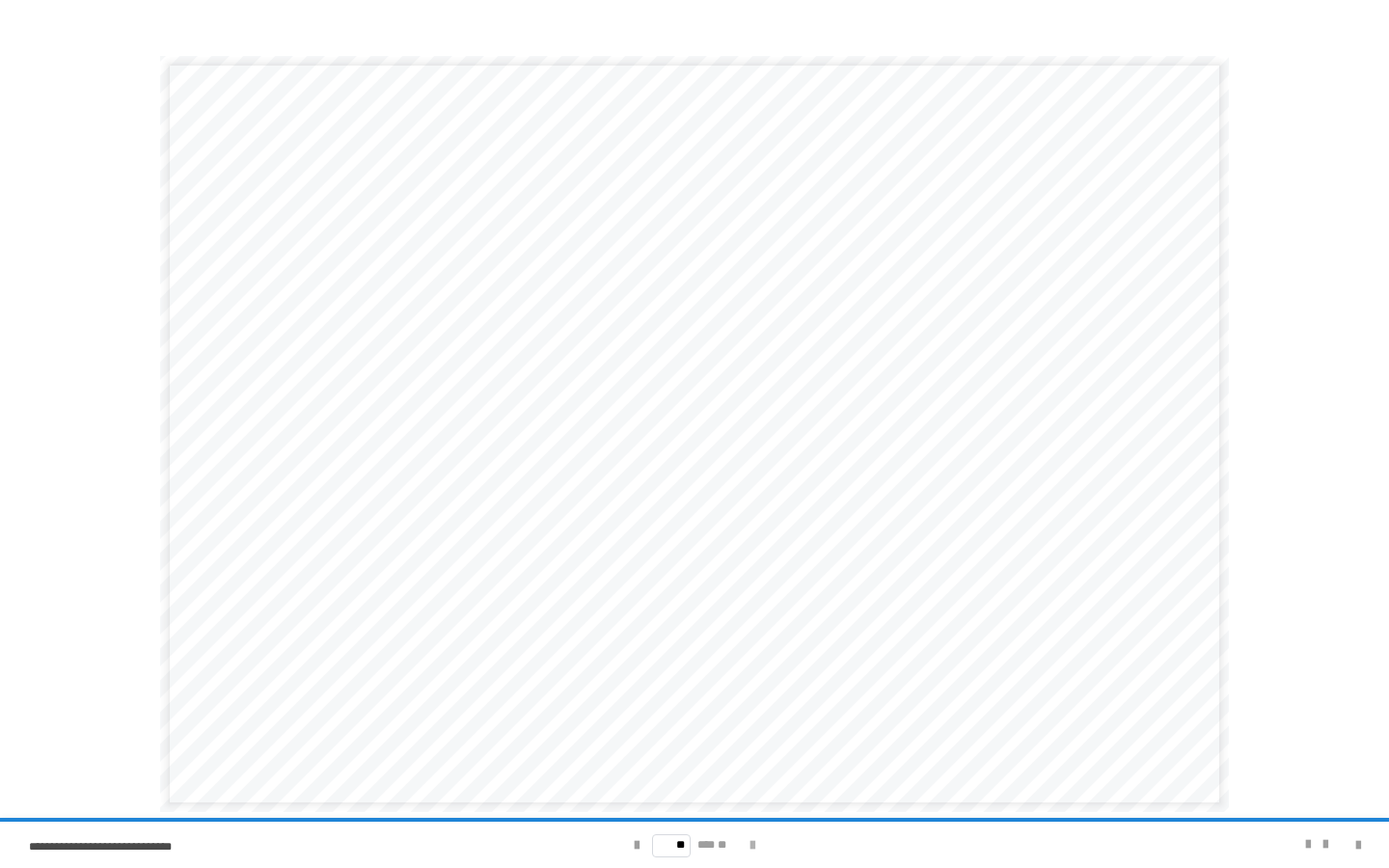 click on "** *** **" at bounding box center [694, 845] 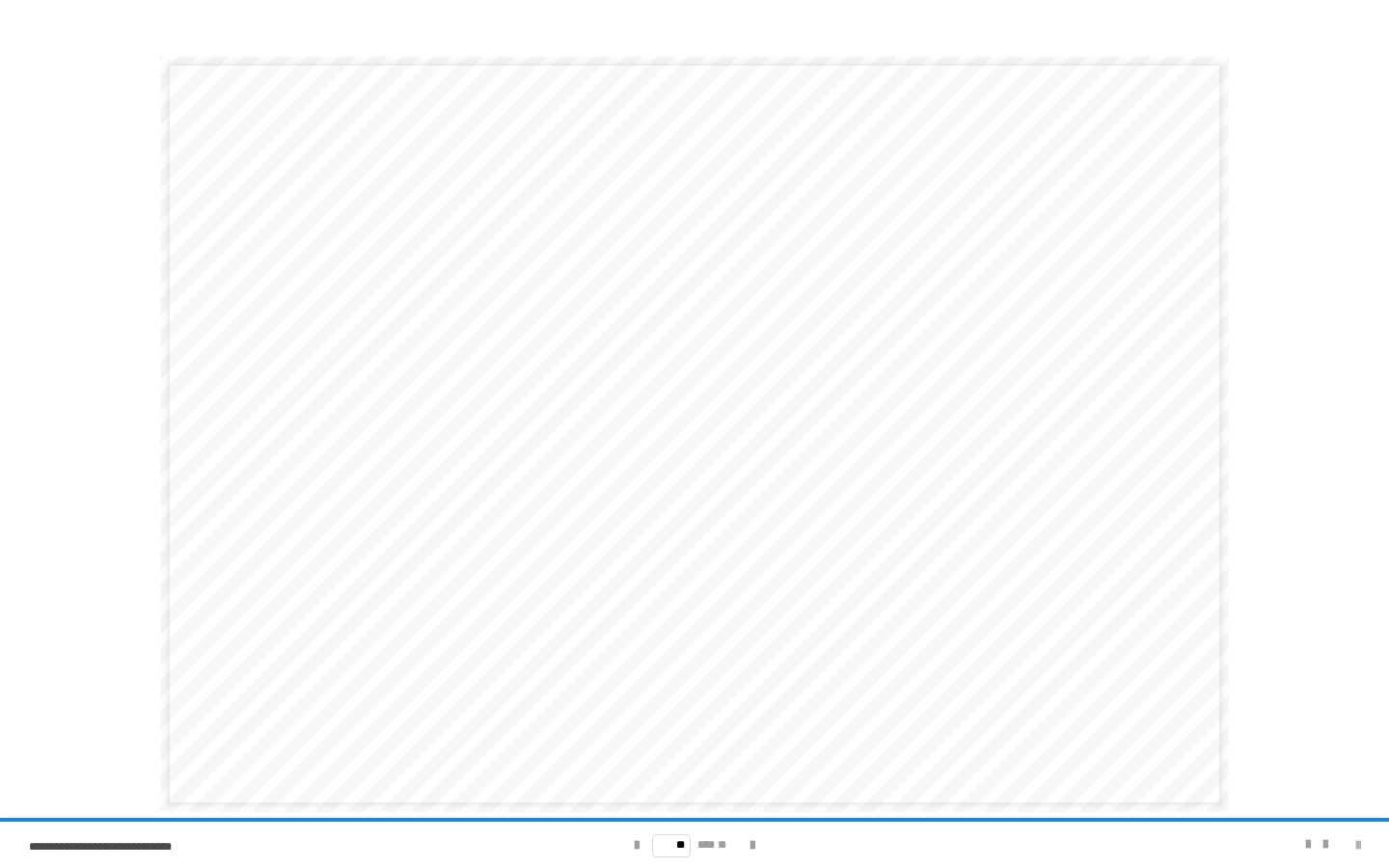 click at bounding box center [1358, 846] 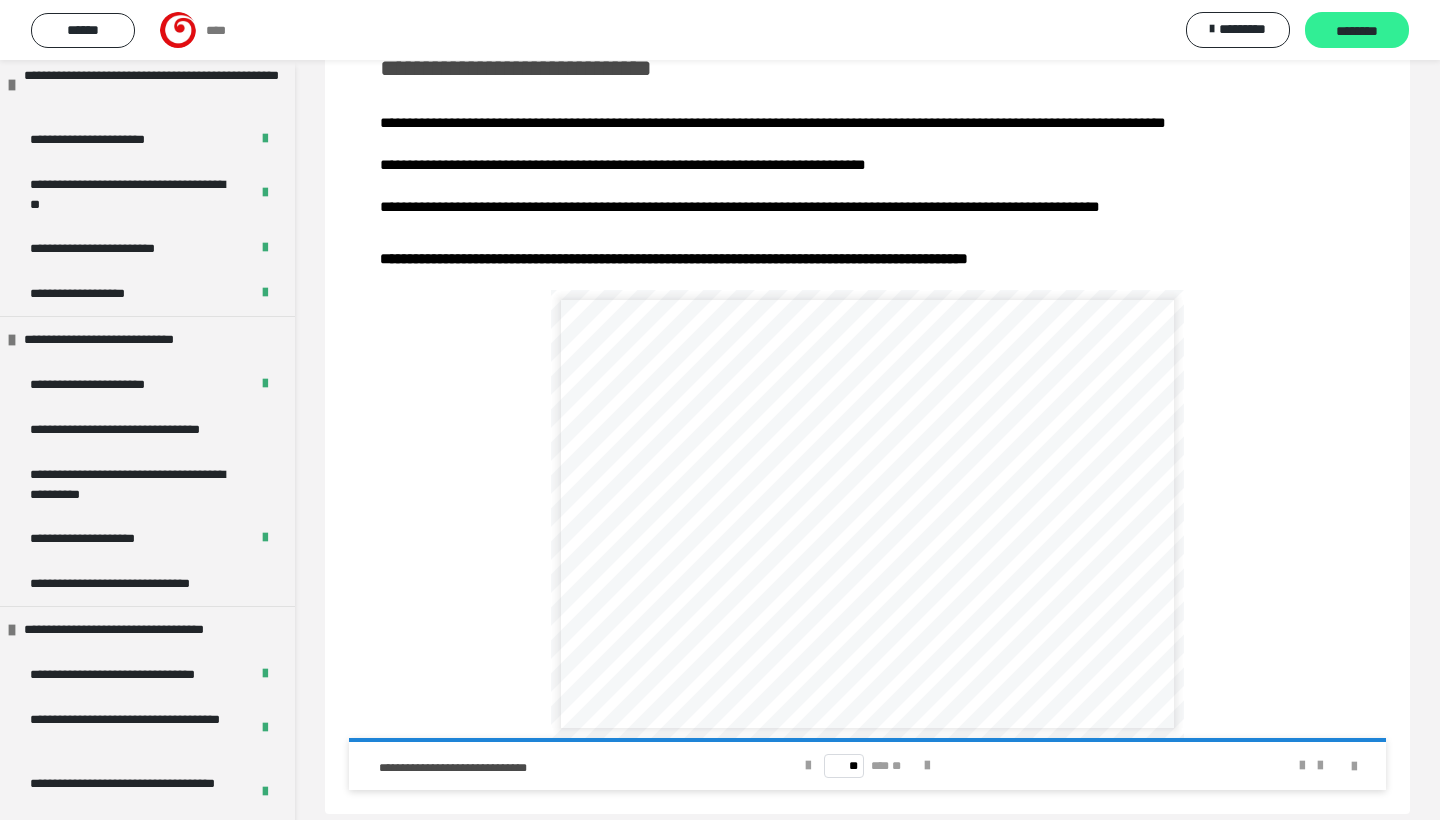 click on "********" at bounding box center (1357, 31) 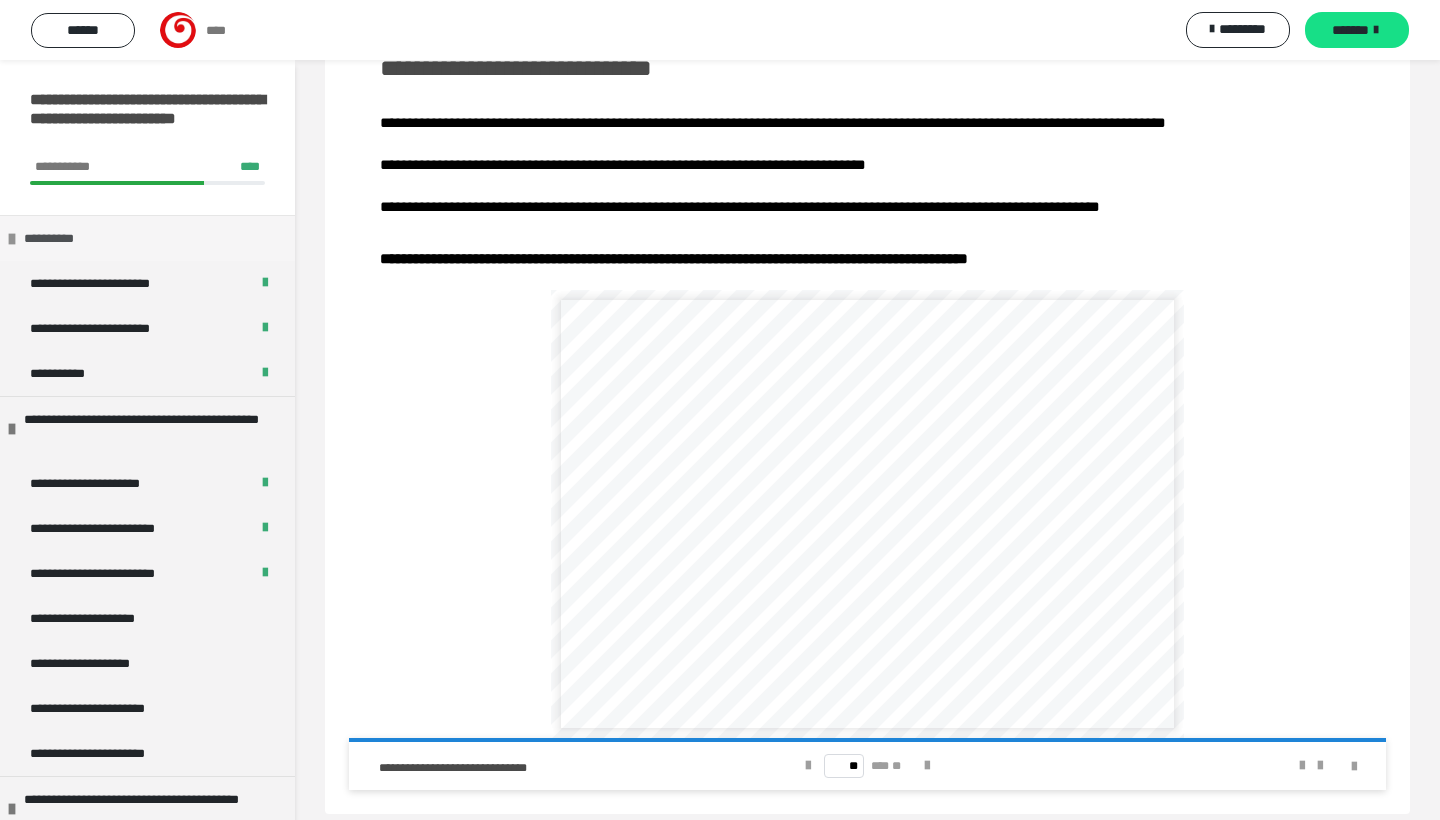 scroll, scrollTop: 0, scrollLeft: 0, axis: both 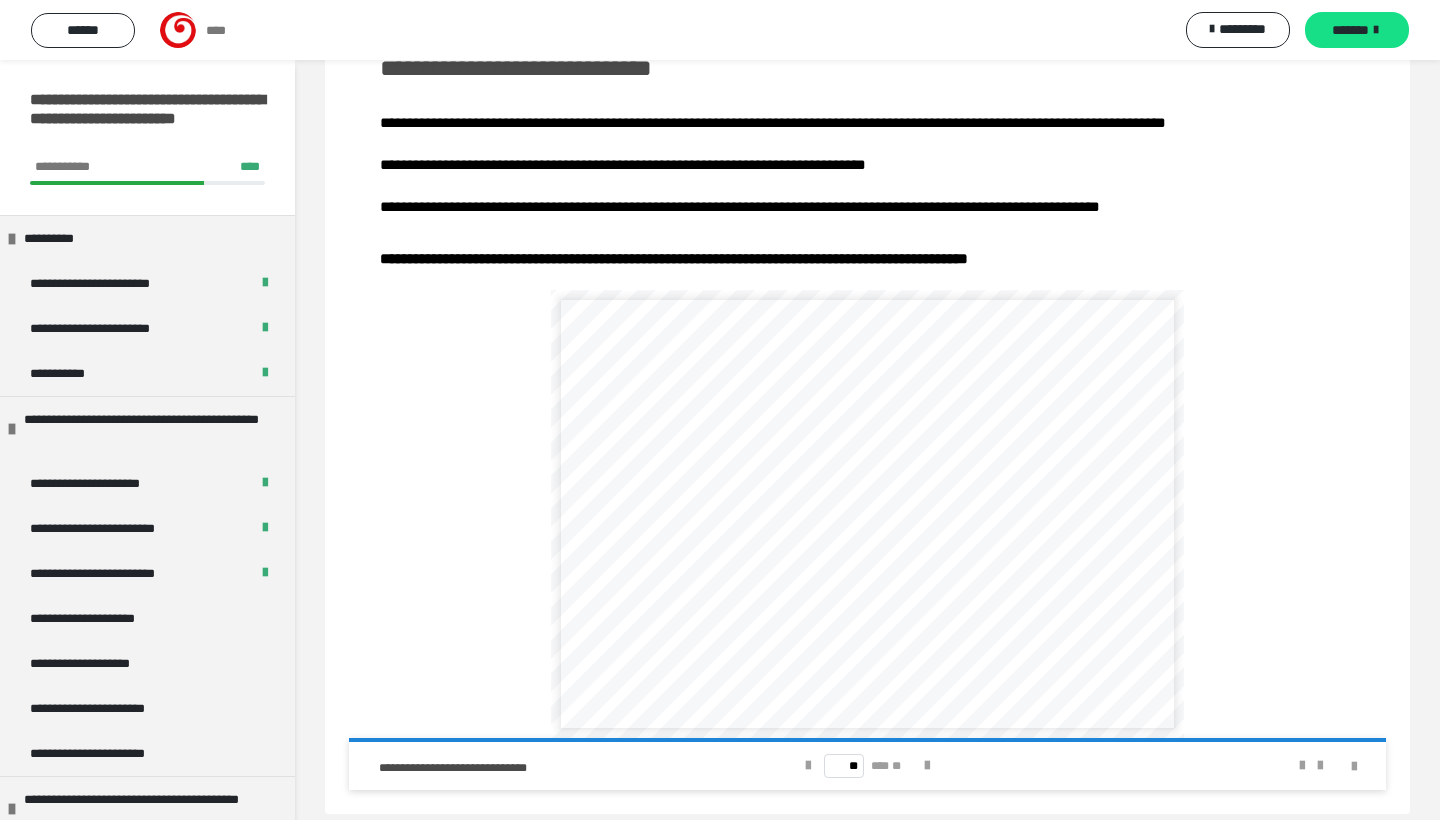click on "****" at bounding box center [216, 30] 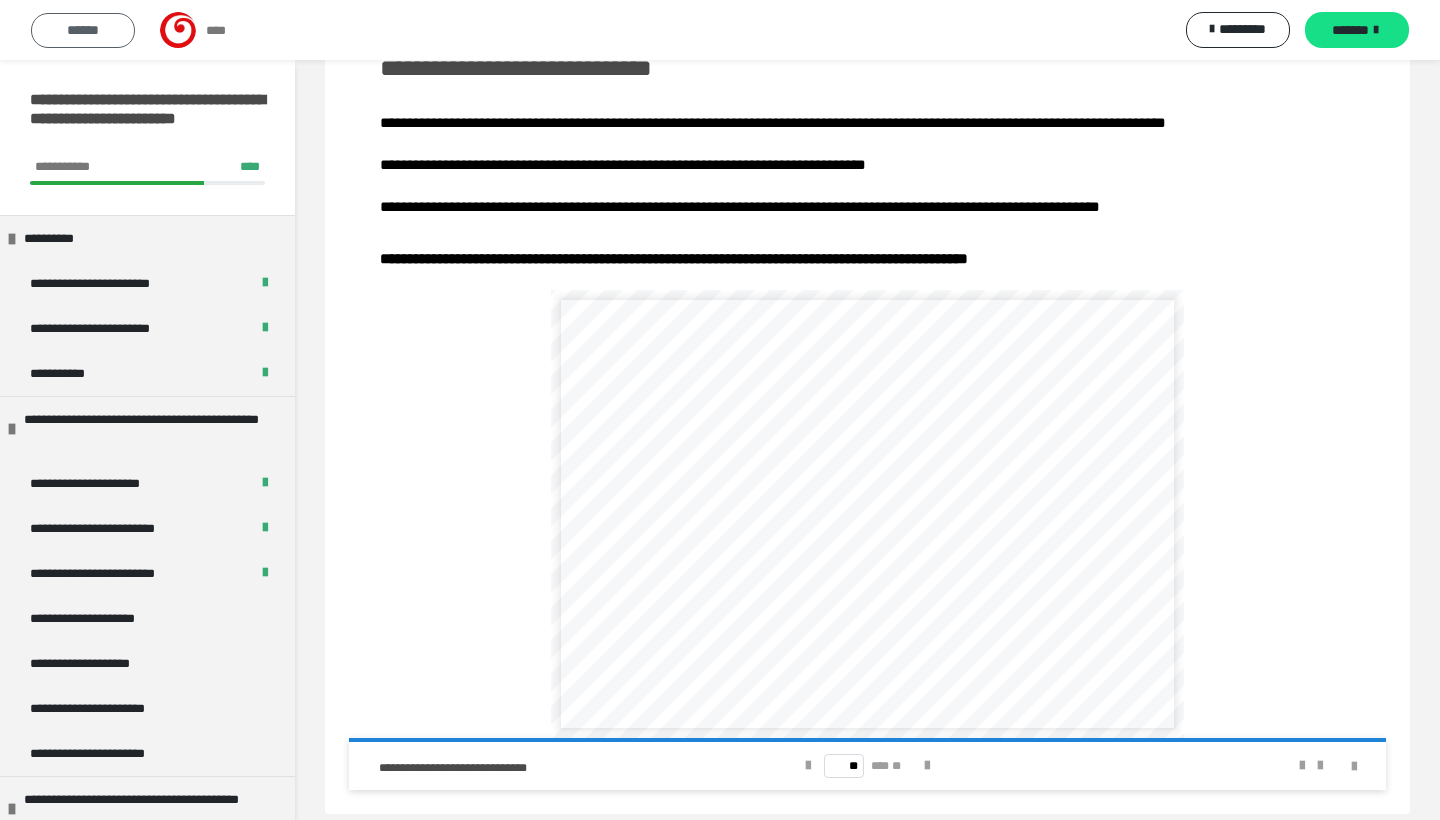 click on "******" at bounding box center (83, 30) 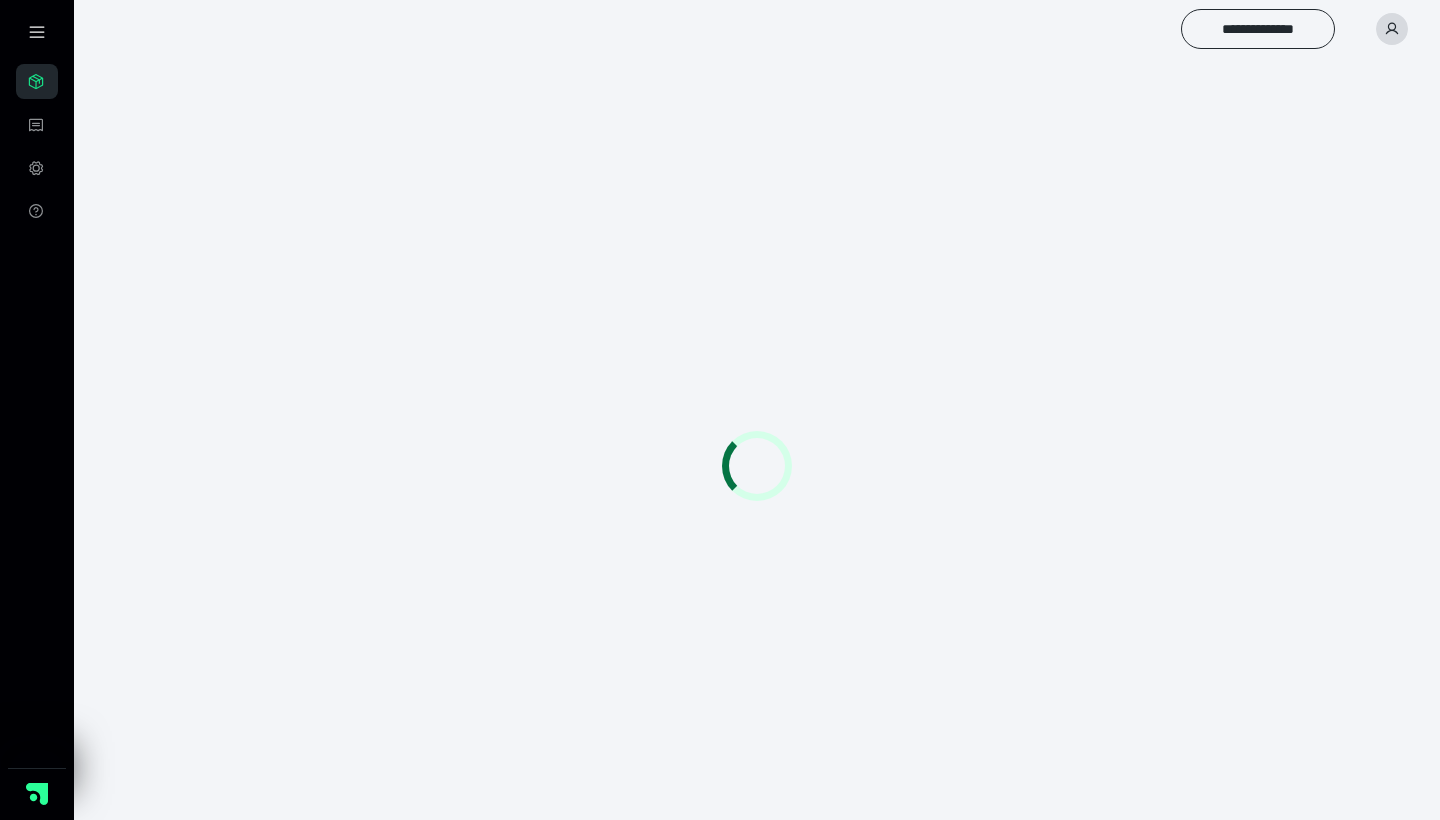 scroll, scrollTop: 0, scrollLeft: 0, axis: both 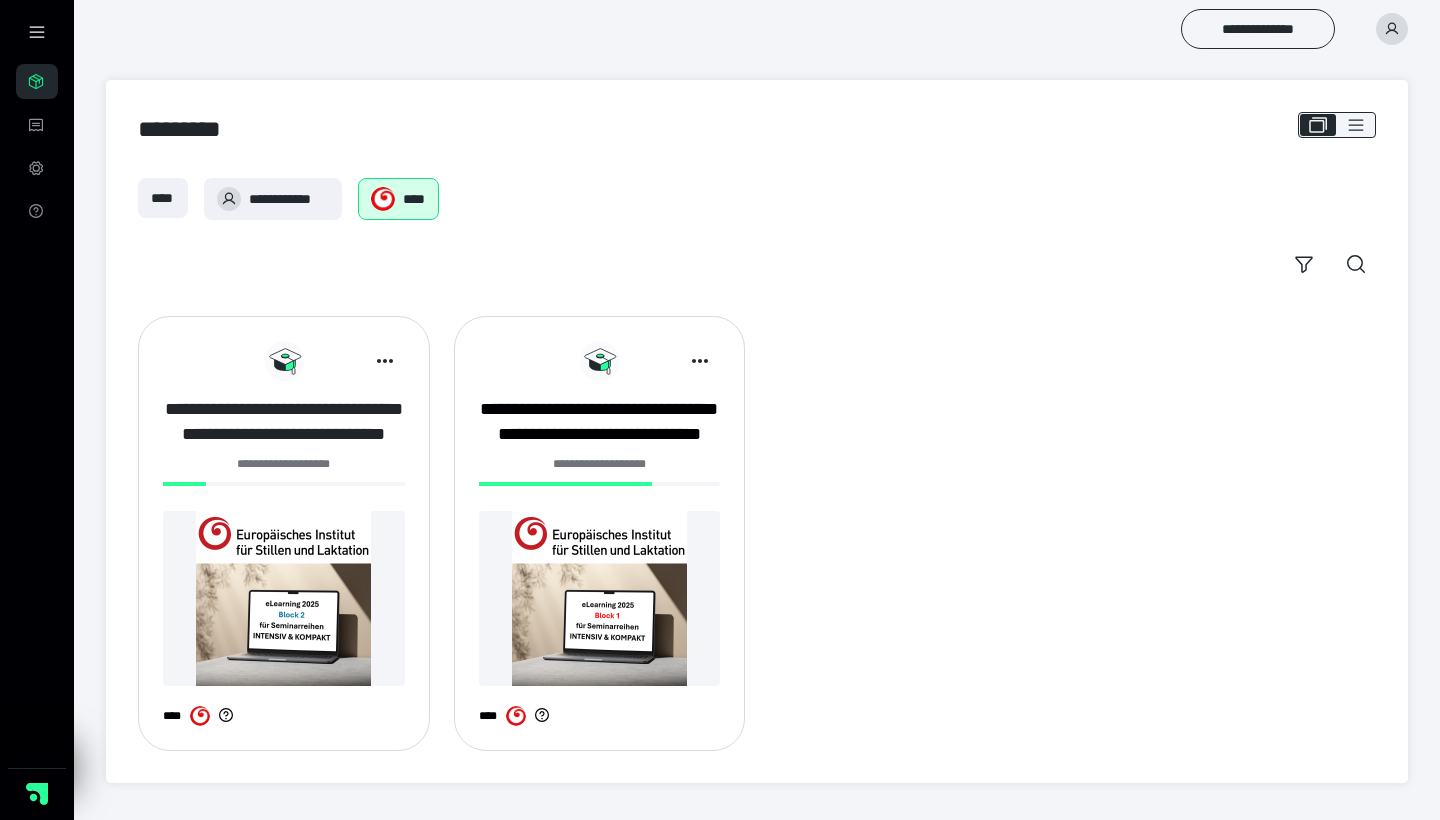 click on "**********" at bounding box center (284, 422) 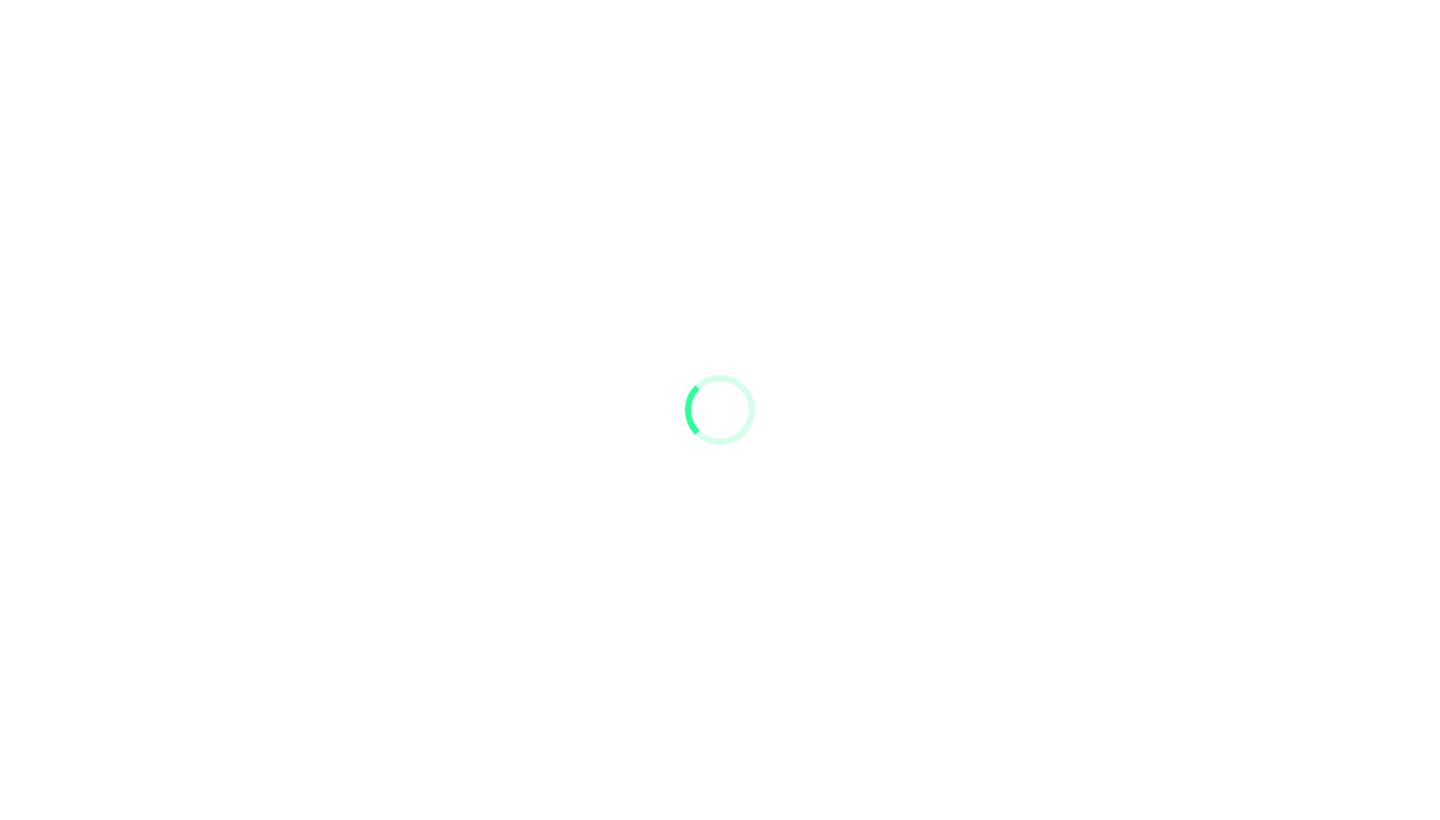 scroll, scrollTop: 0, scrollLeft: 0, axis: both 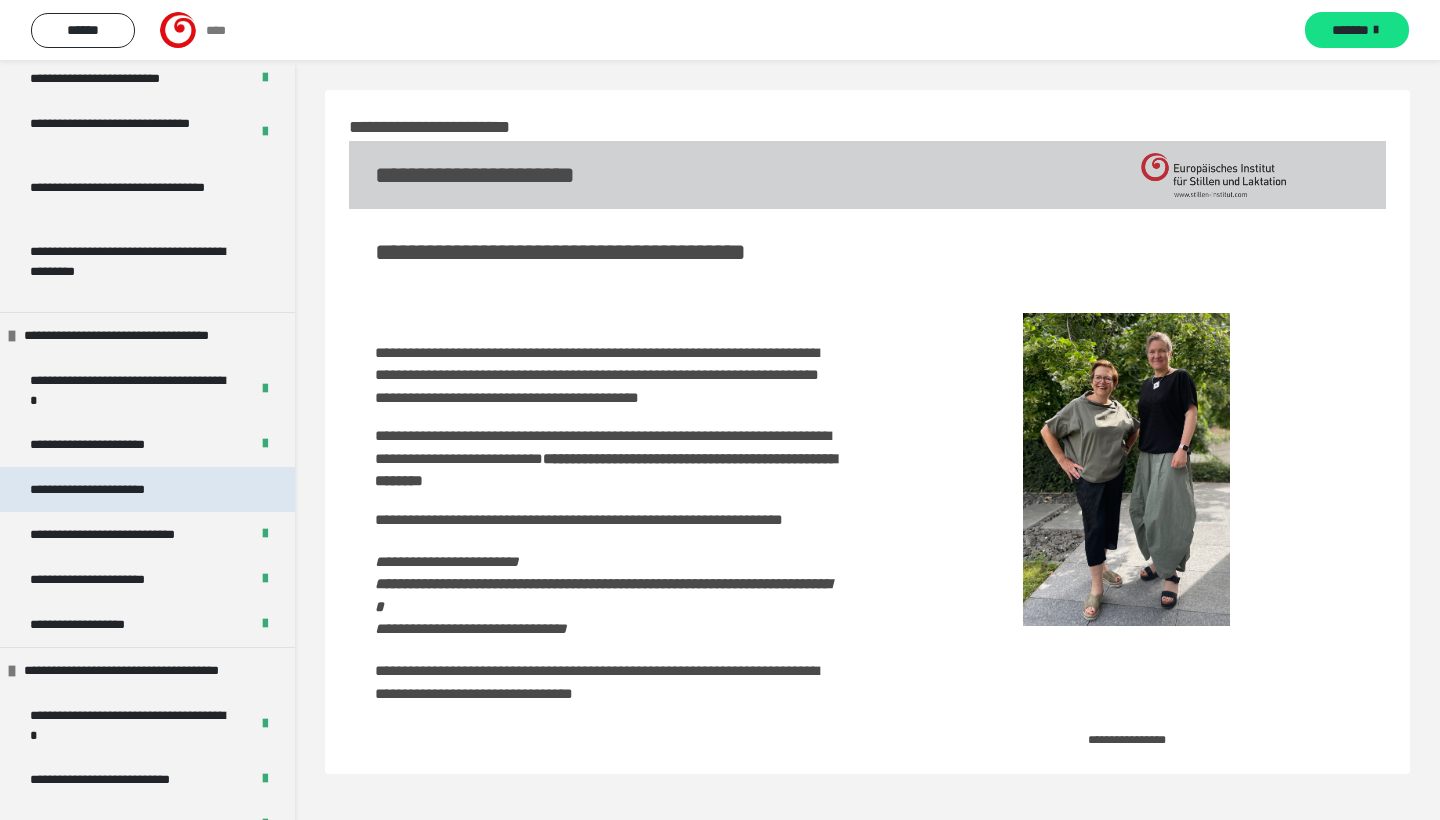 click on "**********" at bounding box center (116, 489) 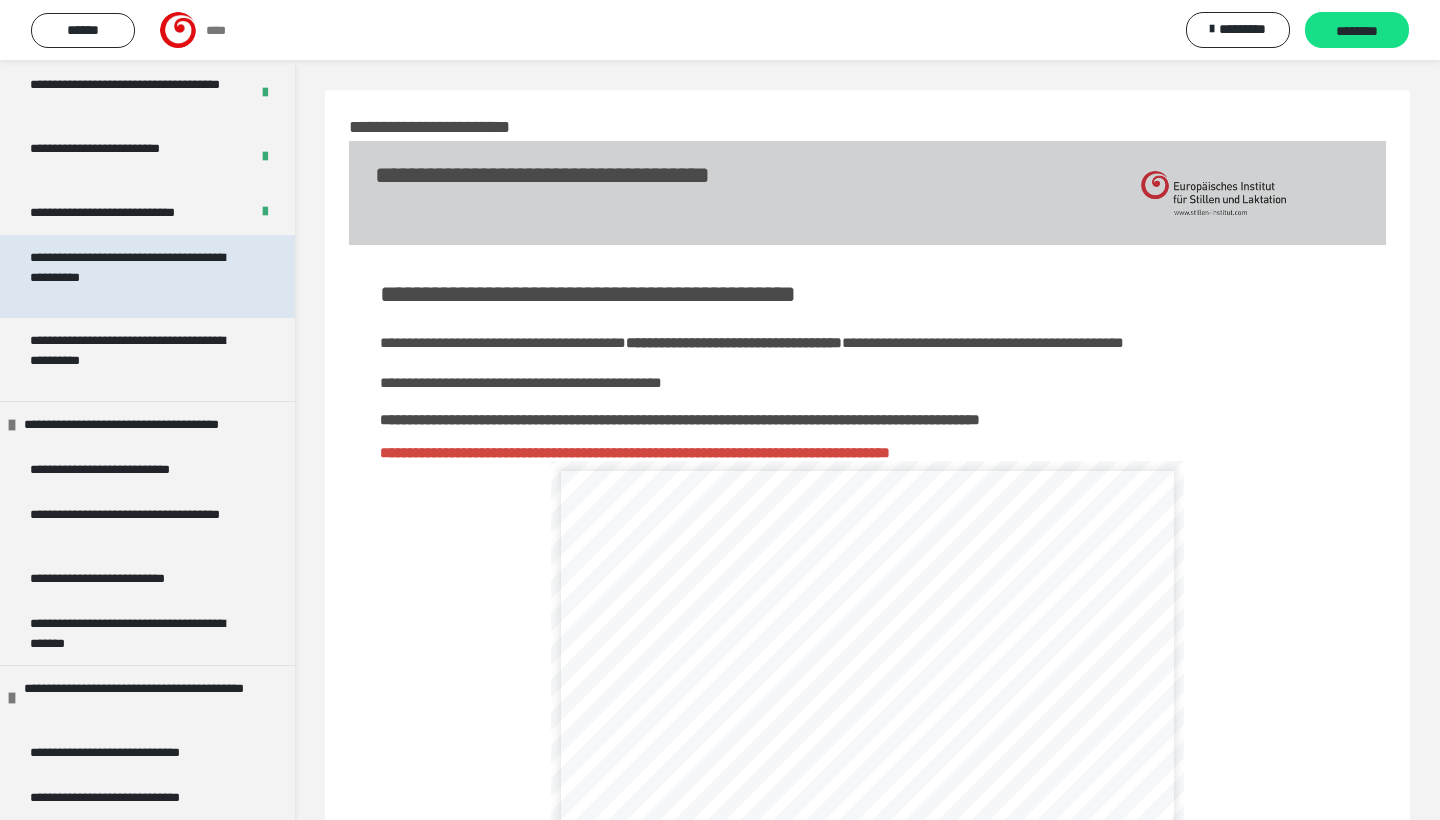 scroll, scrollTop: 1320, scrollLeft: 0, axis: vertical 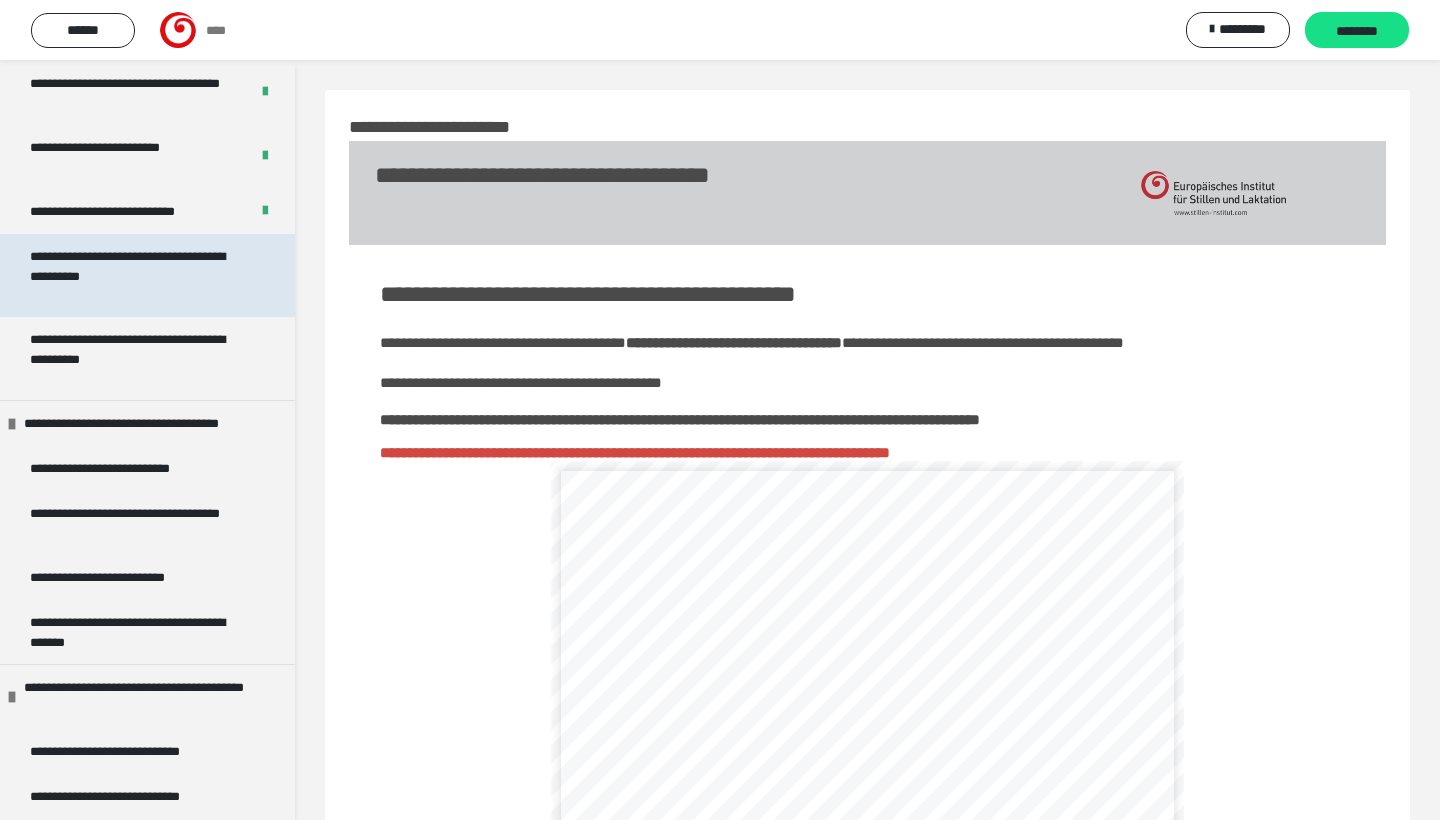 click on "**********" at bounding box center (139, 275) 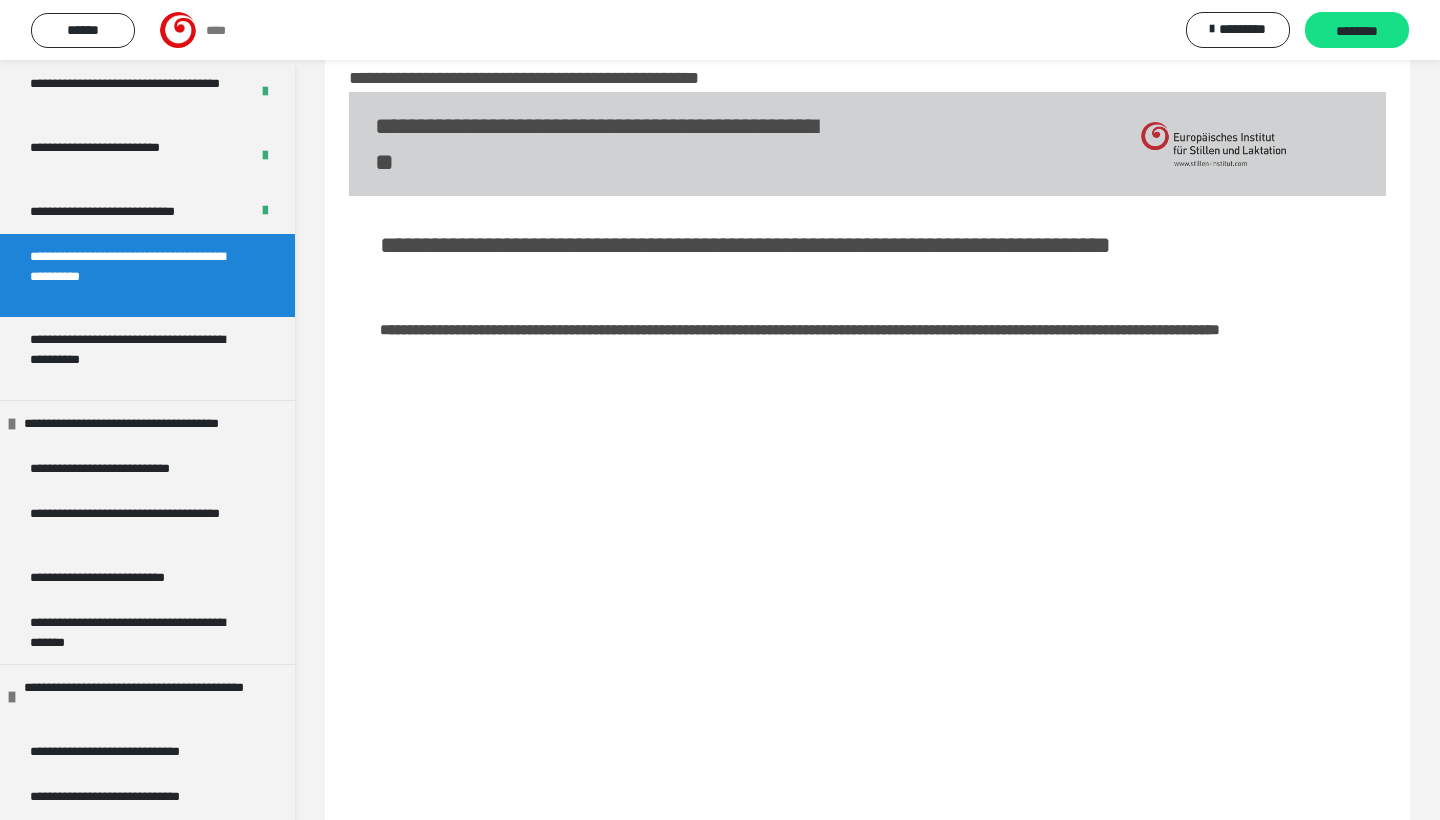 scroll, scrollTop: 52, scrollLeft: 0, axis: vertical 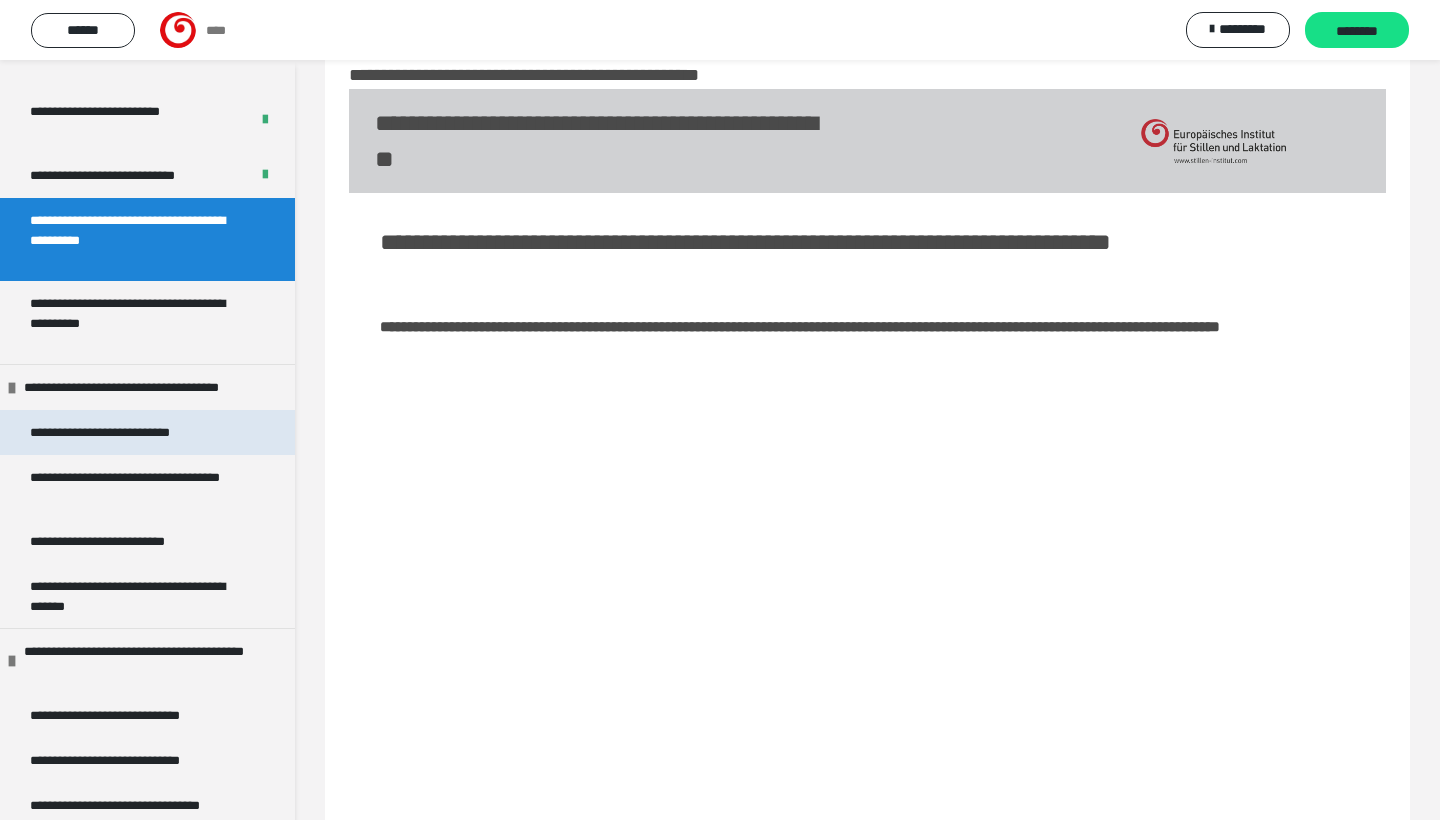 click on "**********" at bounding box center (121, 432) 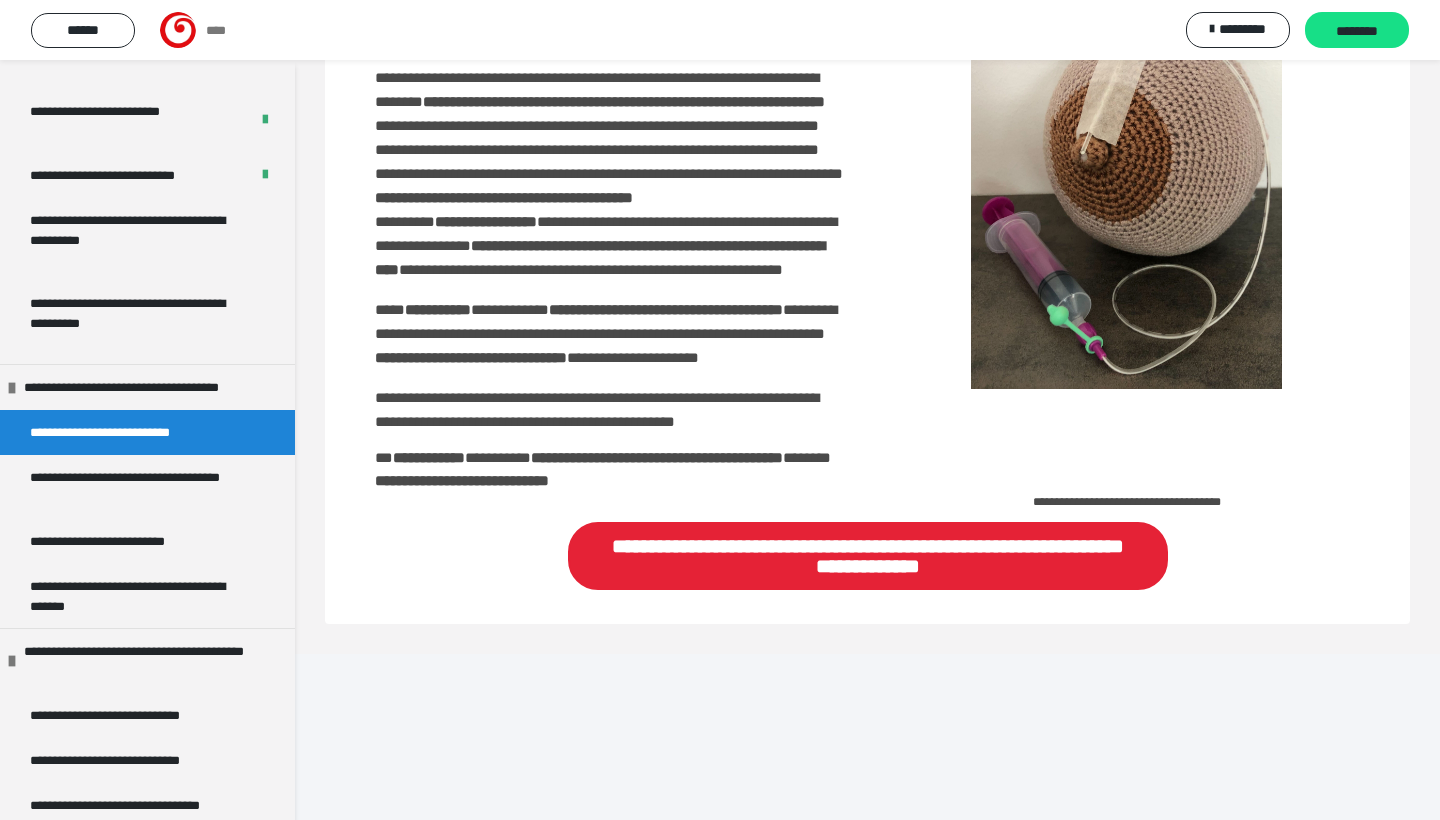scroll, scrollTop: 313, scrollLeft: 0, axis: vertical 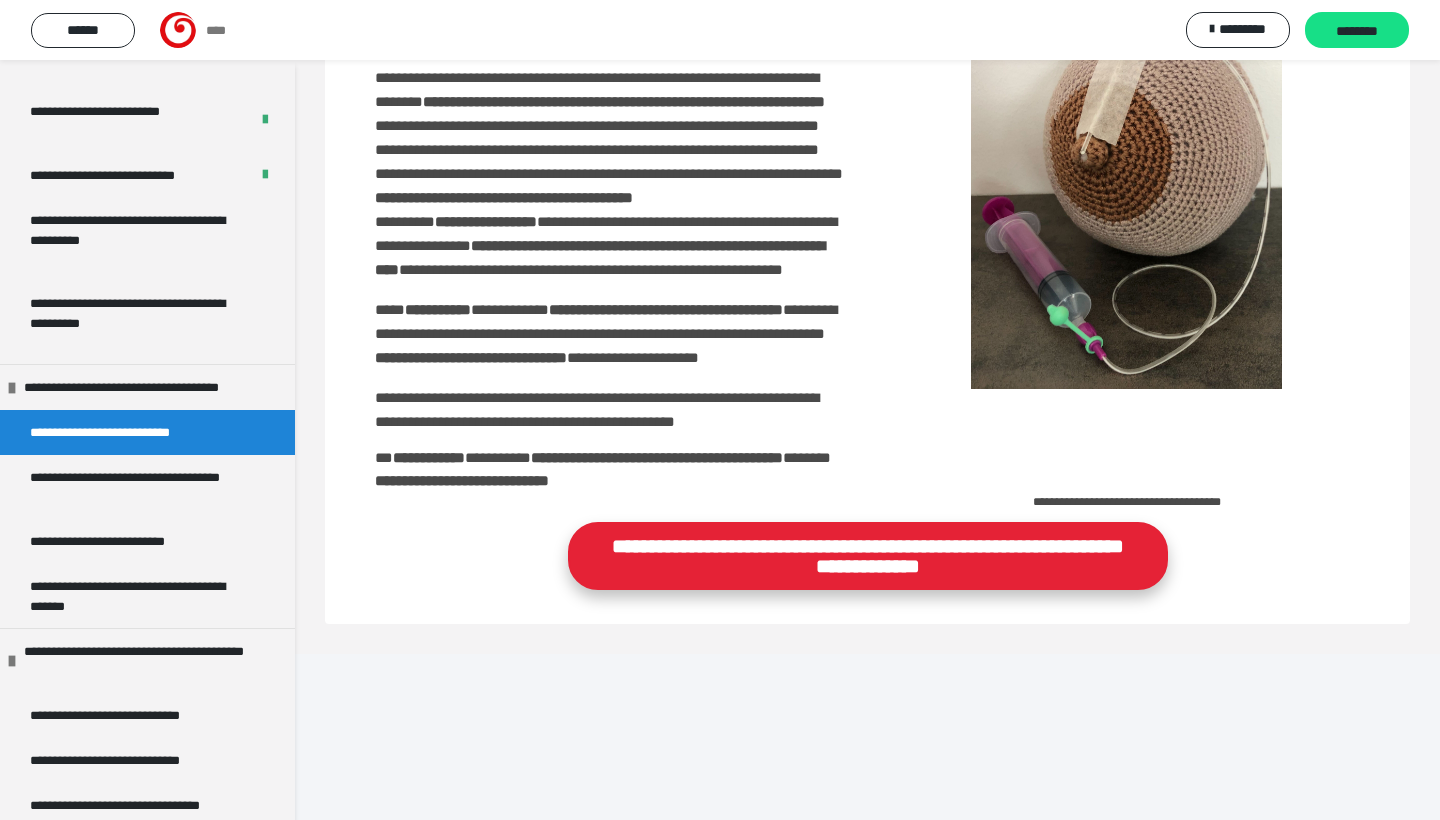 click on "**********" at bounding box center [868, 556] 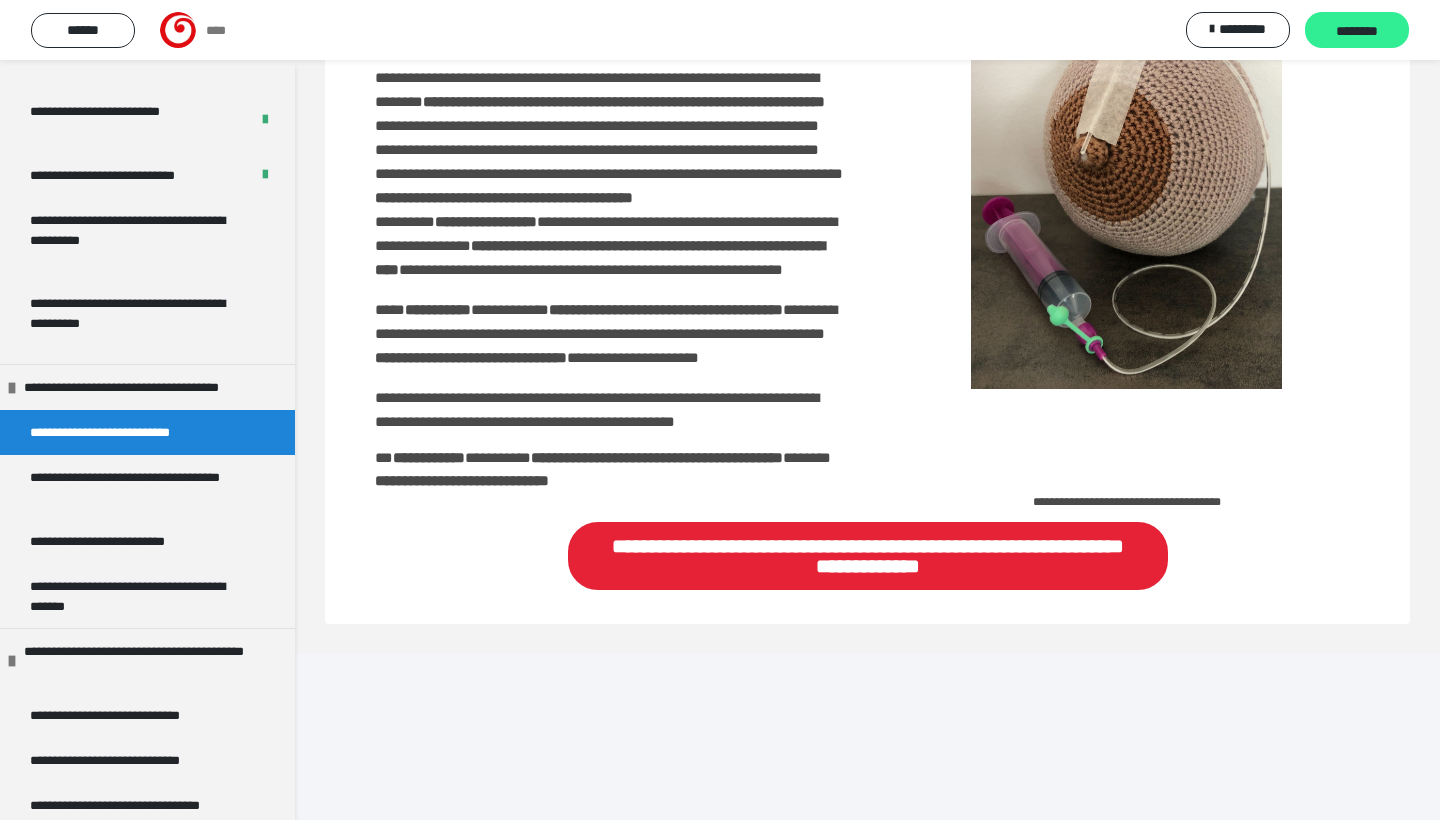 click on "********" at bounding box center (1357, 31) 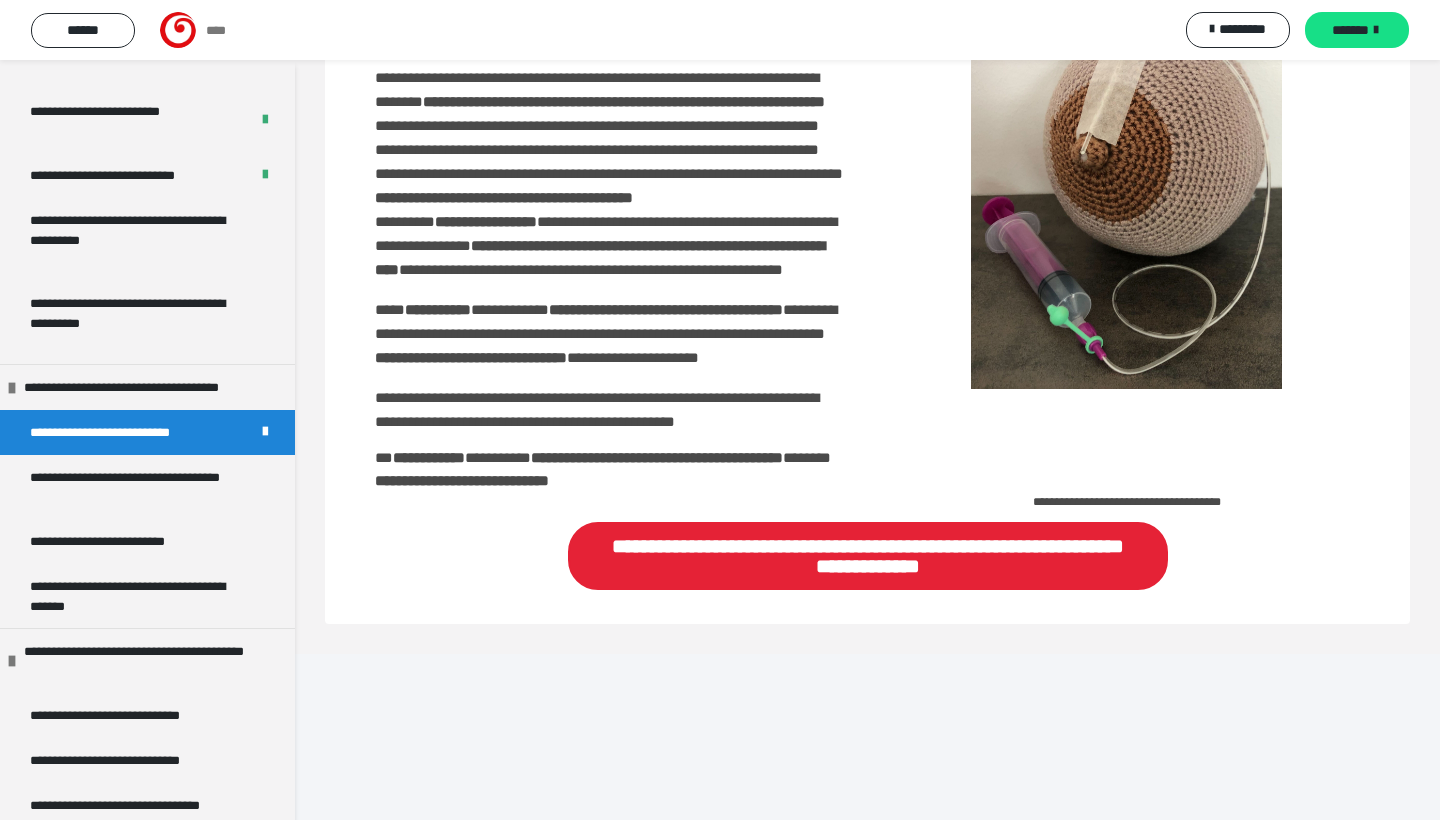 click on "*******" at bounding box center [1350, 30] 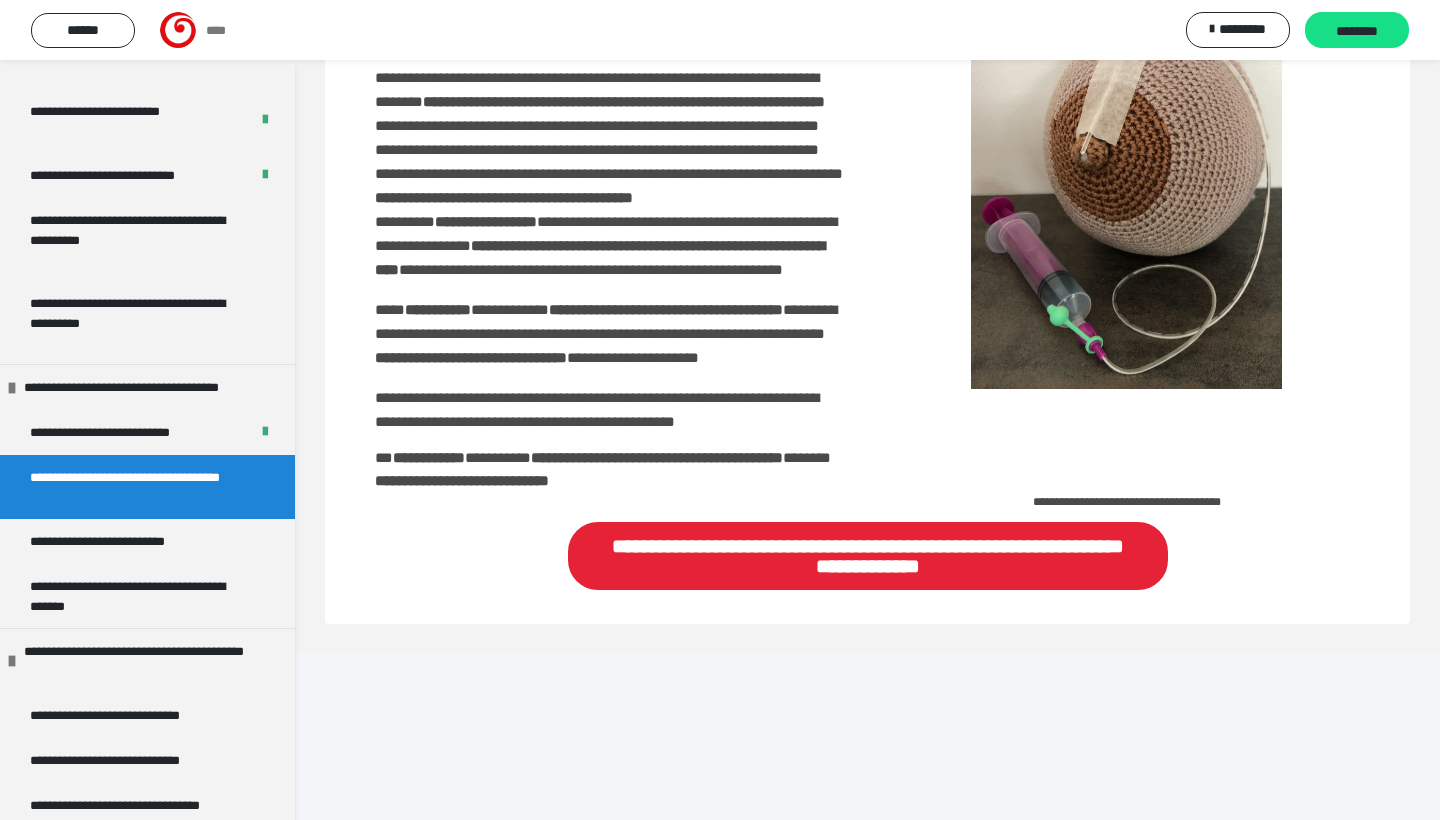 scroll, scrollTop: 186, scrollLeft: 0, axis: vertical 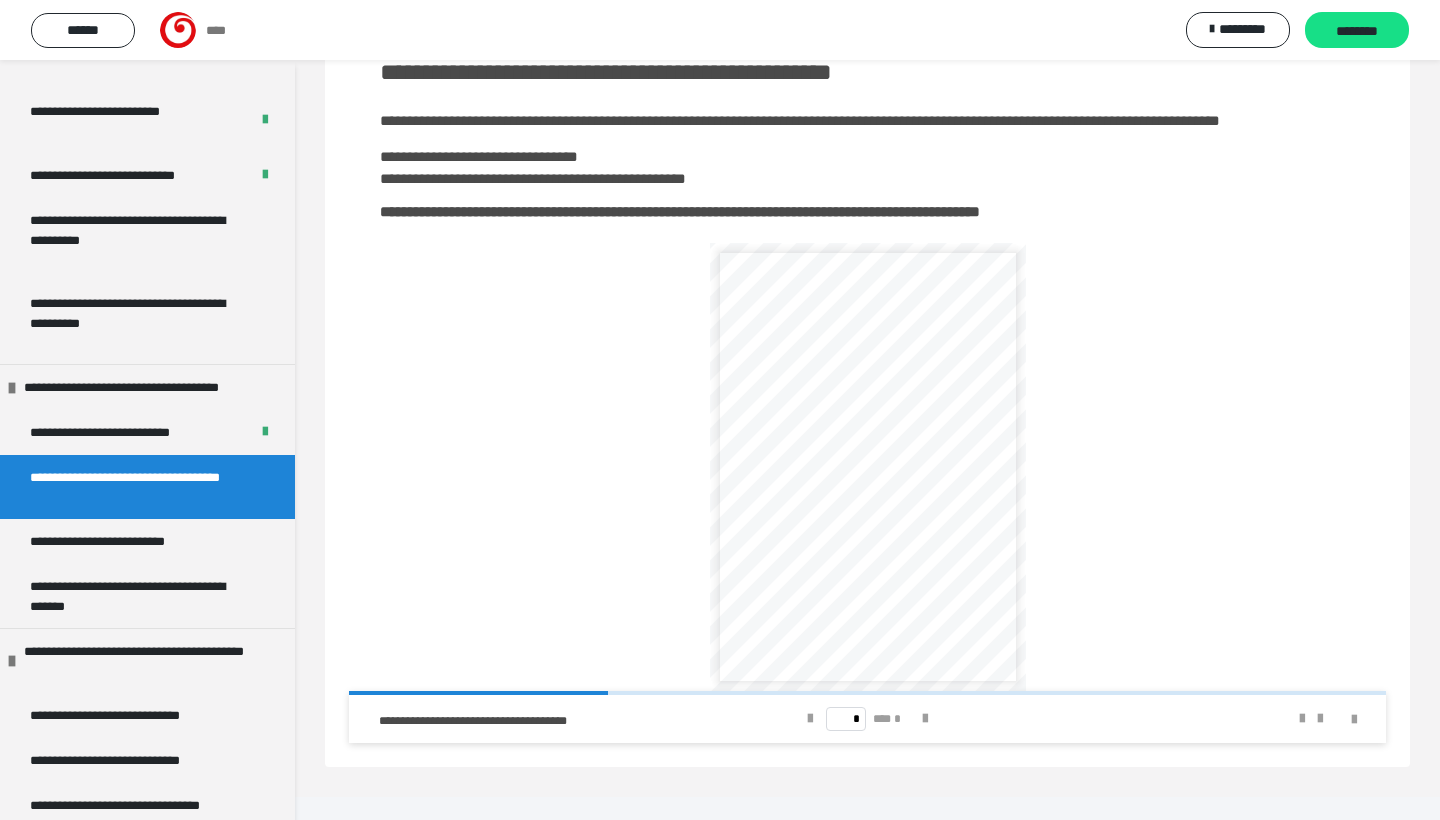 click on "**********" at bounding box center (867, 467) 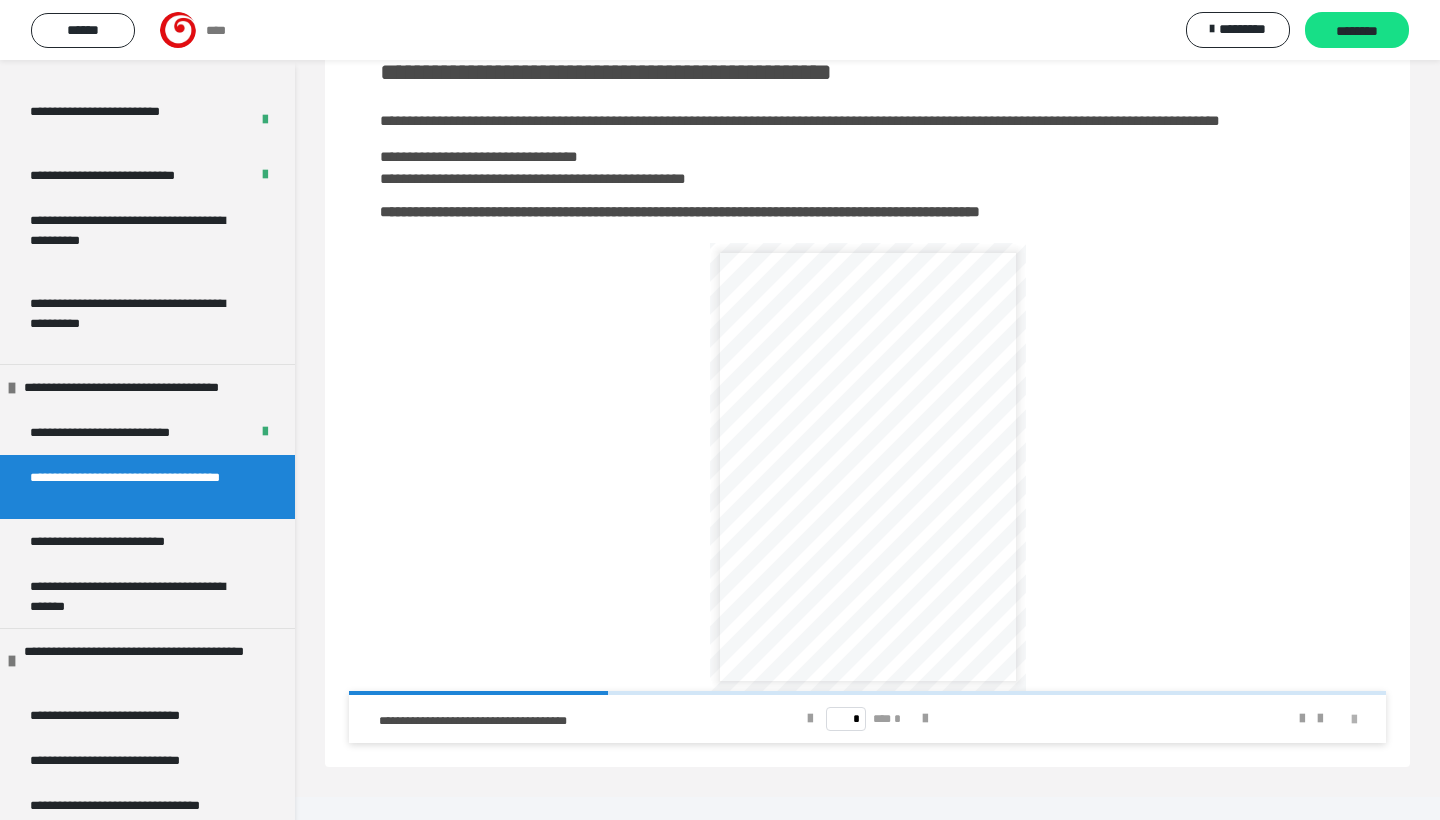 click at bounding box center (1354, 720) 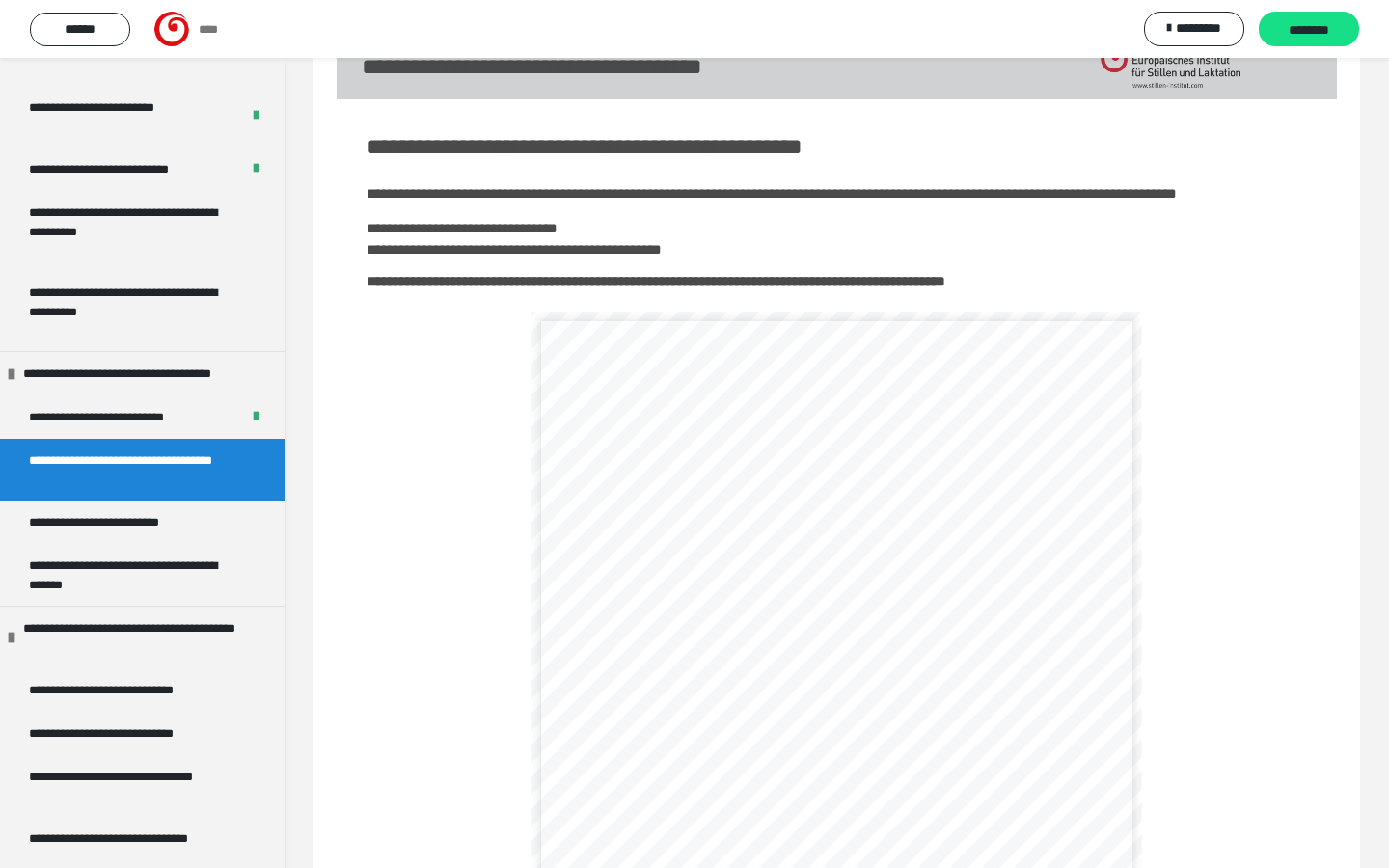 scroll, scrollTop: 52, scrollLeft: 0, axis: vertical 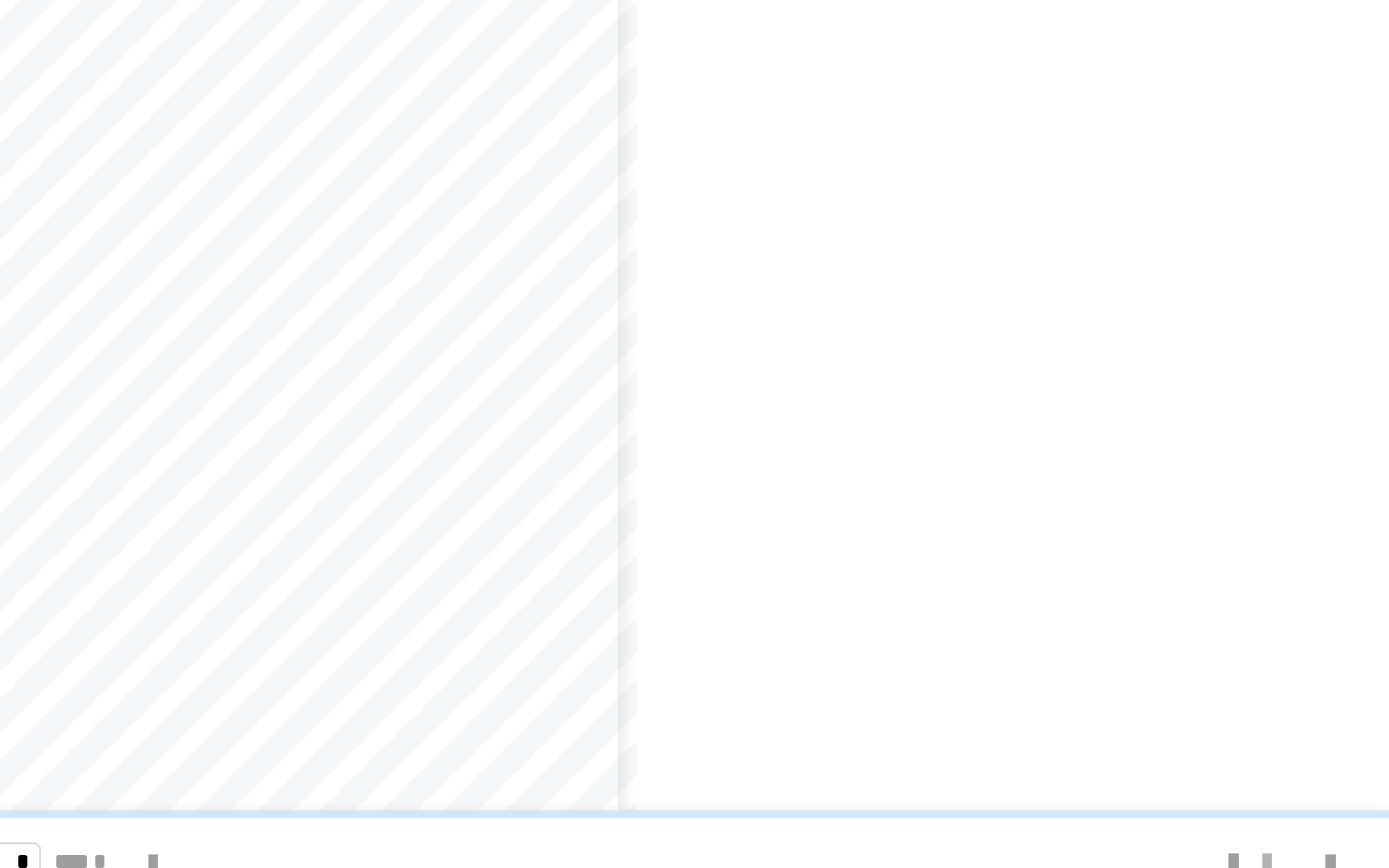 click at bounding box center [1325, 845] 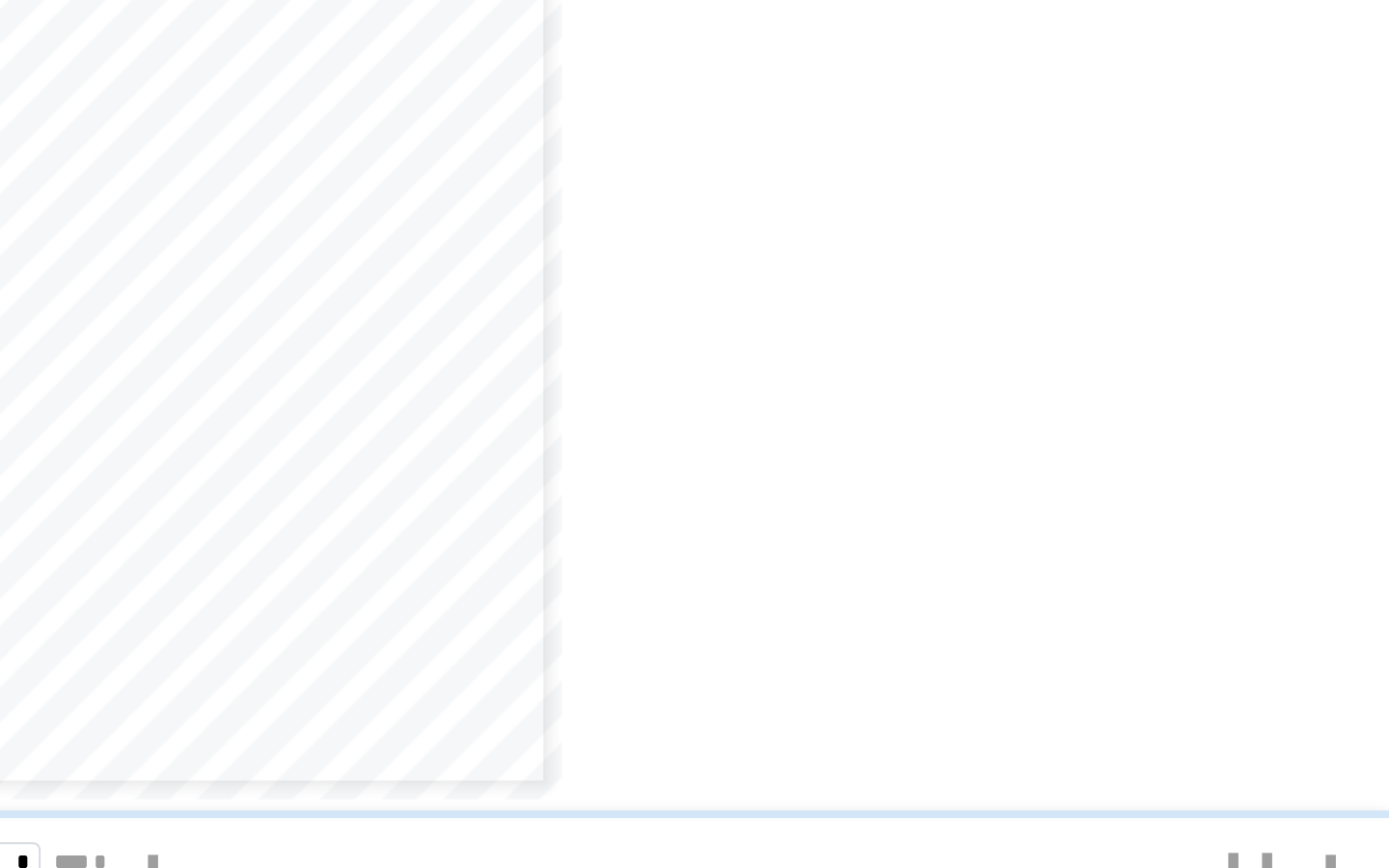 scroll, scrollTop: 0, scrollLeft: 0, axis: both 